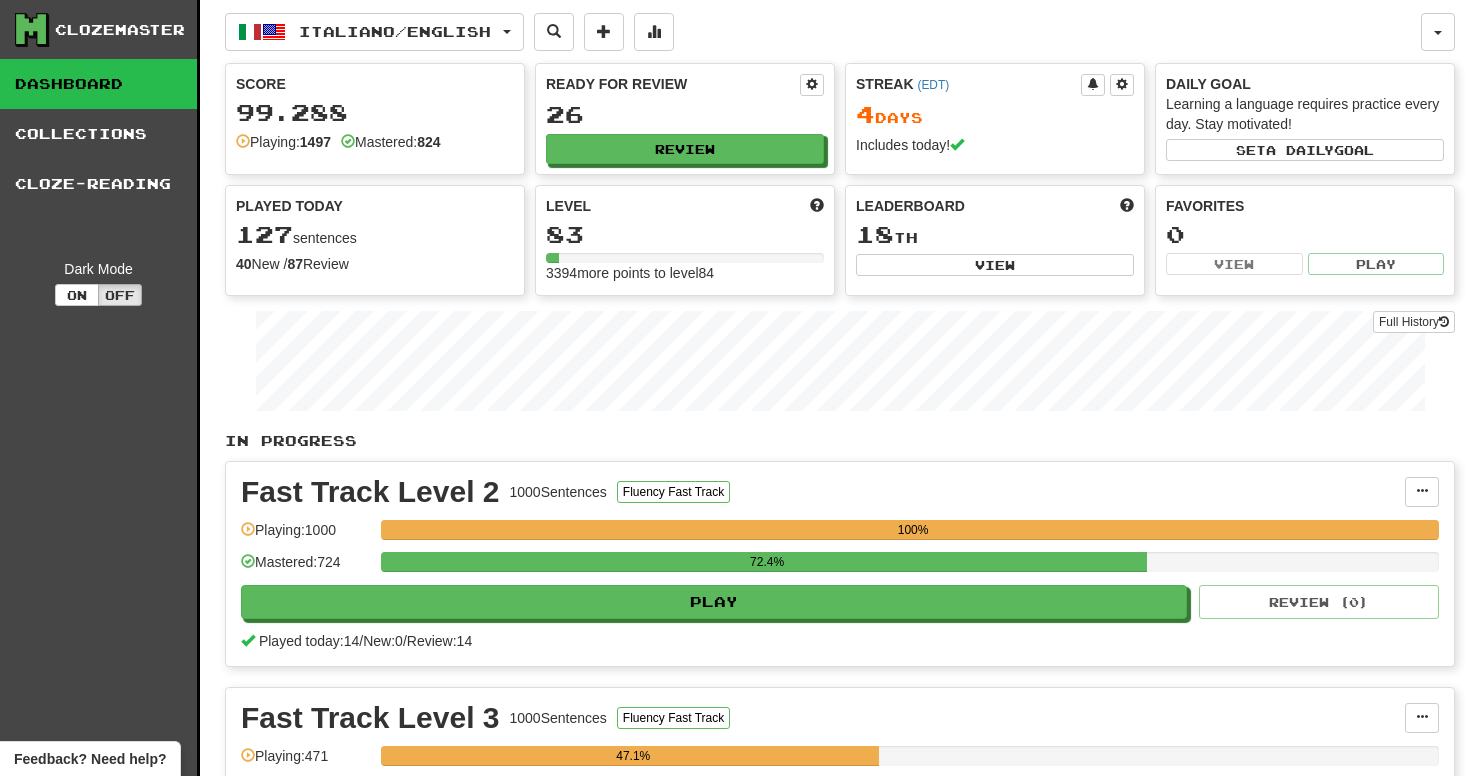 scroll, scrollTop: 4, scrollLeft: 0, axis: vertical 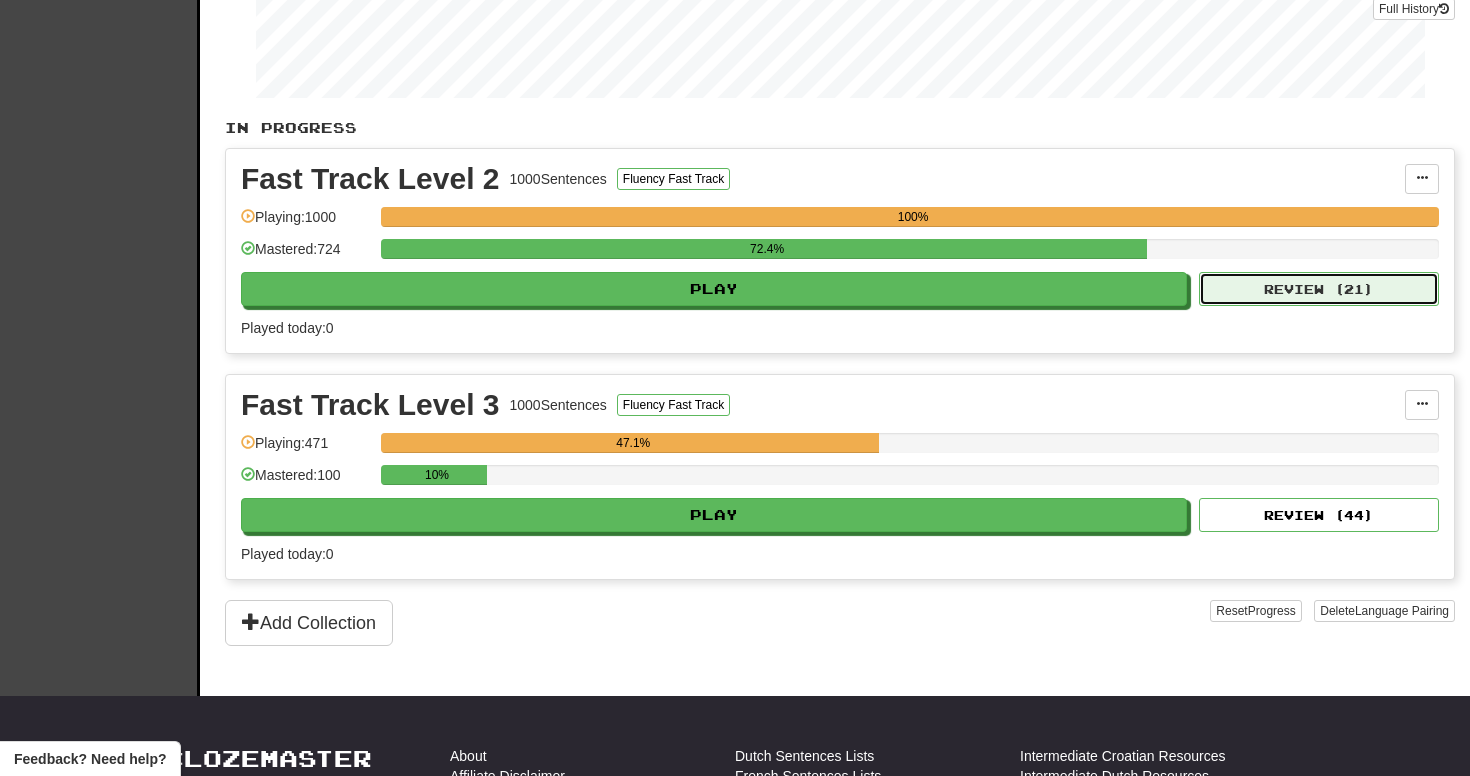 click on "Review ( 21 )" at bounding box center (1319, 289) 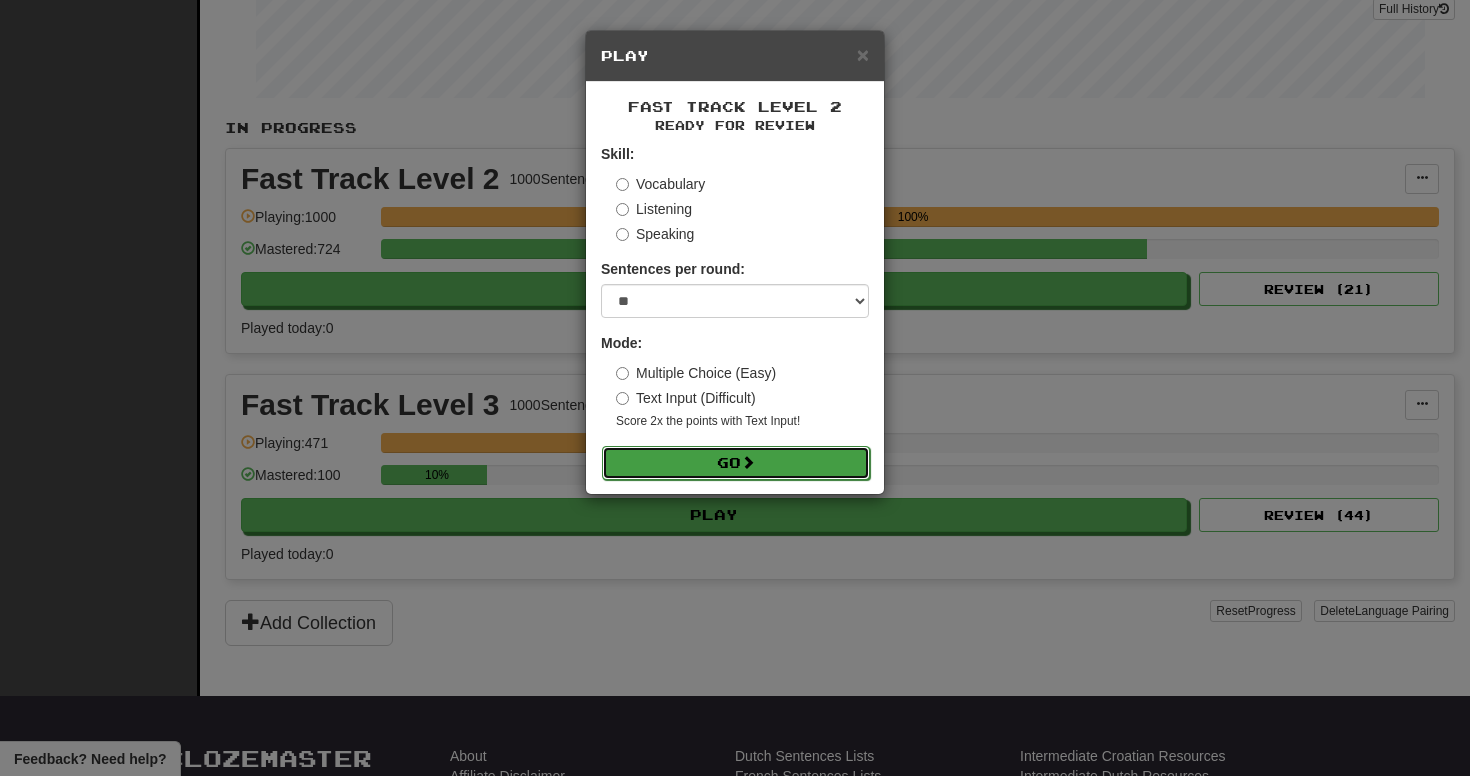 click on "Go" at bounding box center [736, 463] 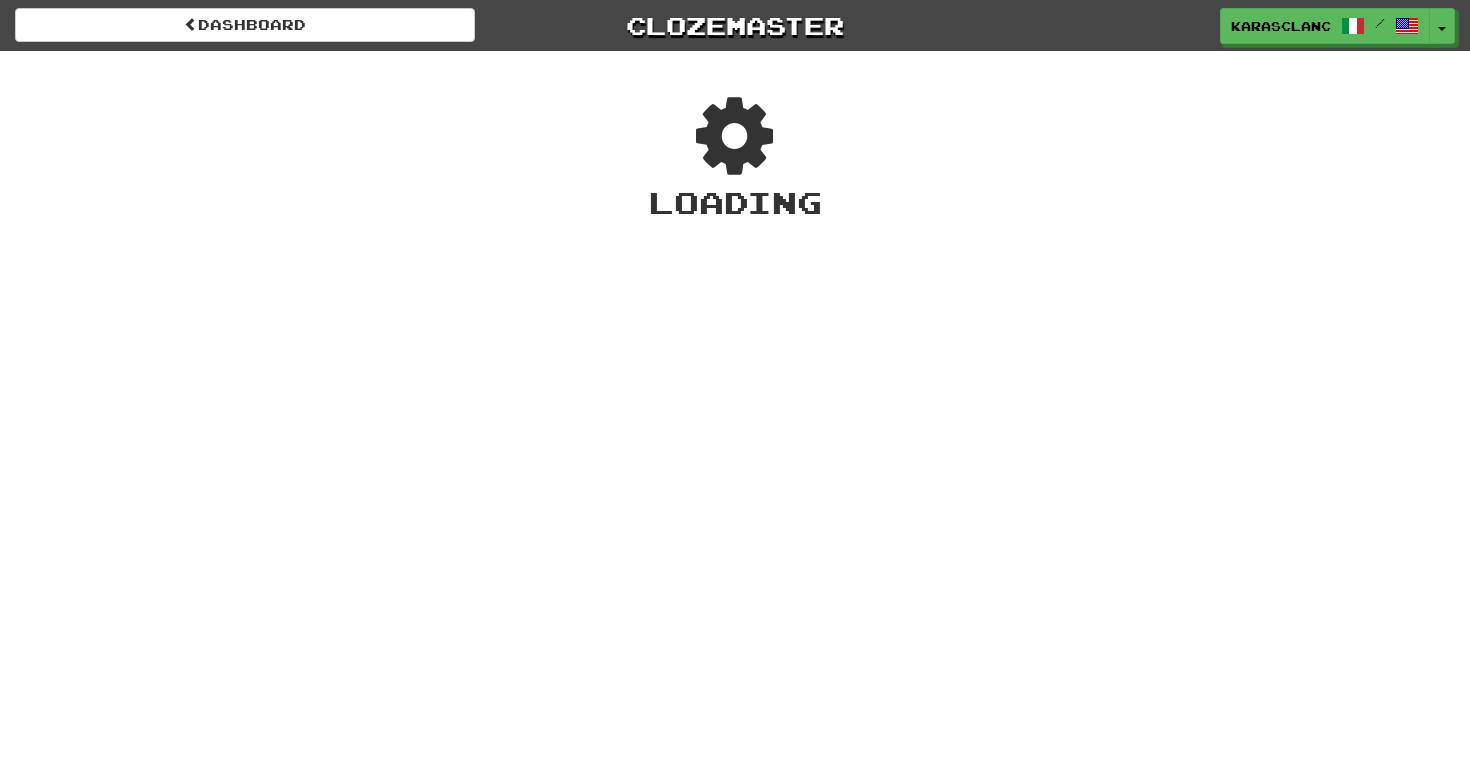 scroll, scrollTop: 0, scrollLeft: 0, axis: both 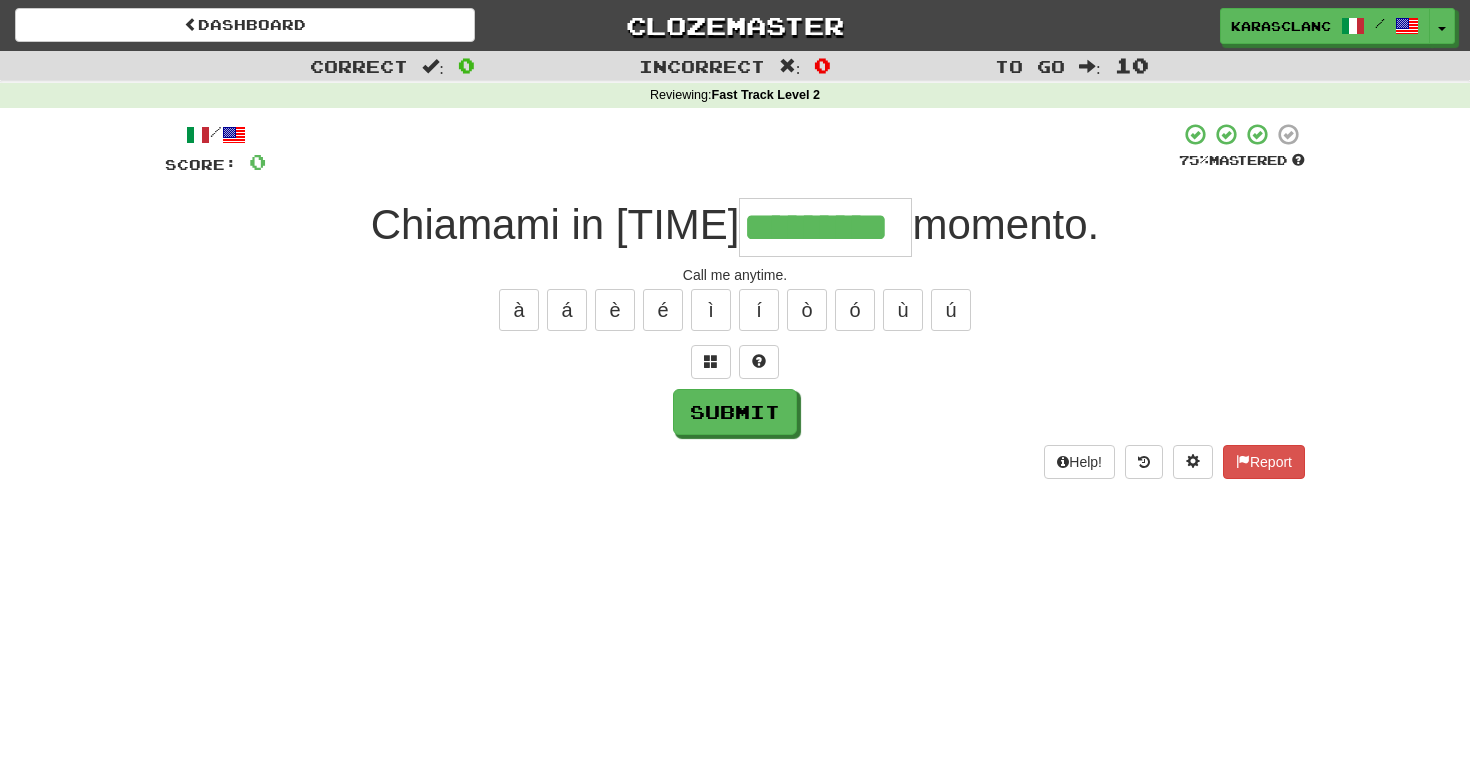 type on "*********" 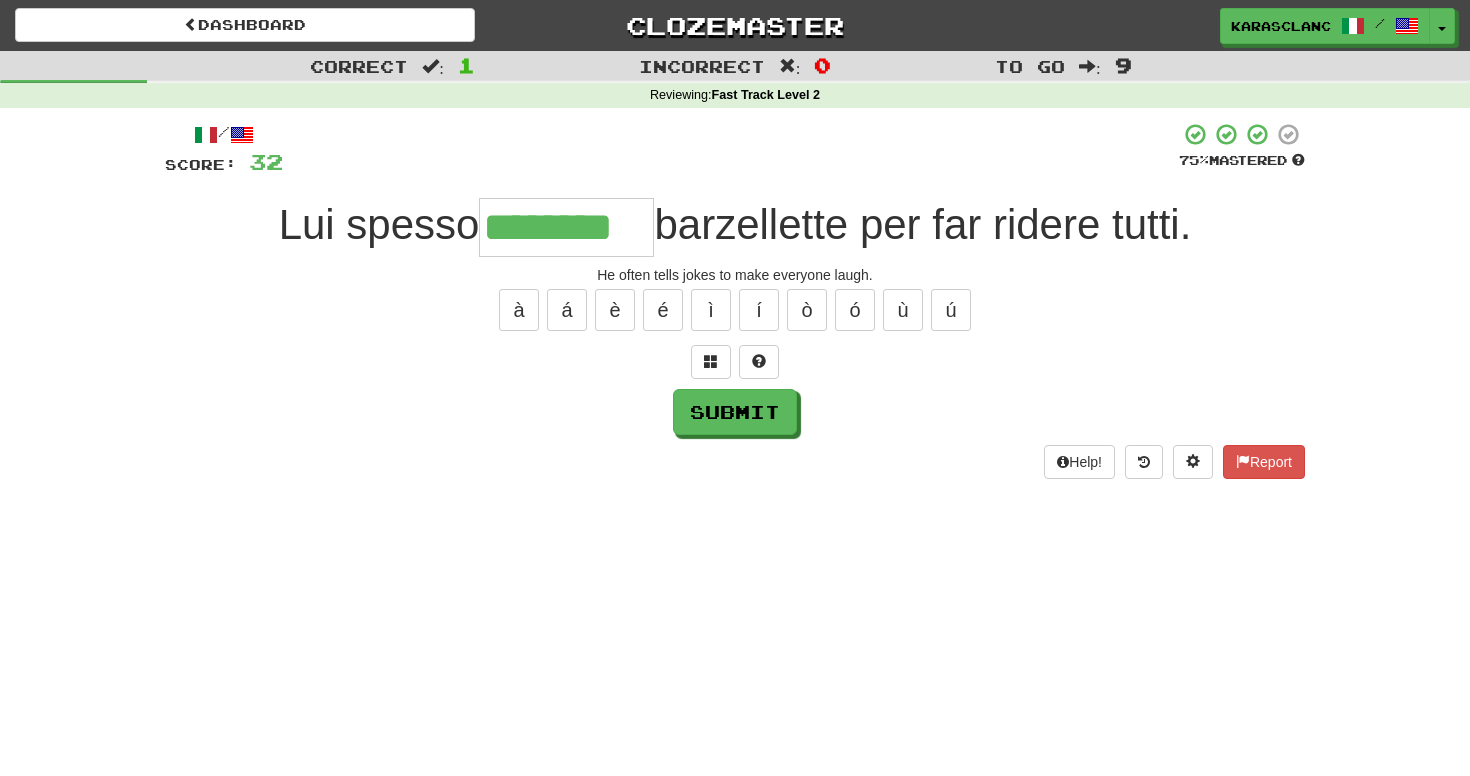type on "********" 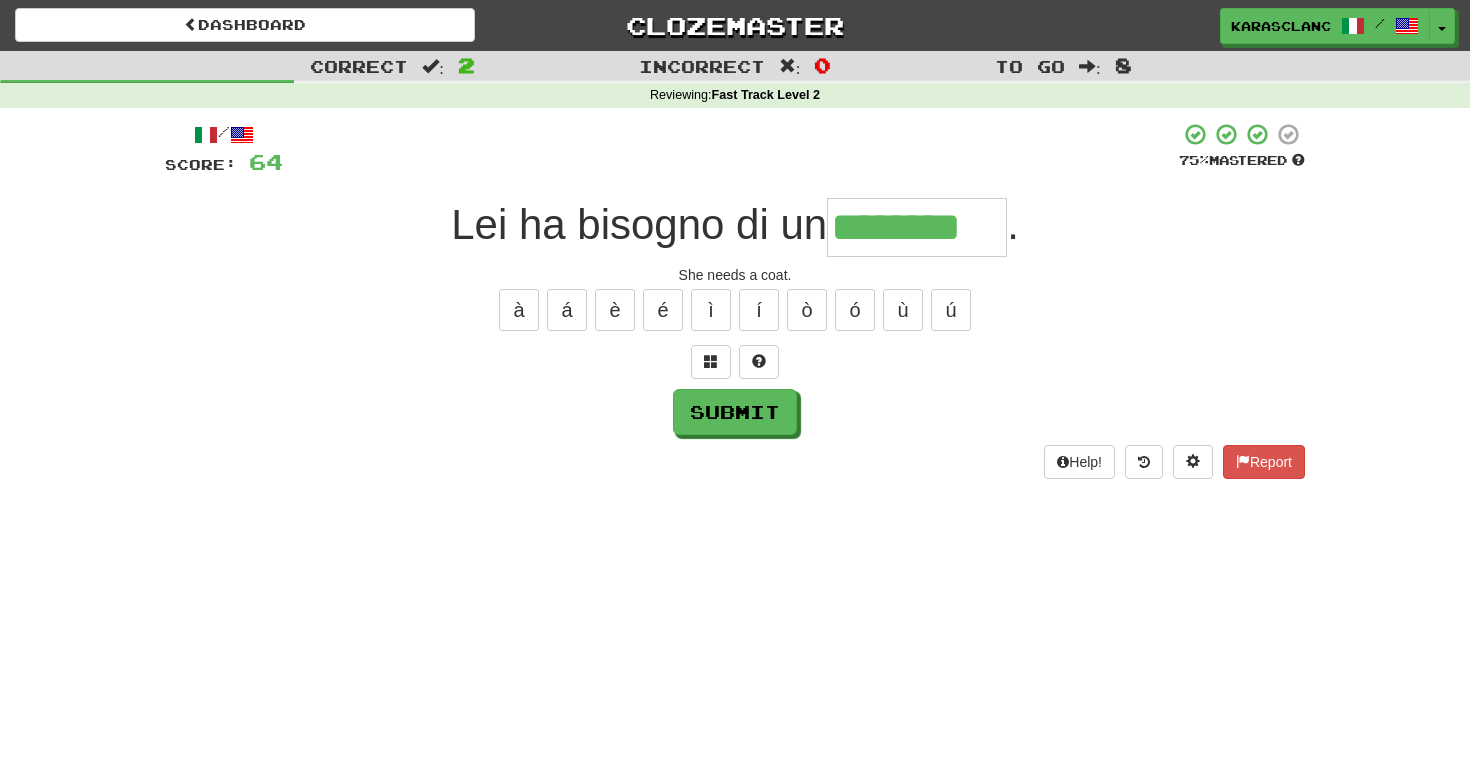 type on "********" 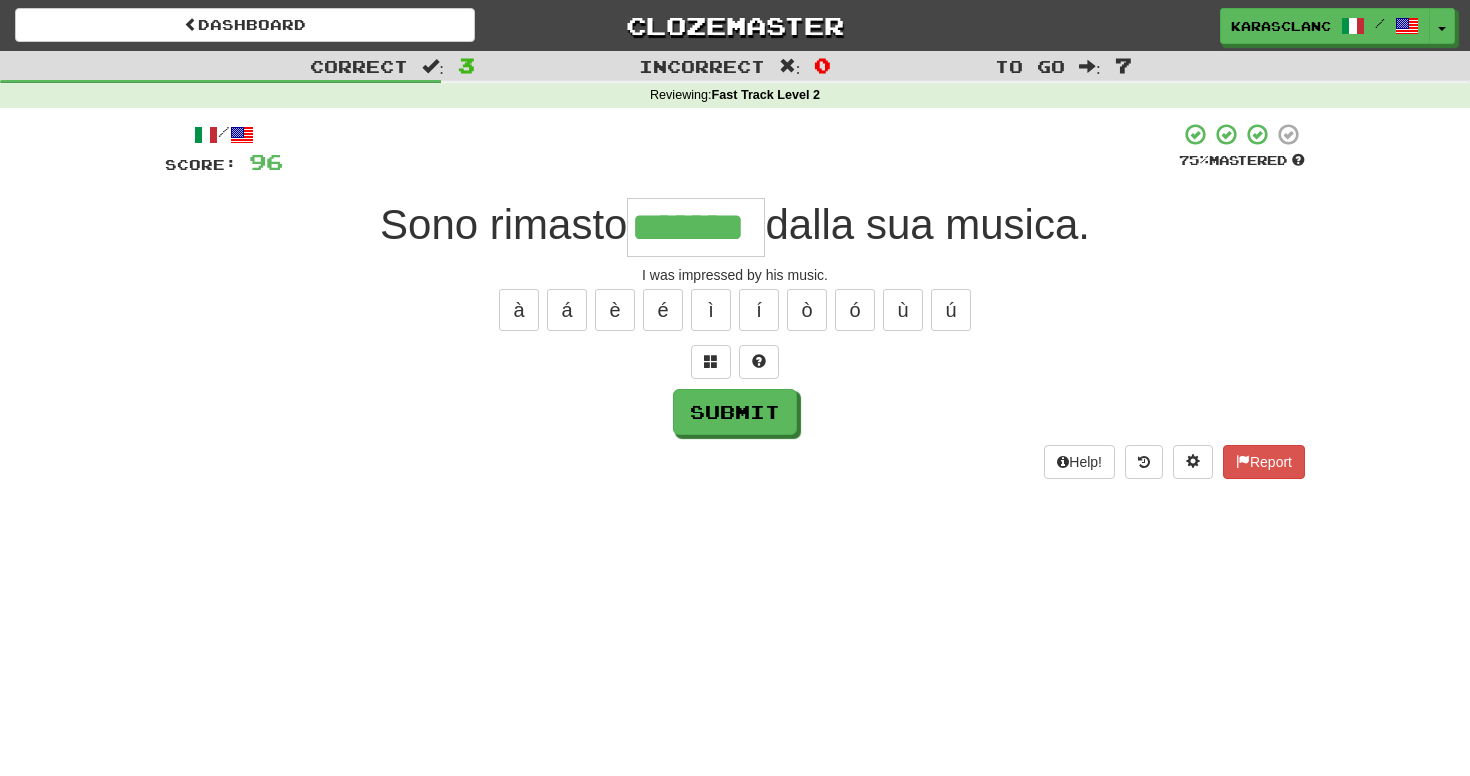 type on "*******" 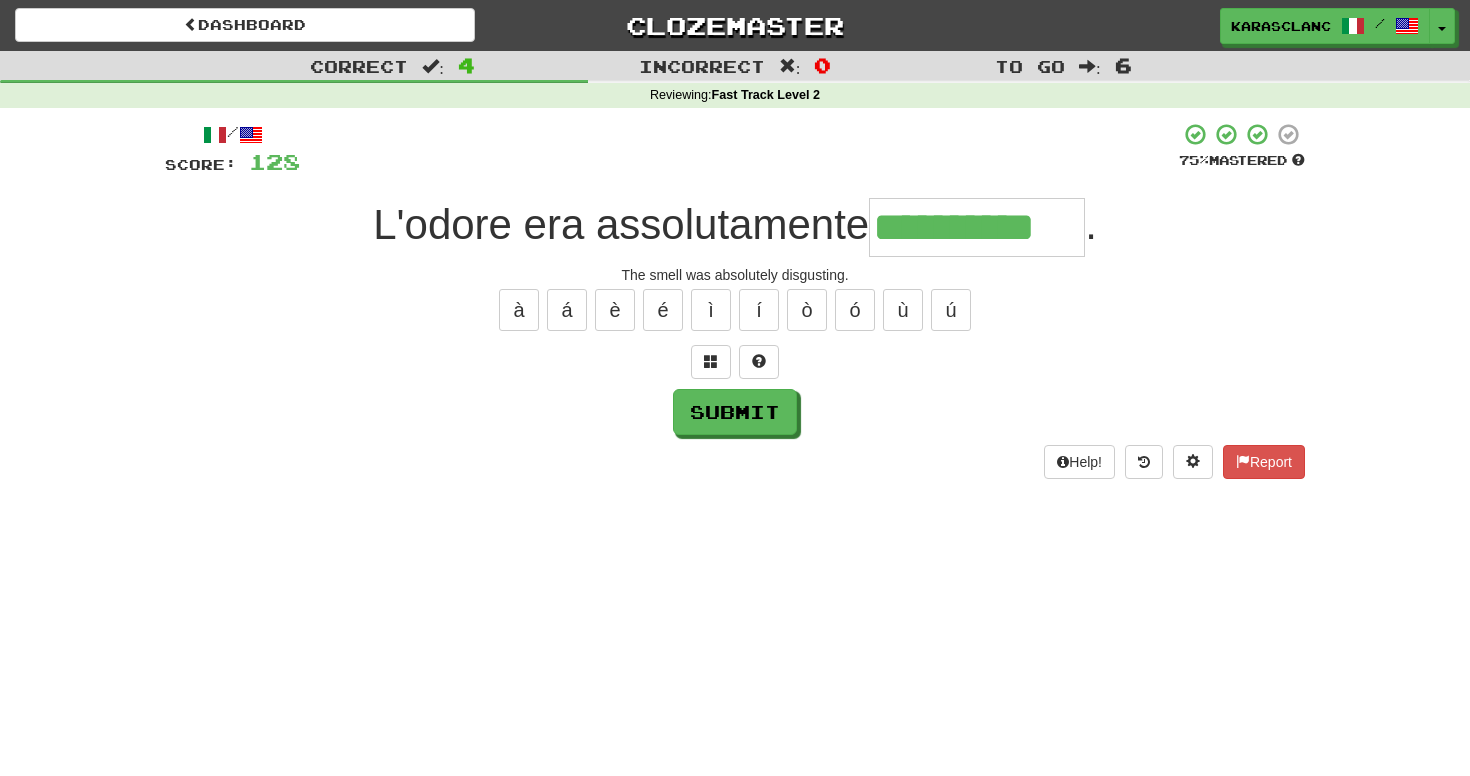 type on "**********" 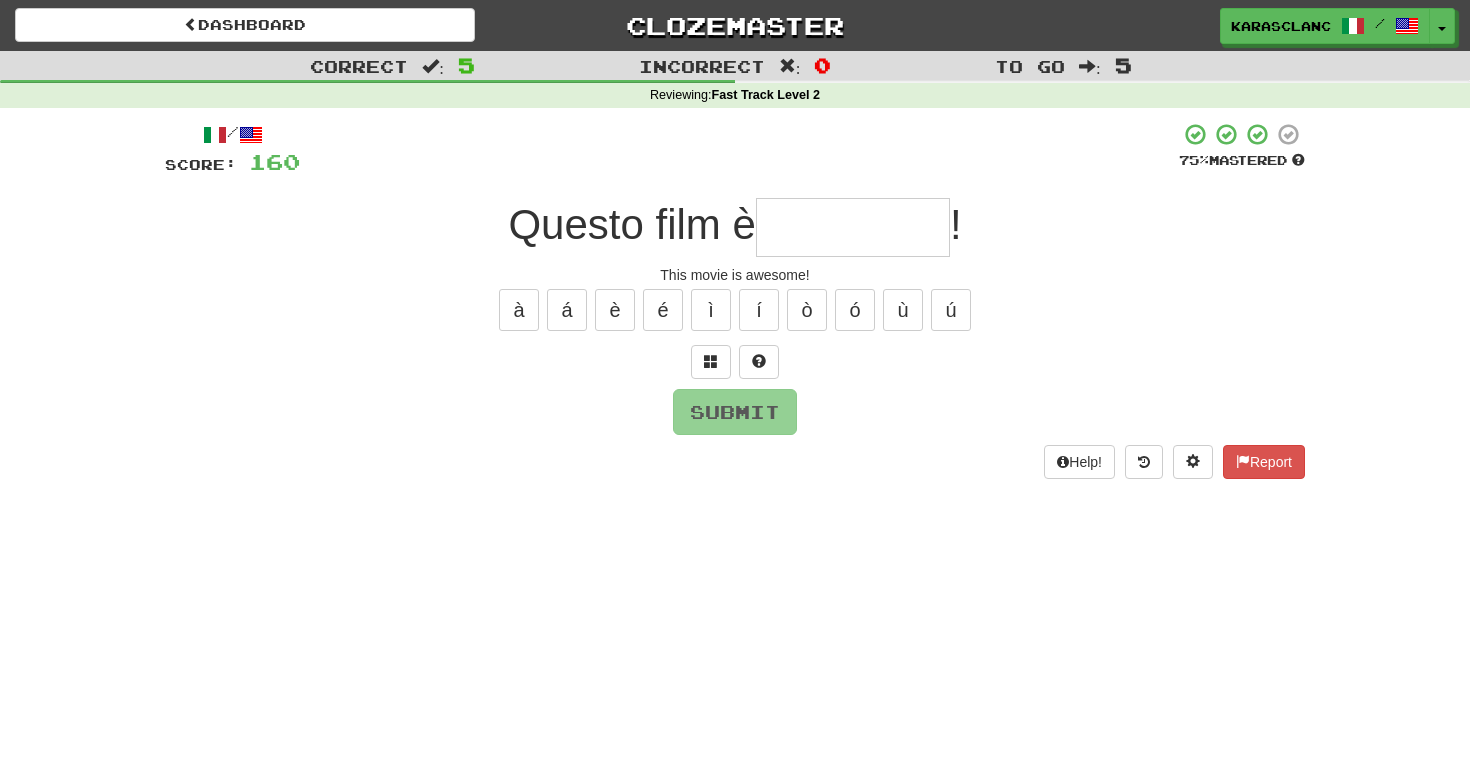 type on "*" 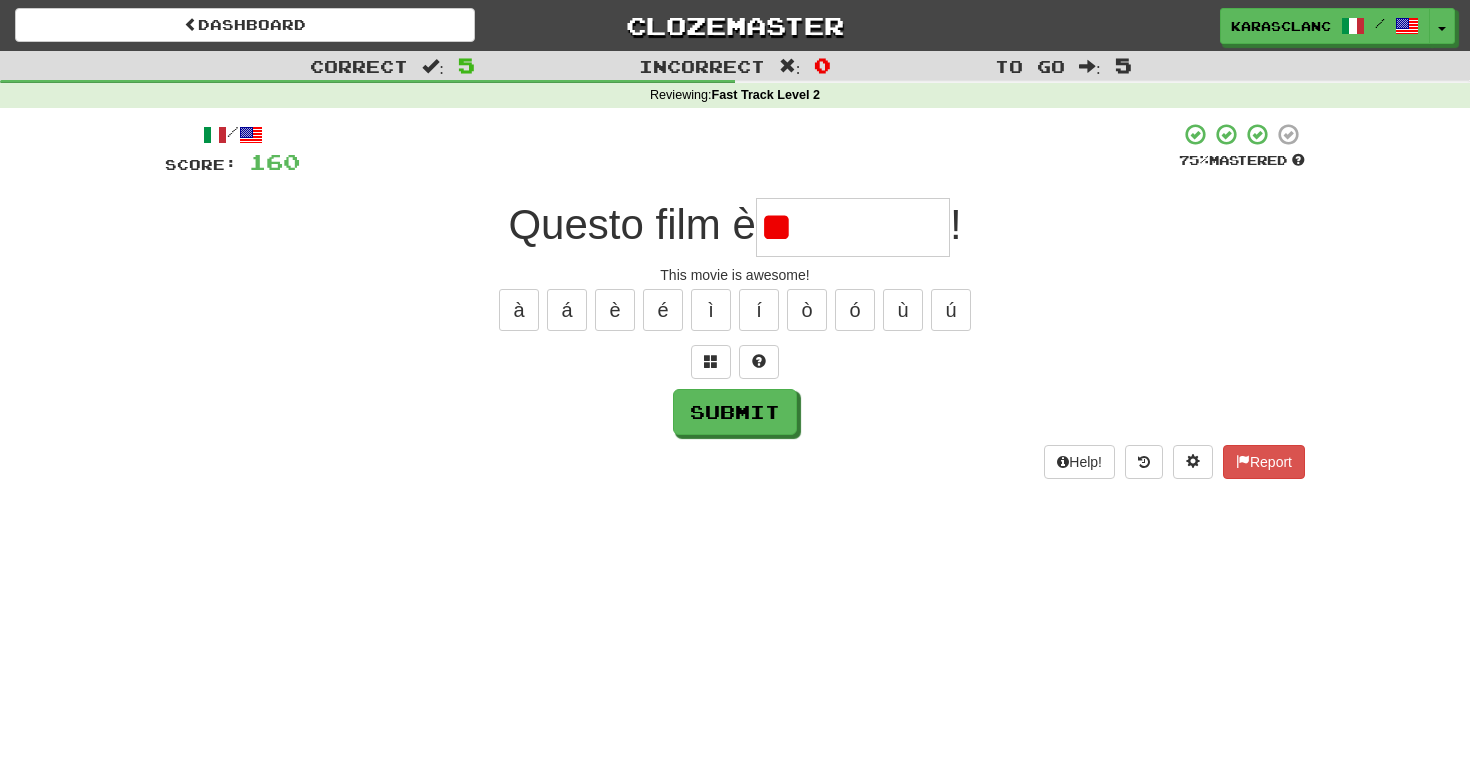 type on "*" 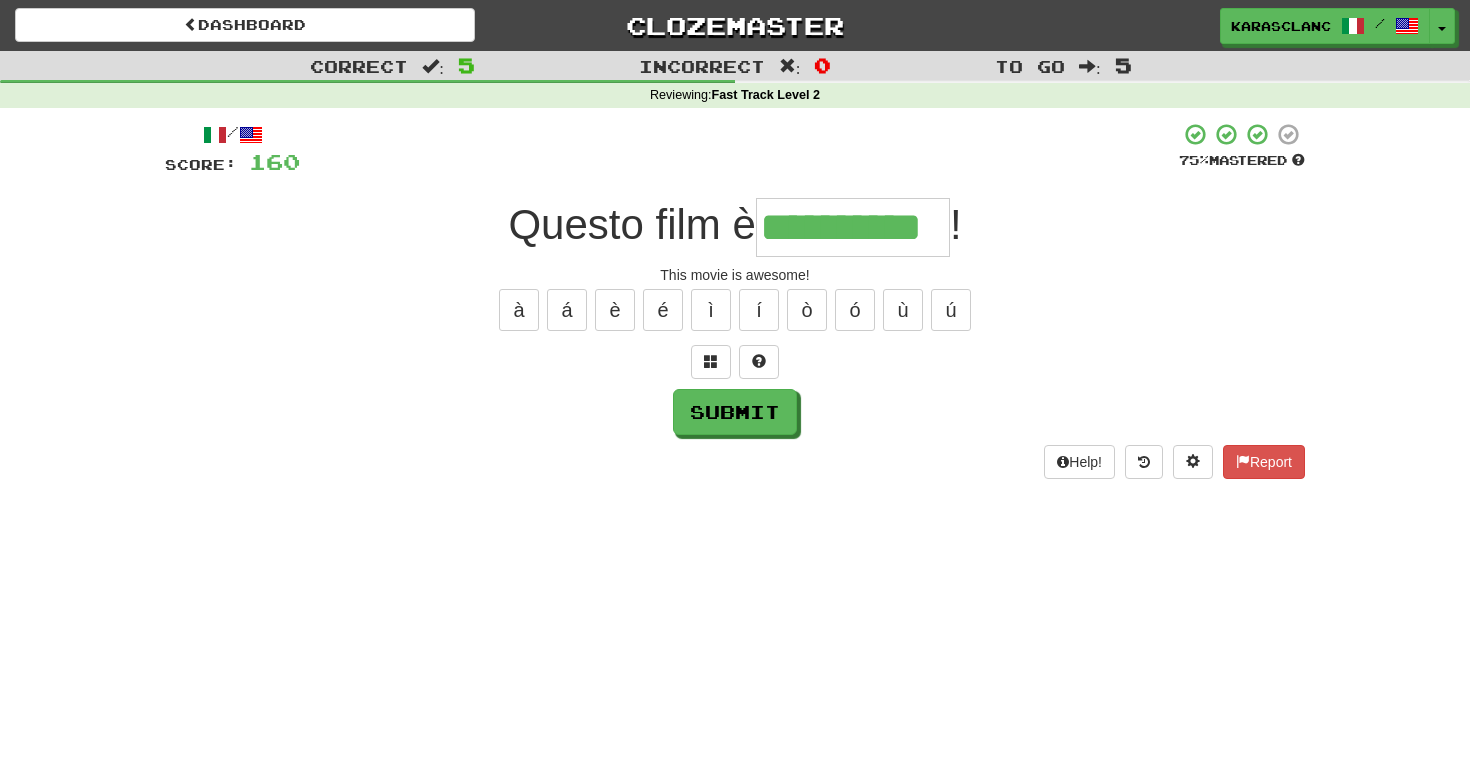 type on "**********" 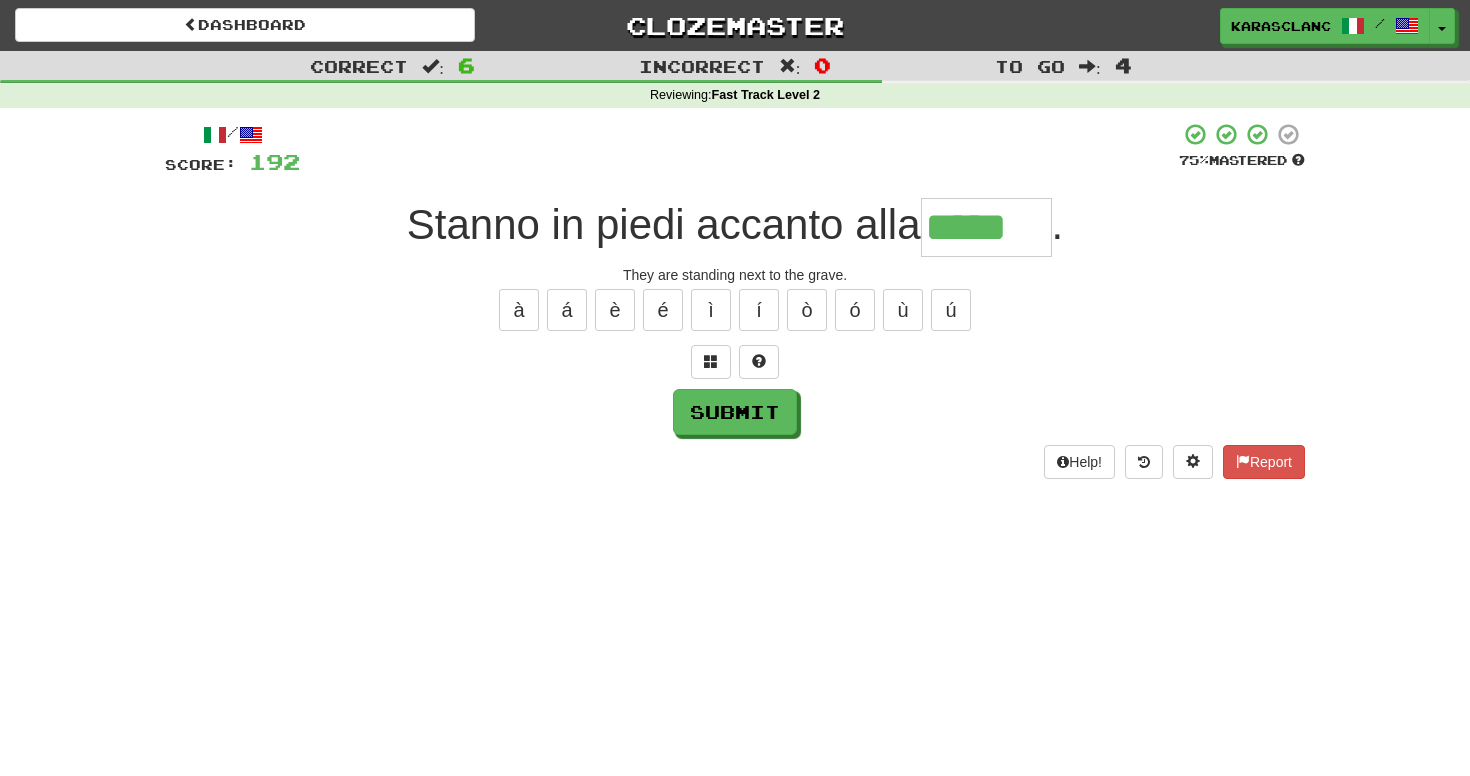 type on "*****" 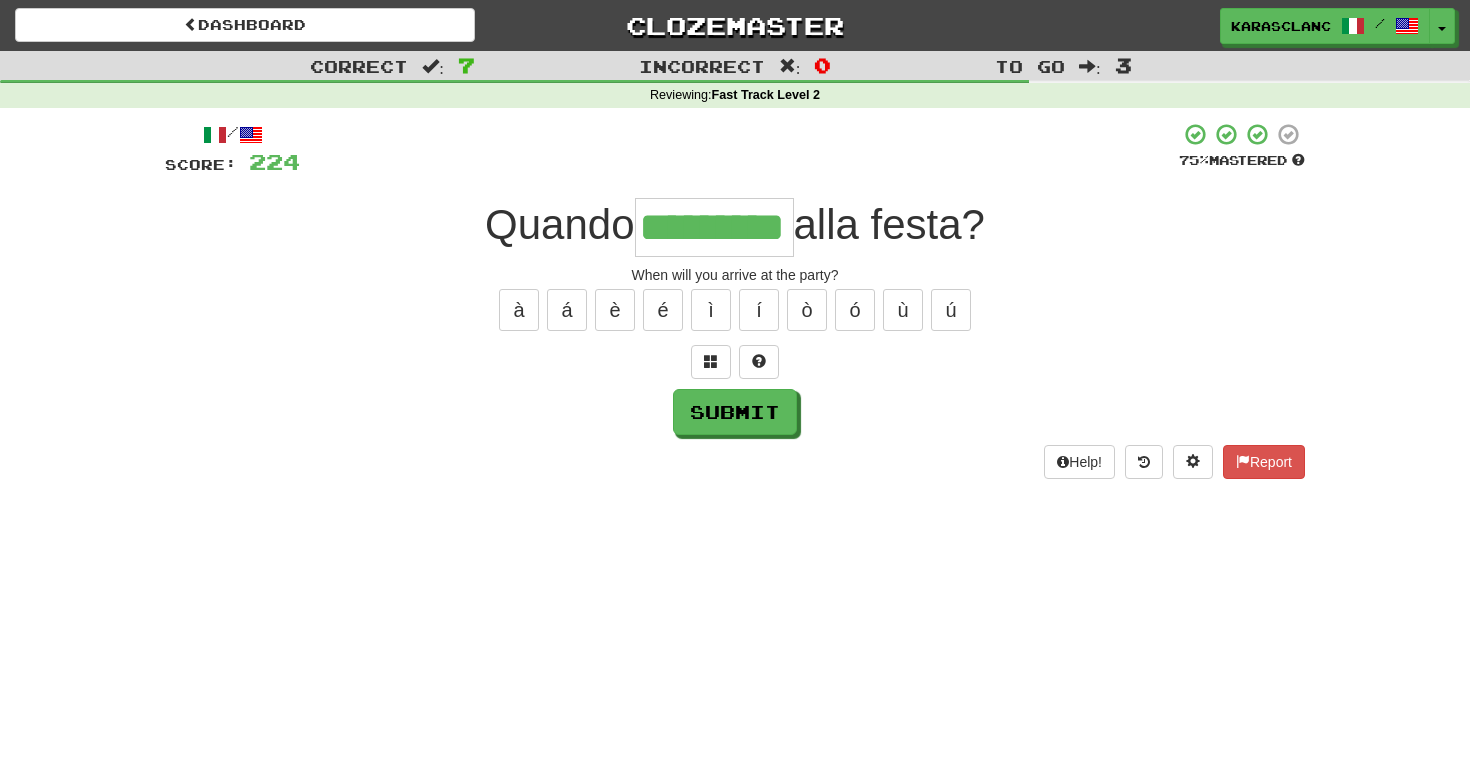 type on "*********" 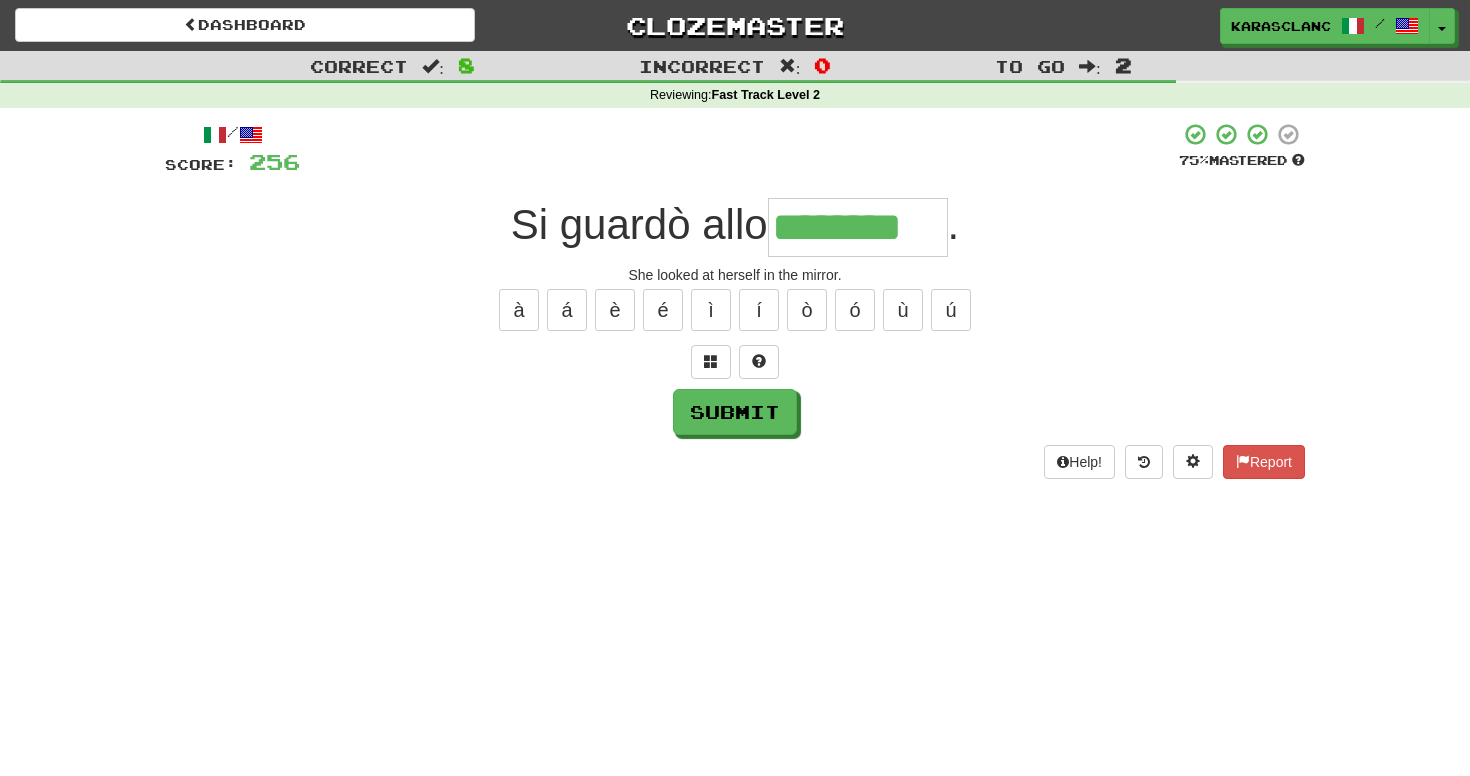 type on "********" 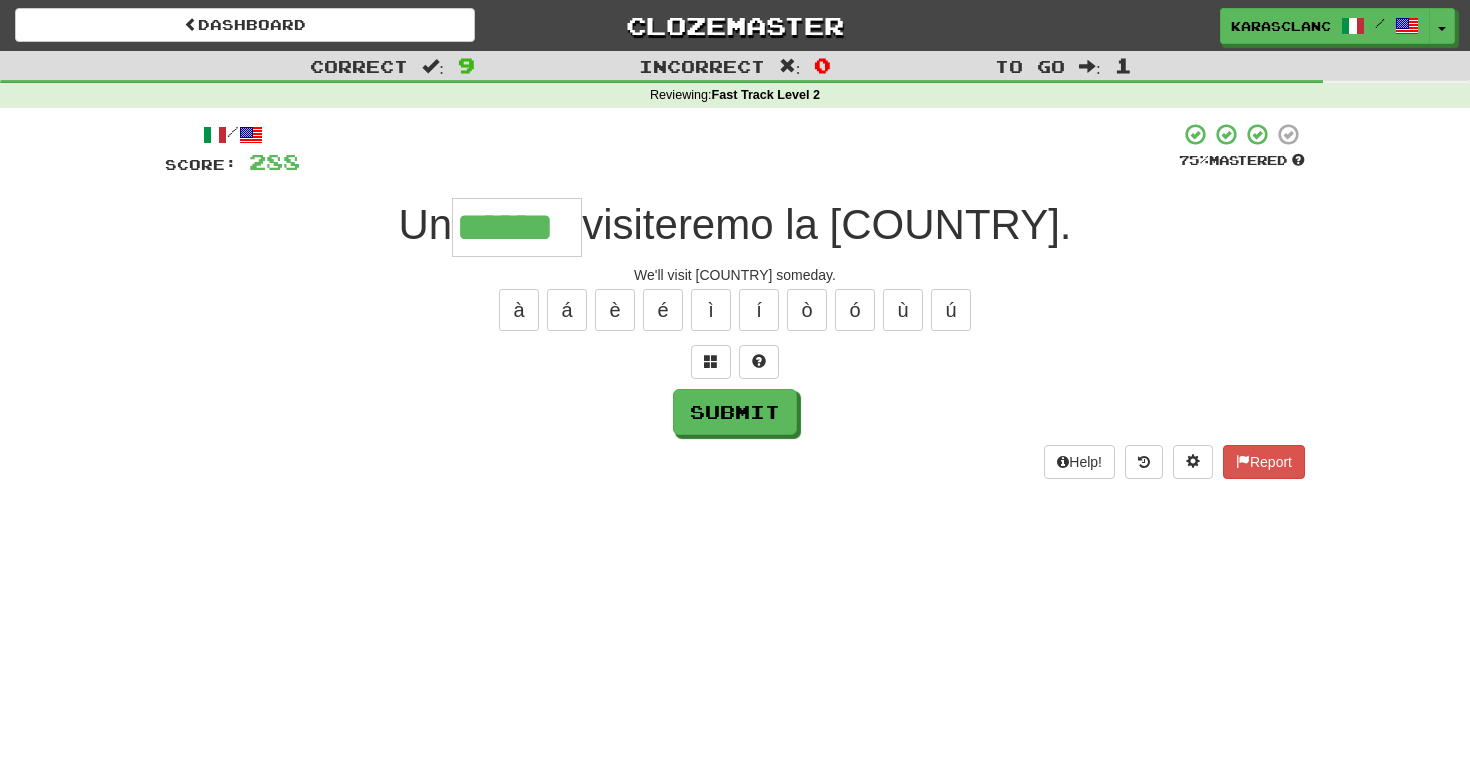 type on "******" 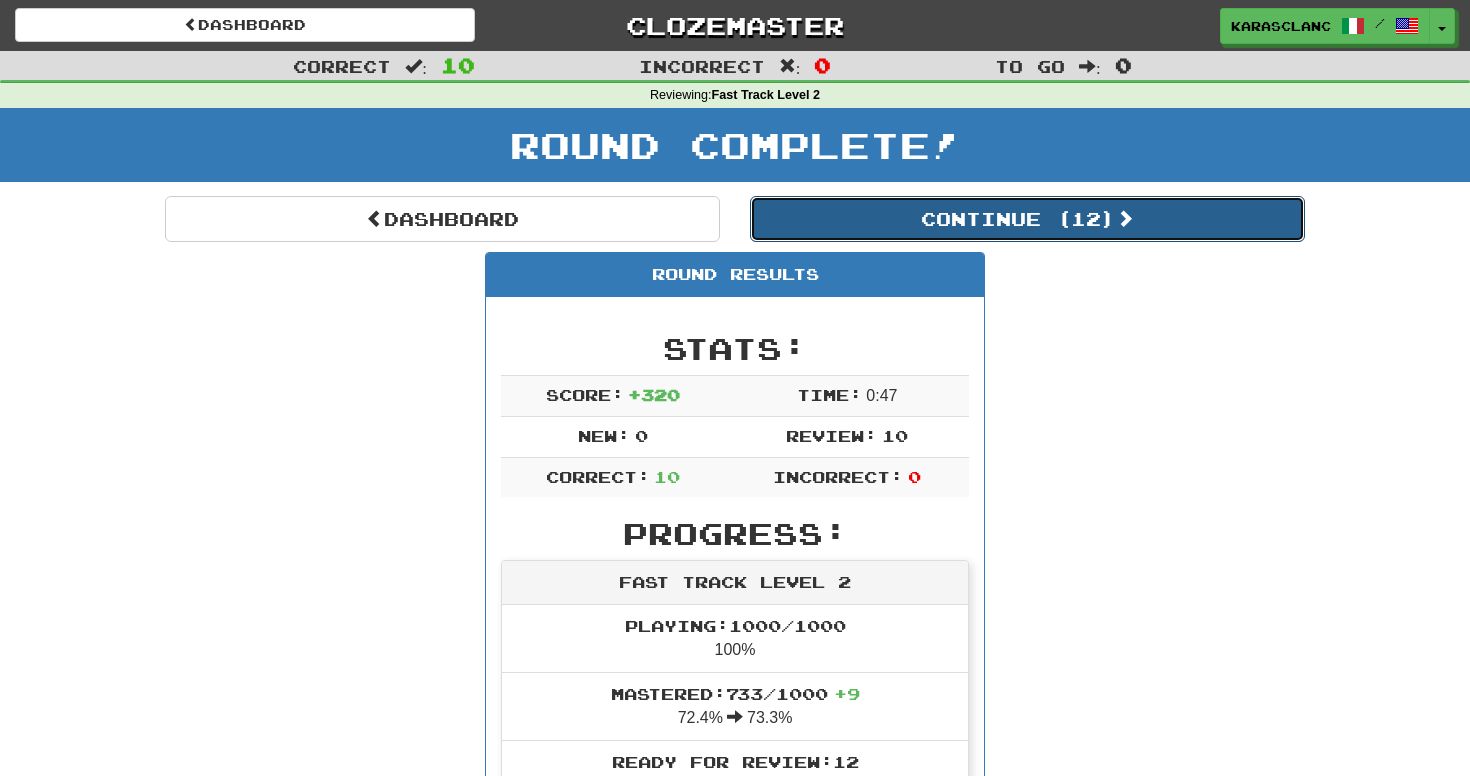 click on "Continue ( 12 )" at bounding box center (1027, 219) 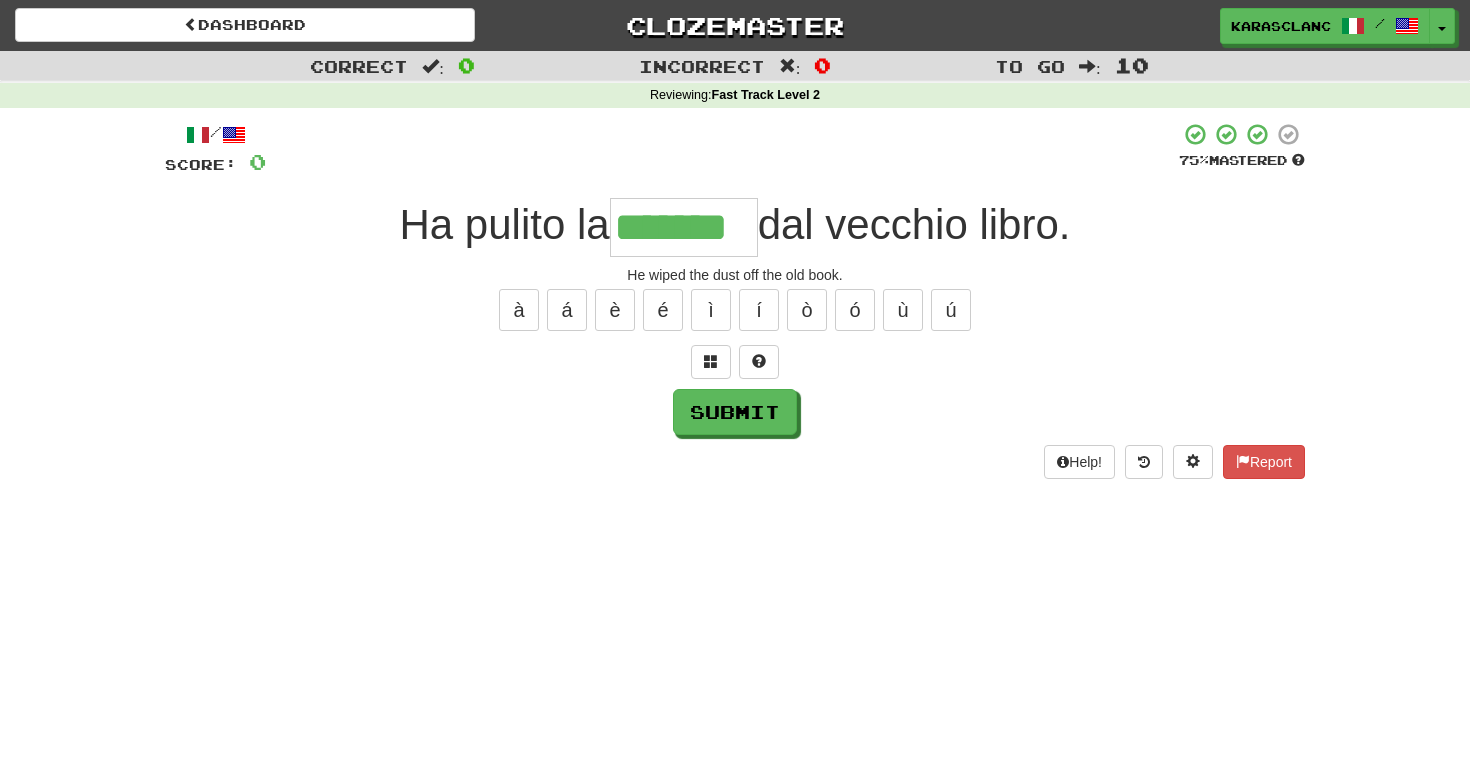 type on "*******" 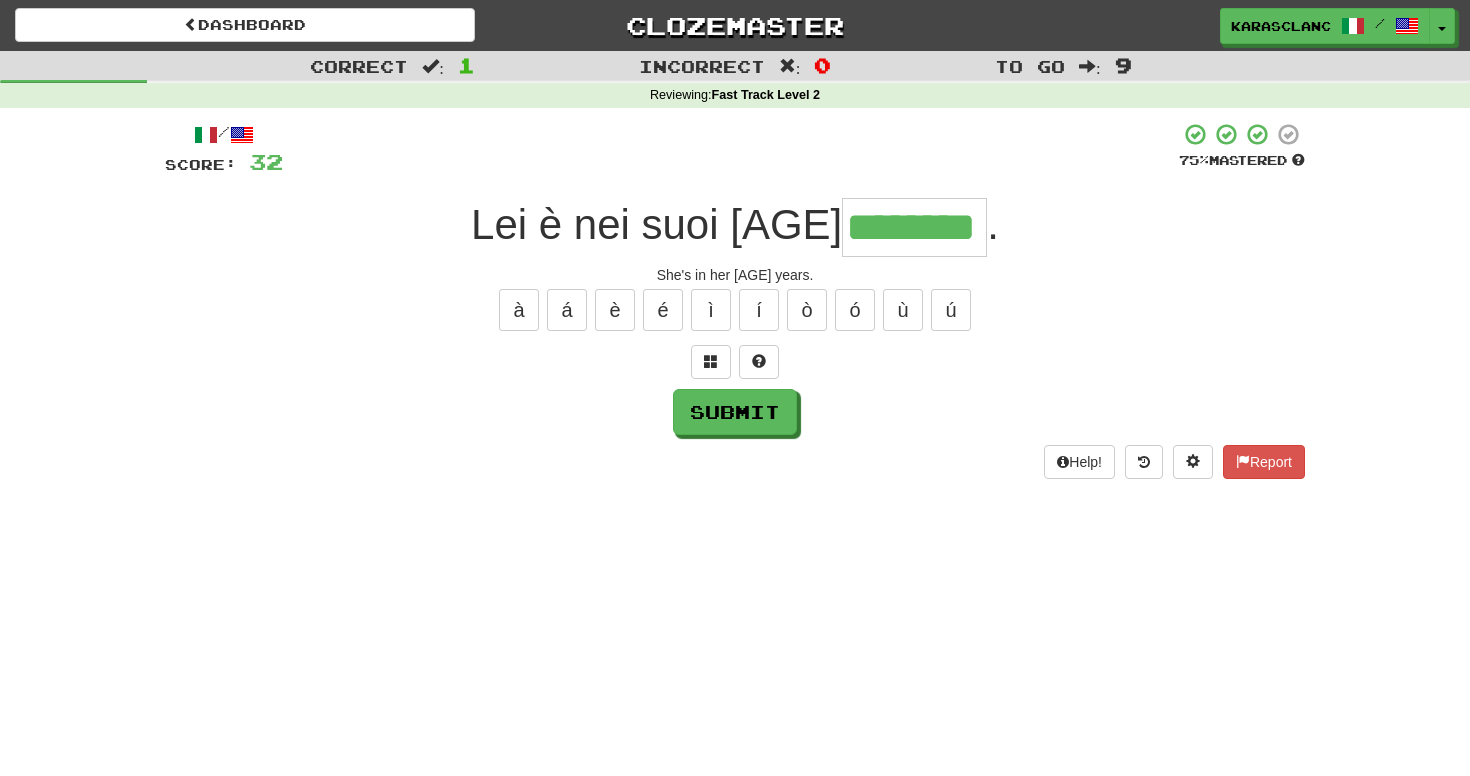 type on "********" 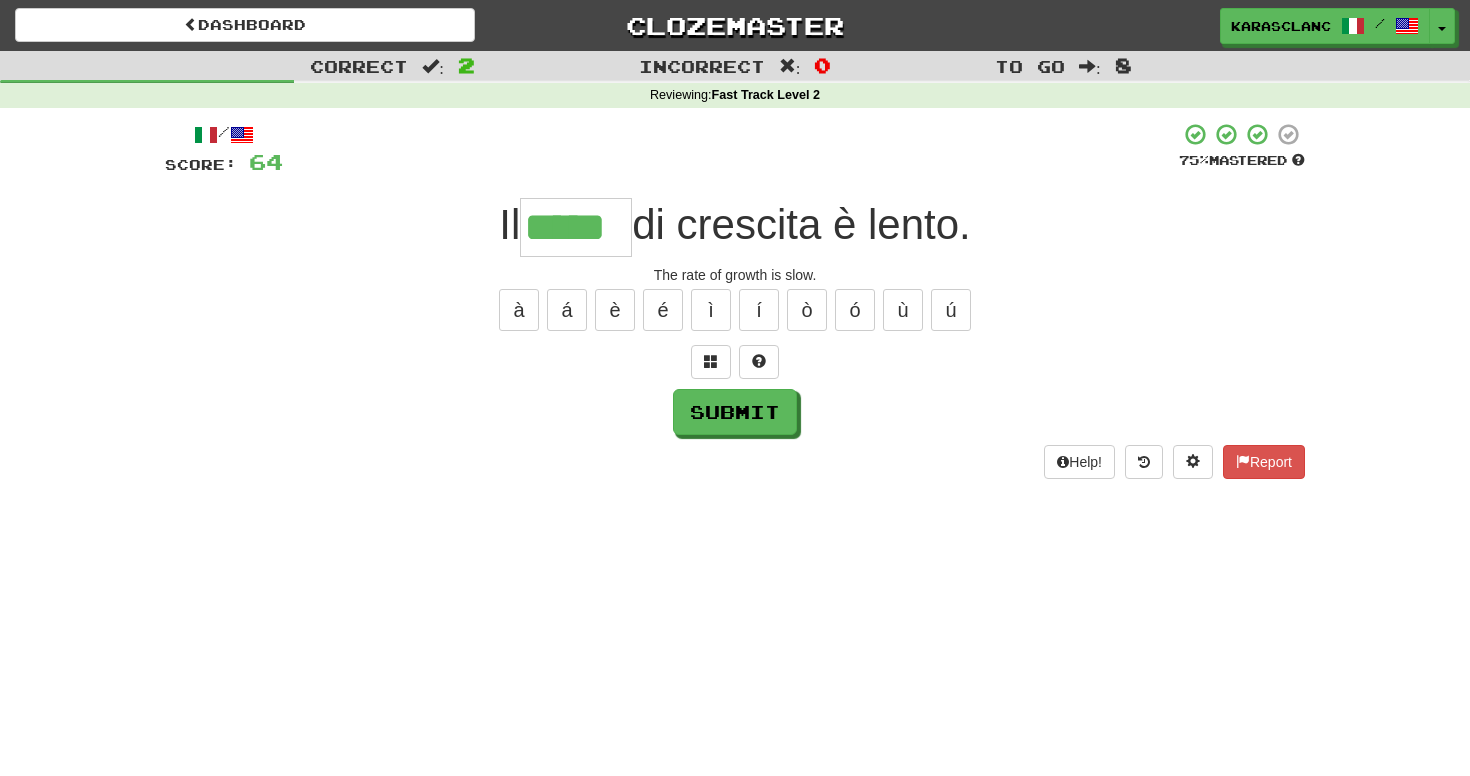type on "*****" 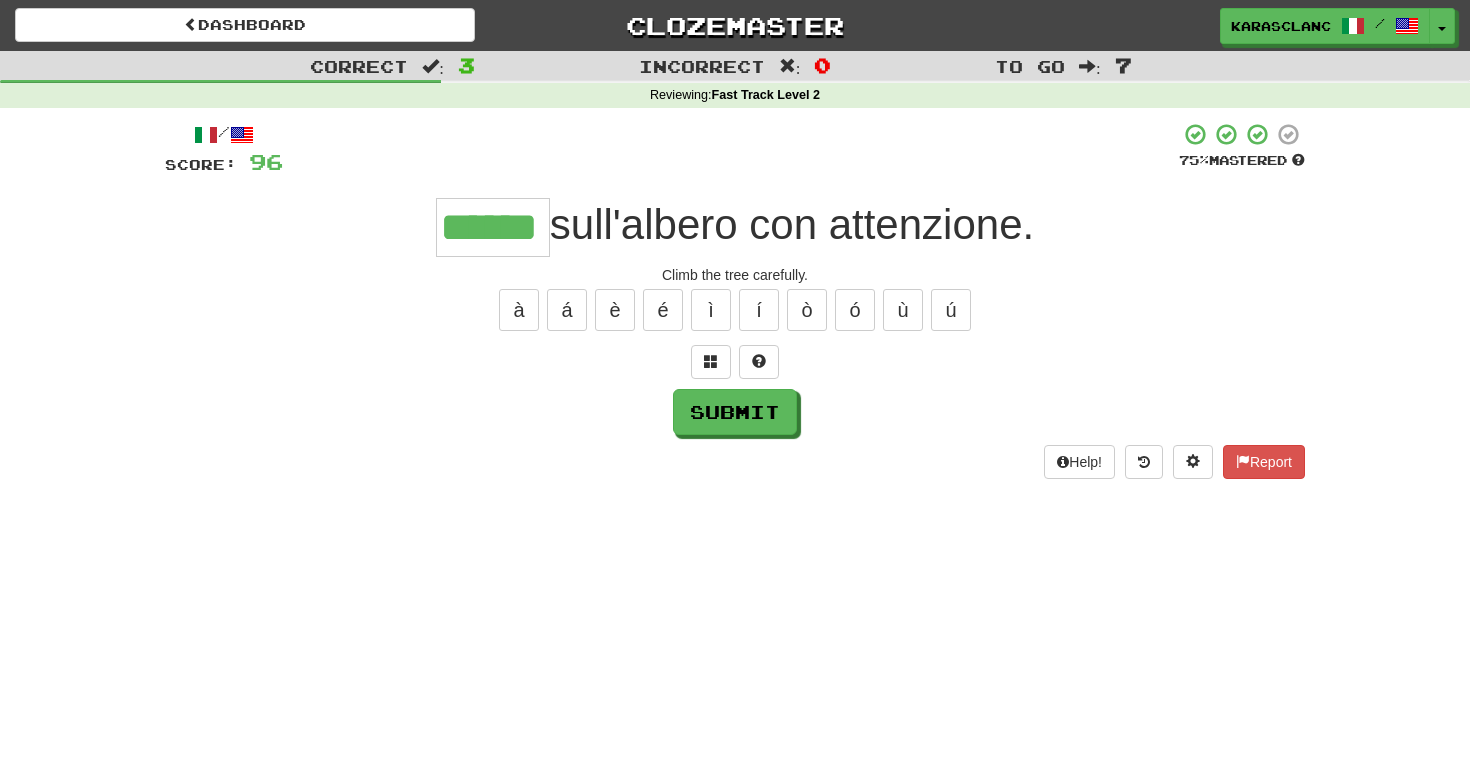 type on "******" 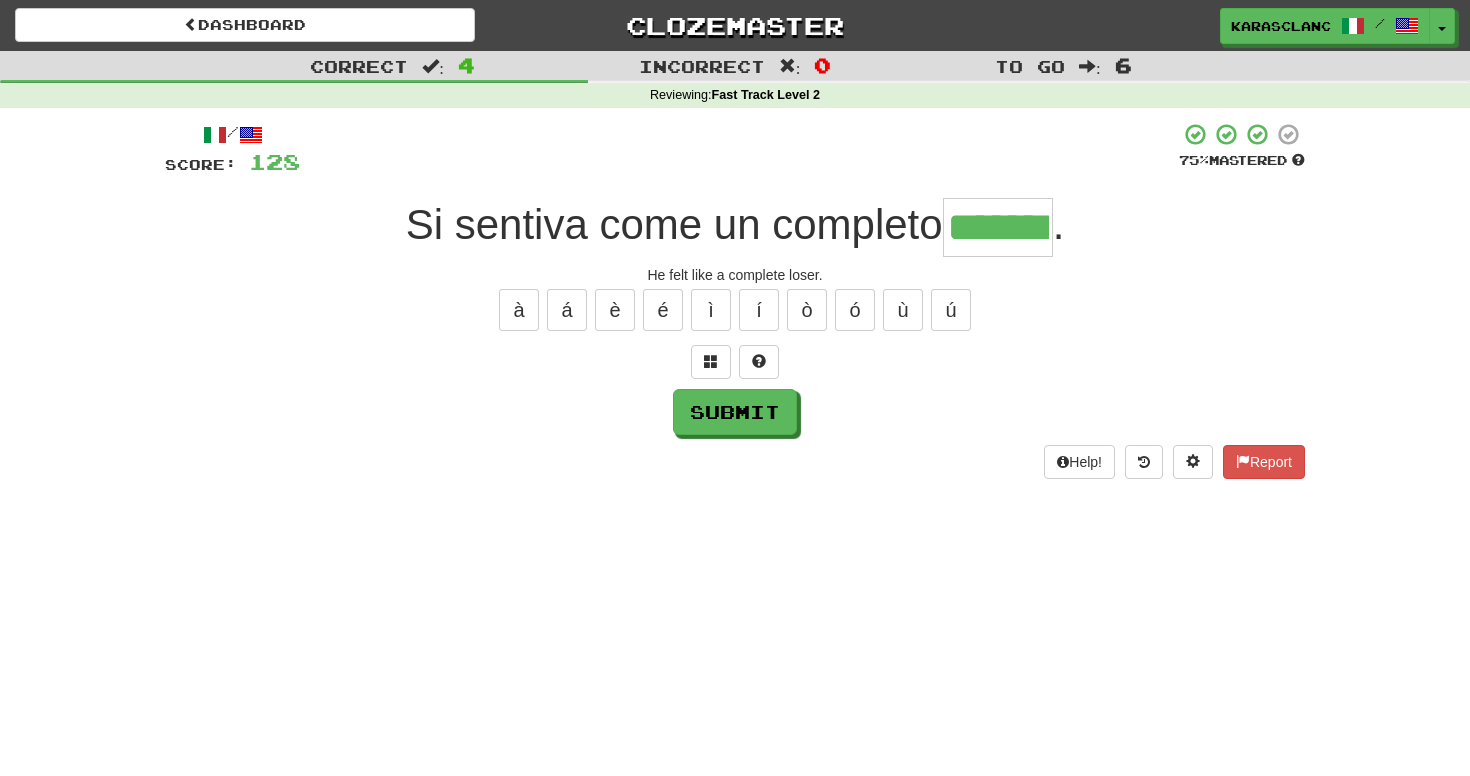 type on "*******" 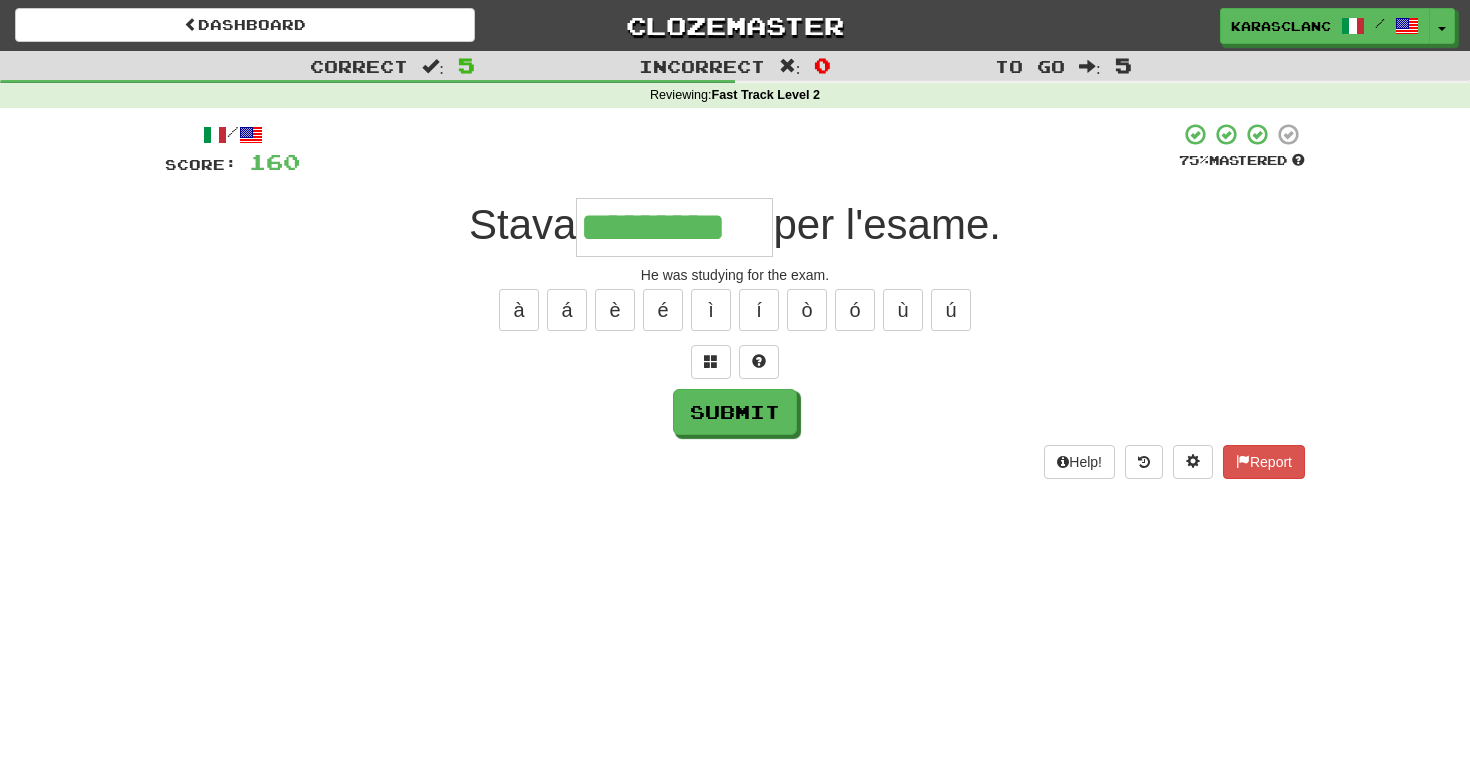 type on "*********" 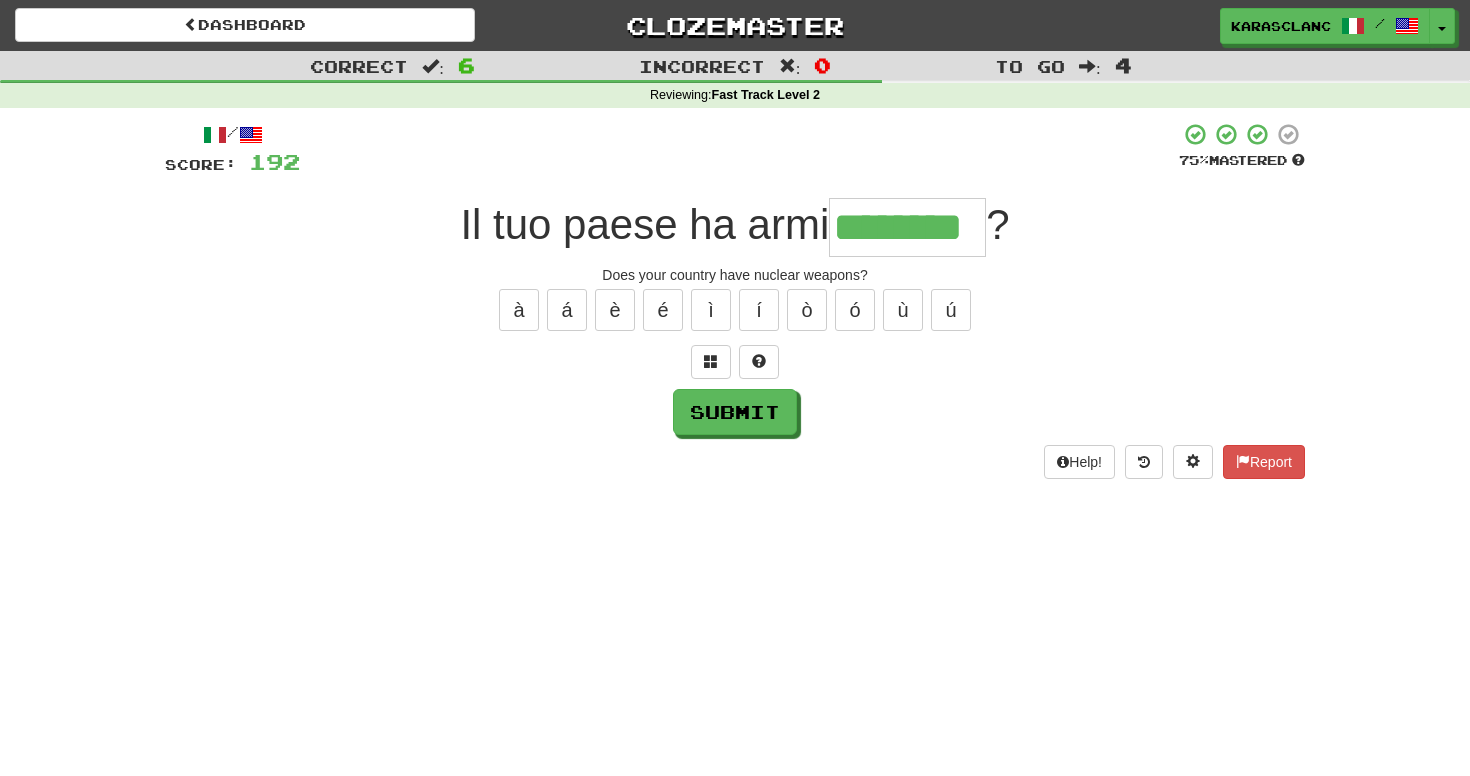type on "********" 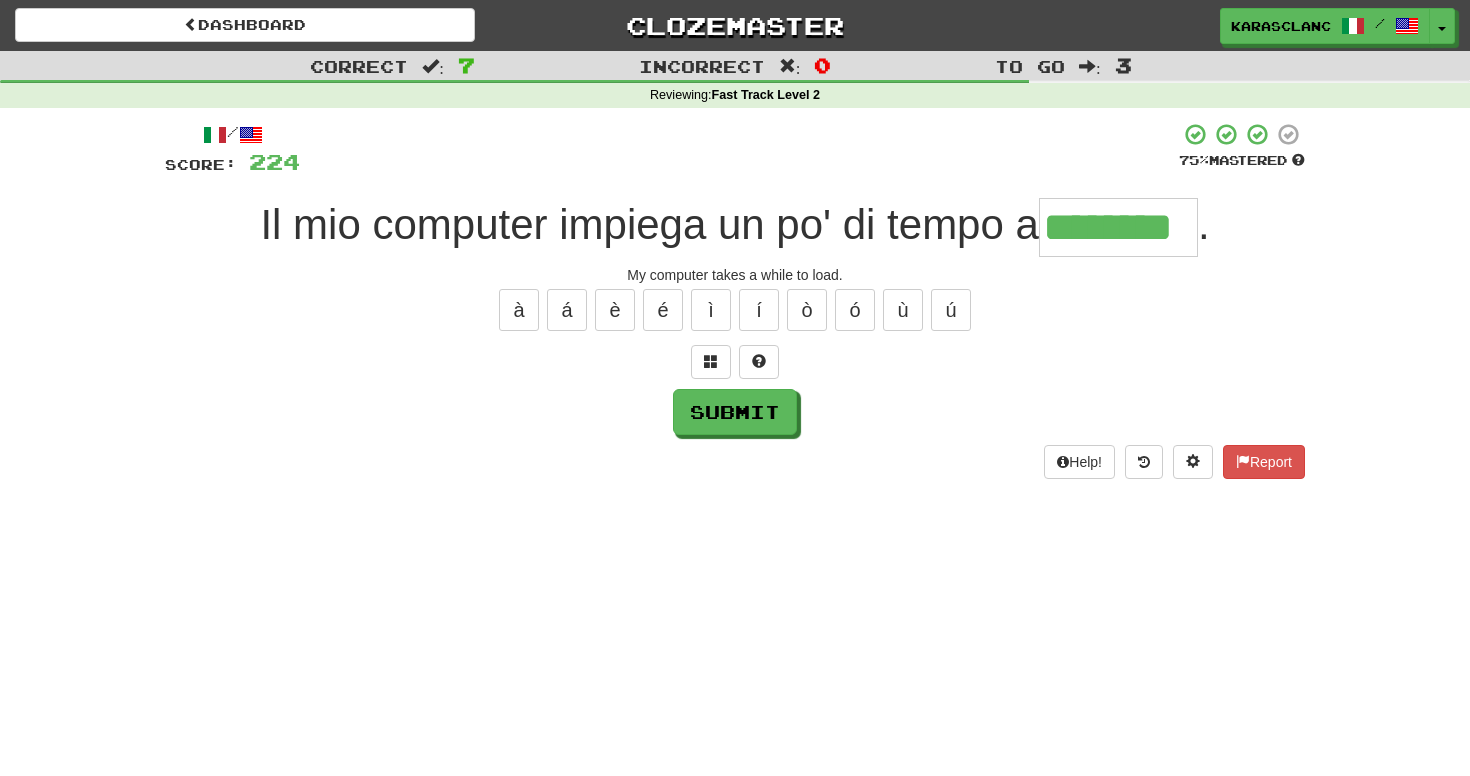 type on "********" 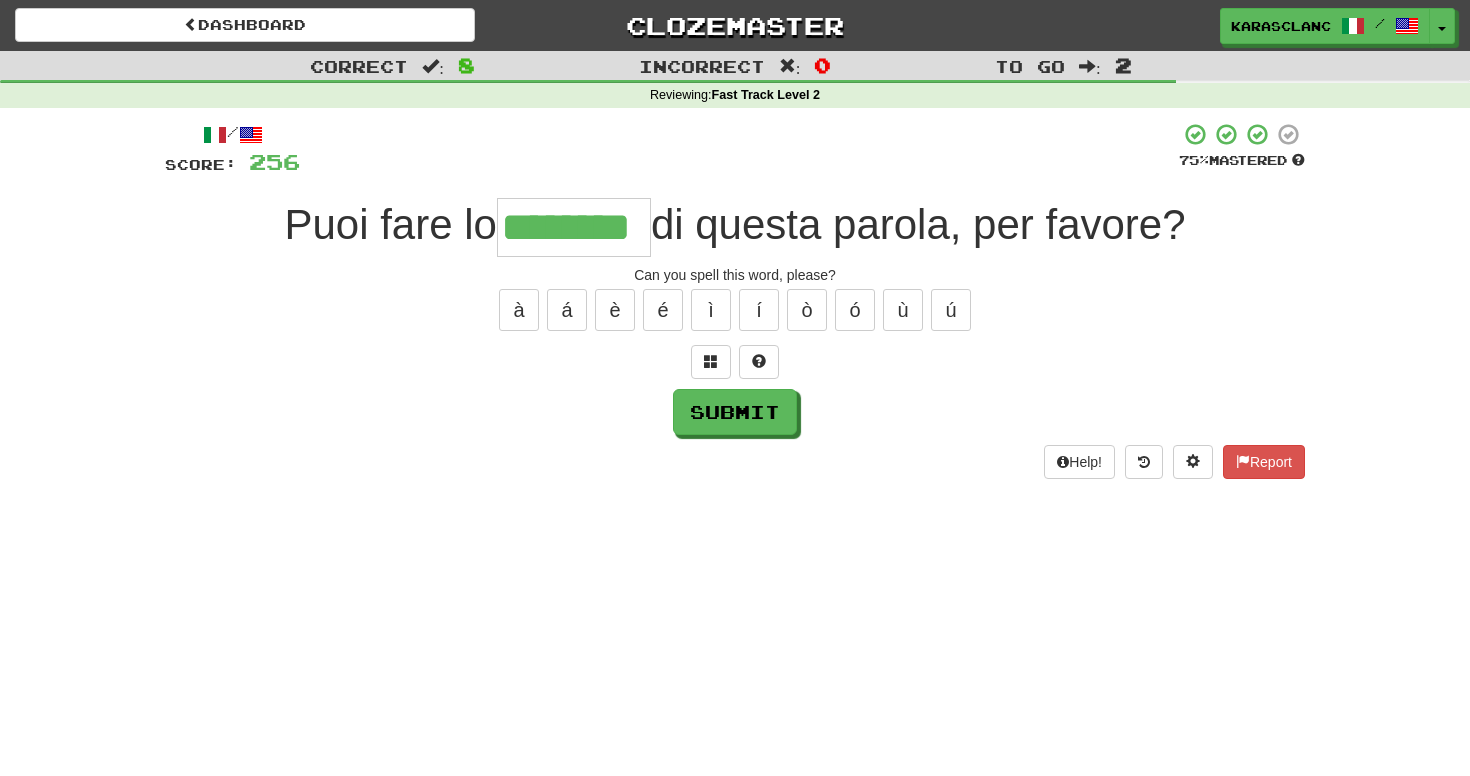type on "********" 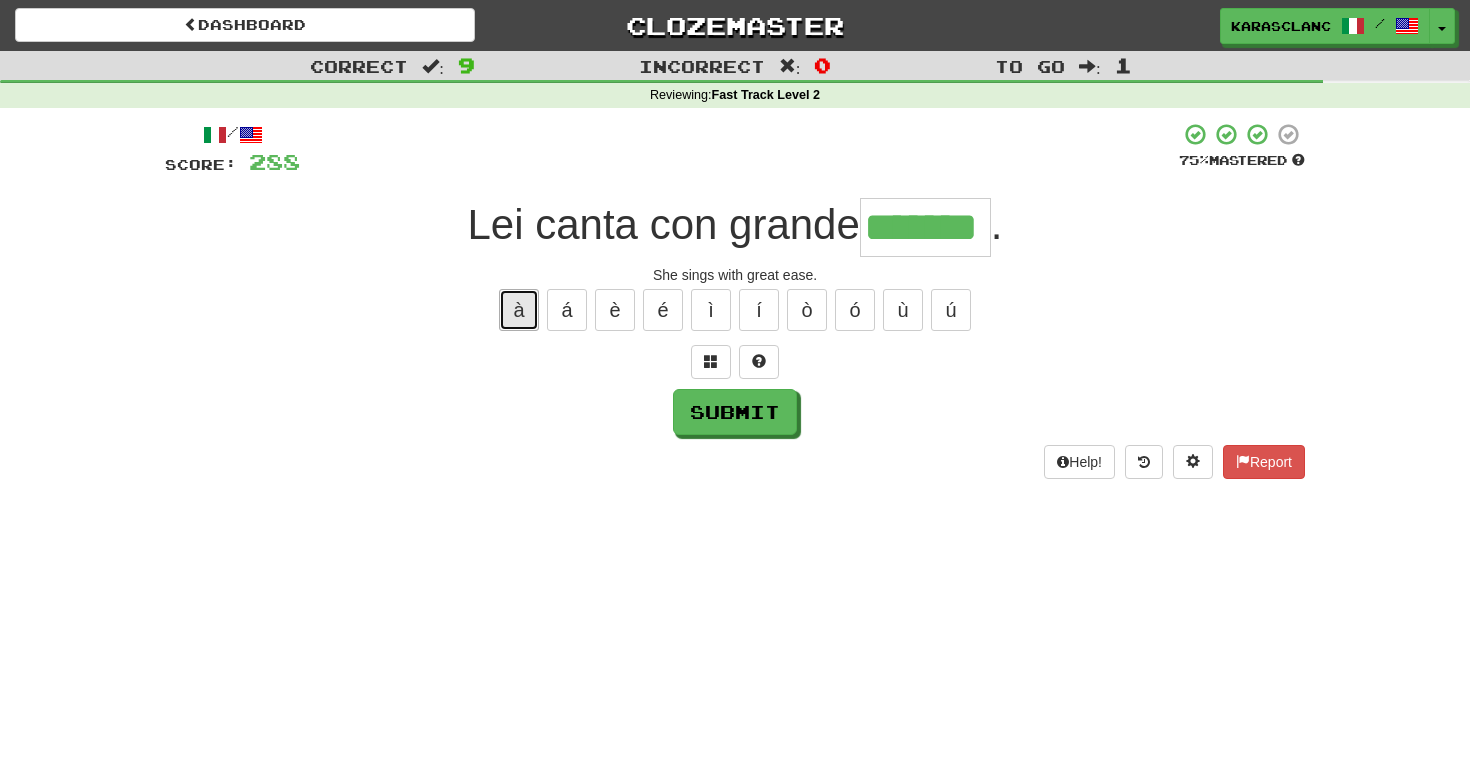 click on "à" at bounding box center [519, 310] 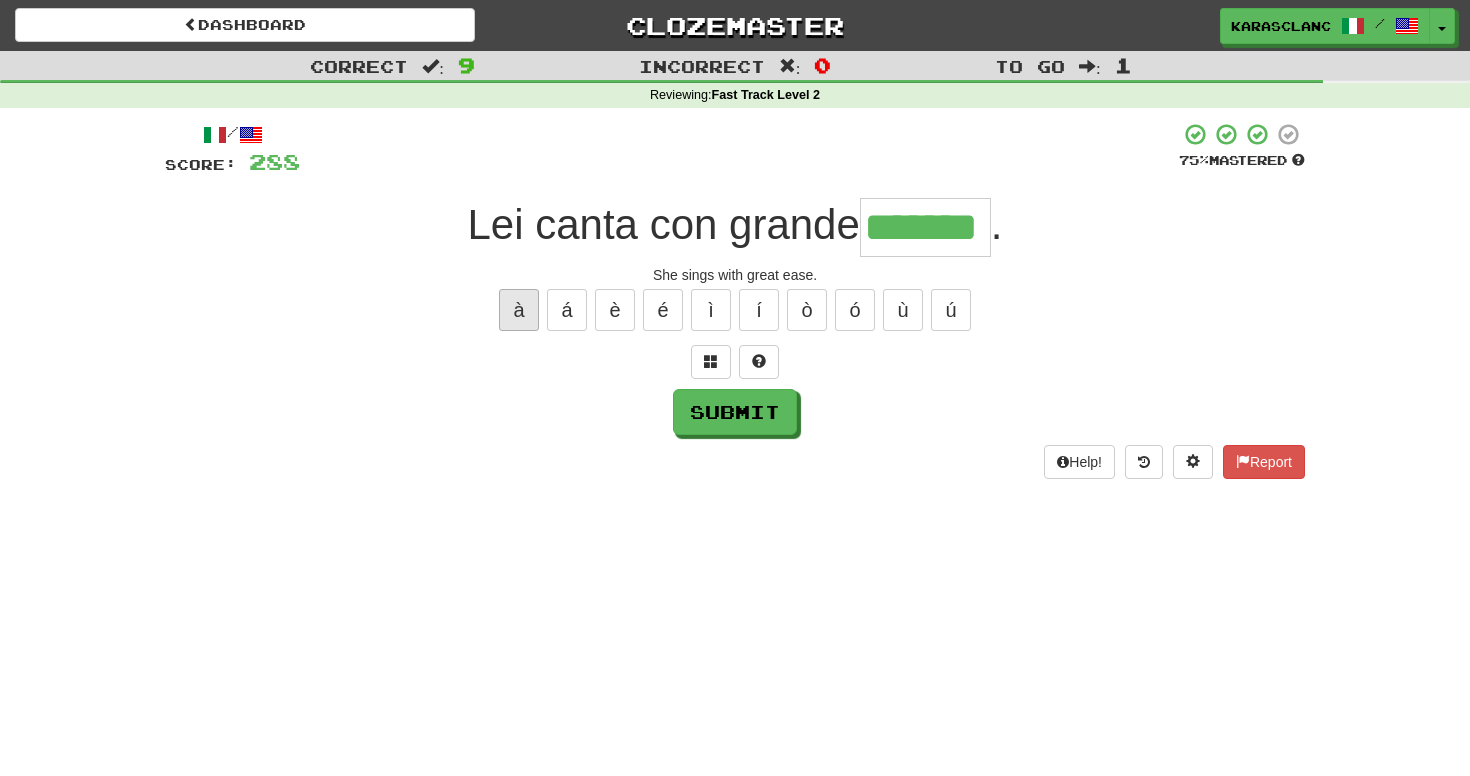 type on "********" 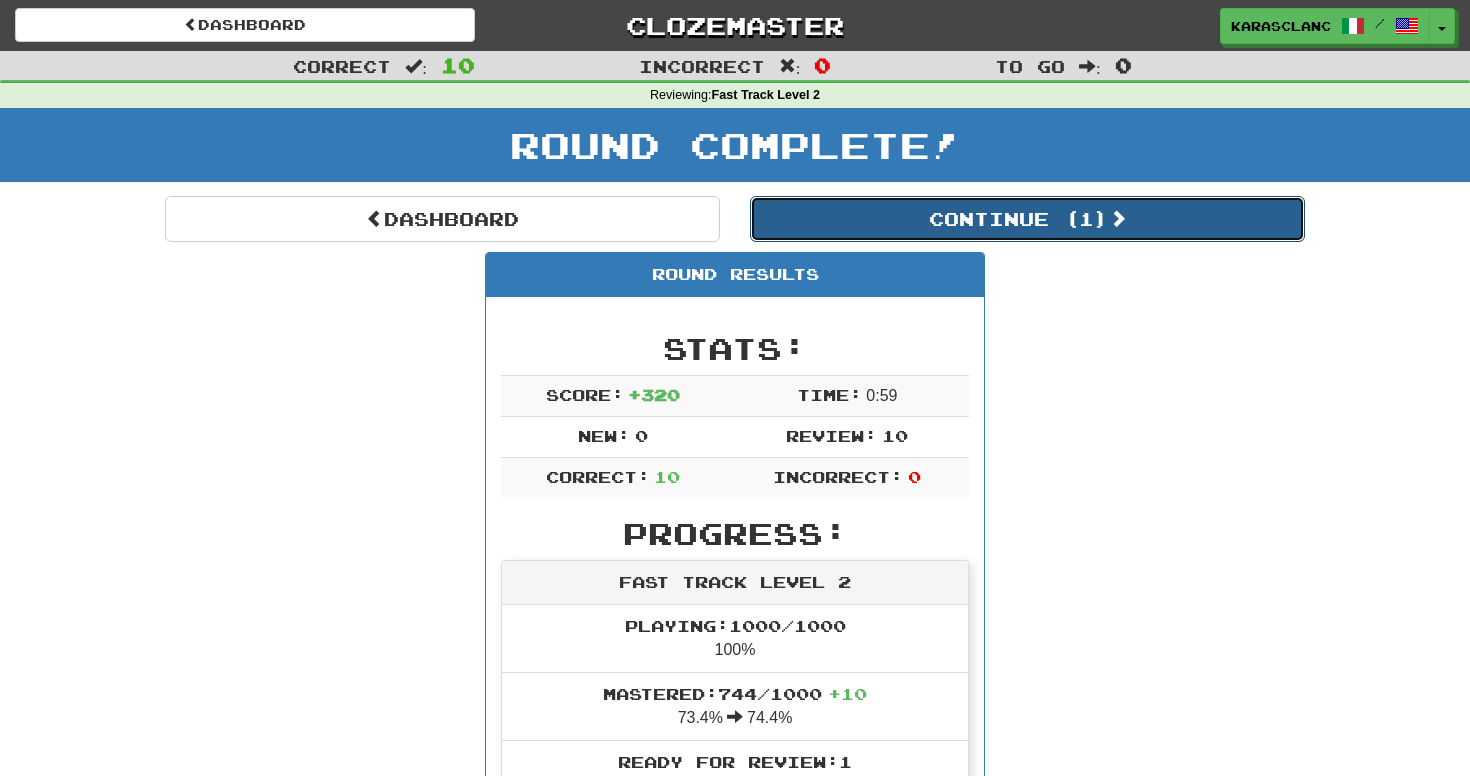 click on "Continue ( 1 )" at bounding box center (1027, 219) 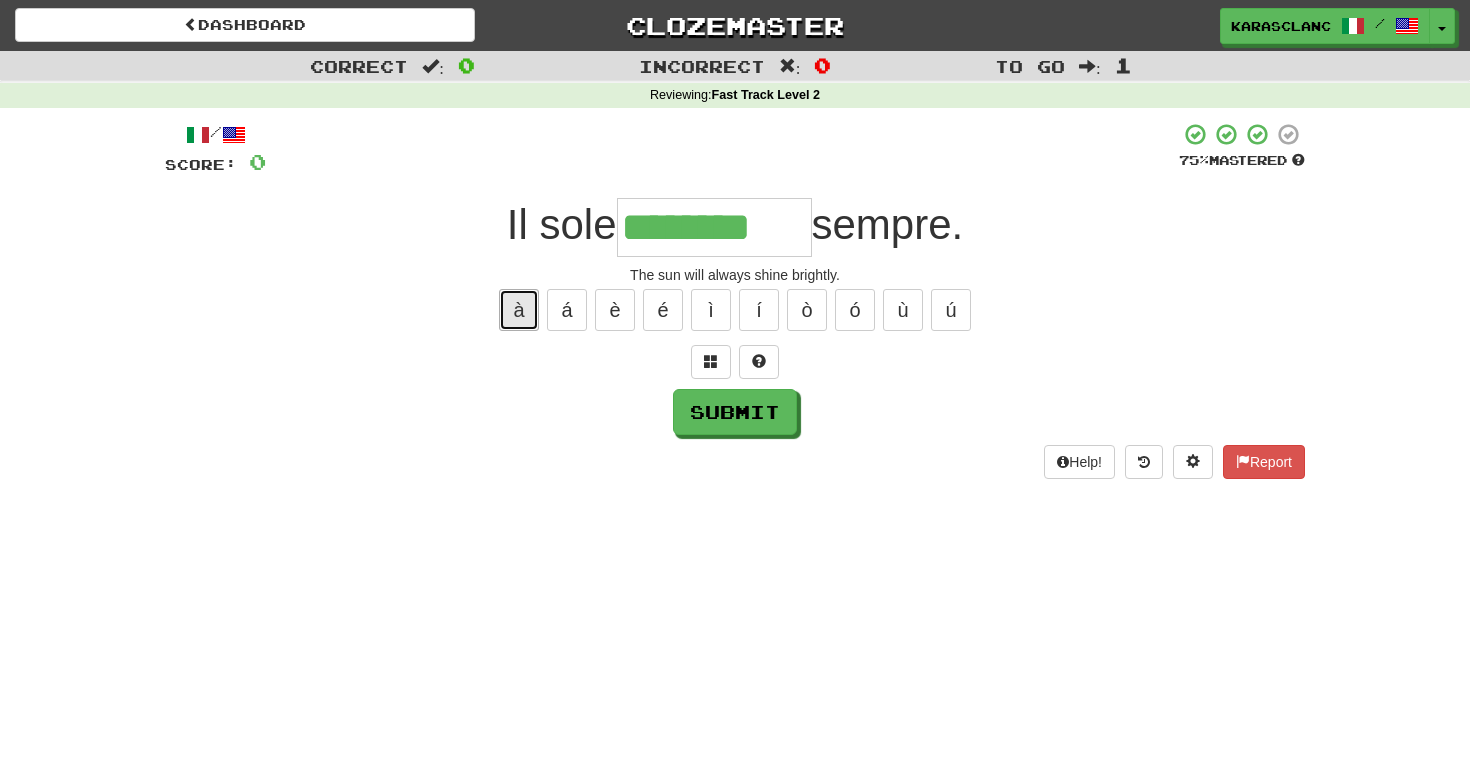 click on "à" at bounding box center (519, 310) 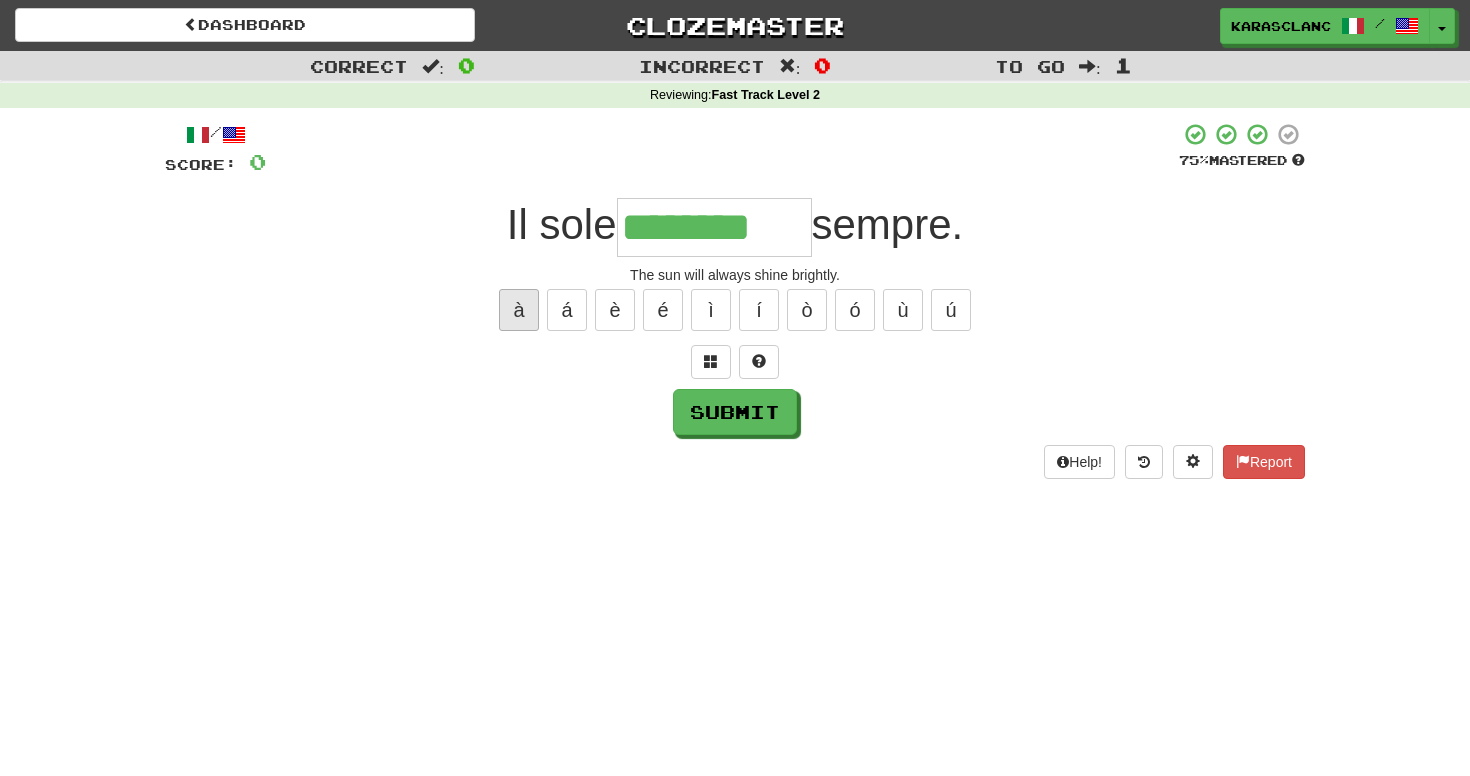 type on "*********" 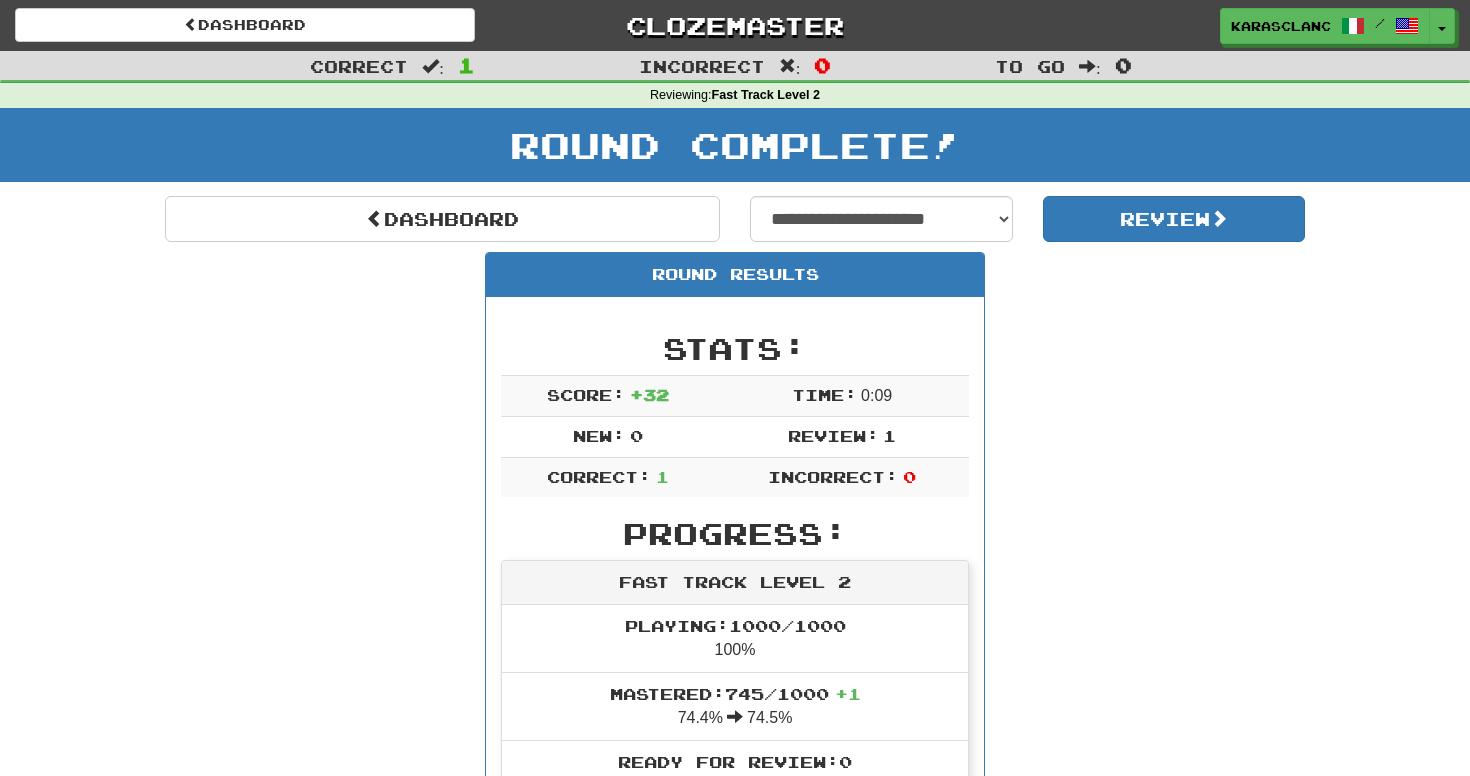 click on "Round Complete!" at bounding box center (735, 152) 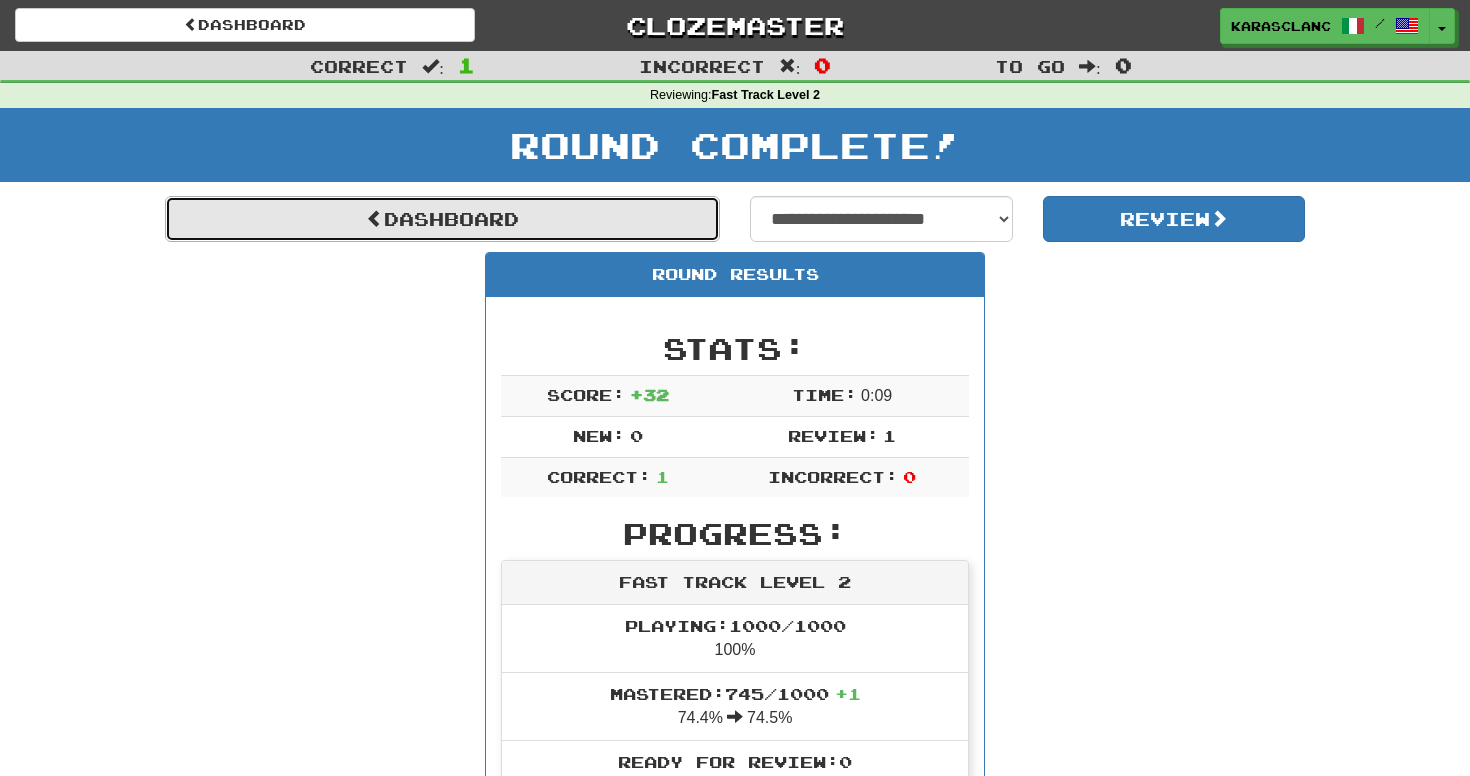 click on "Dashboard" at bounding box center (442, 219) 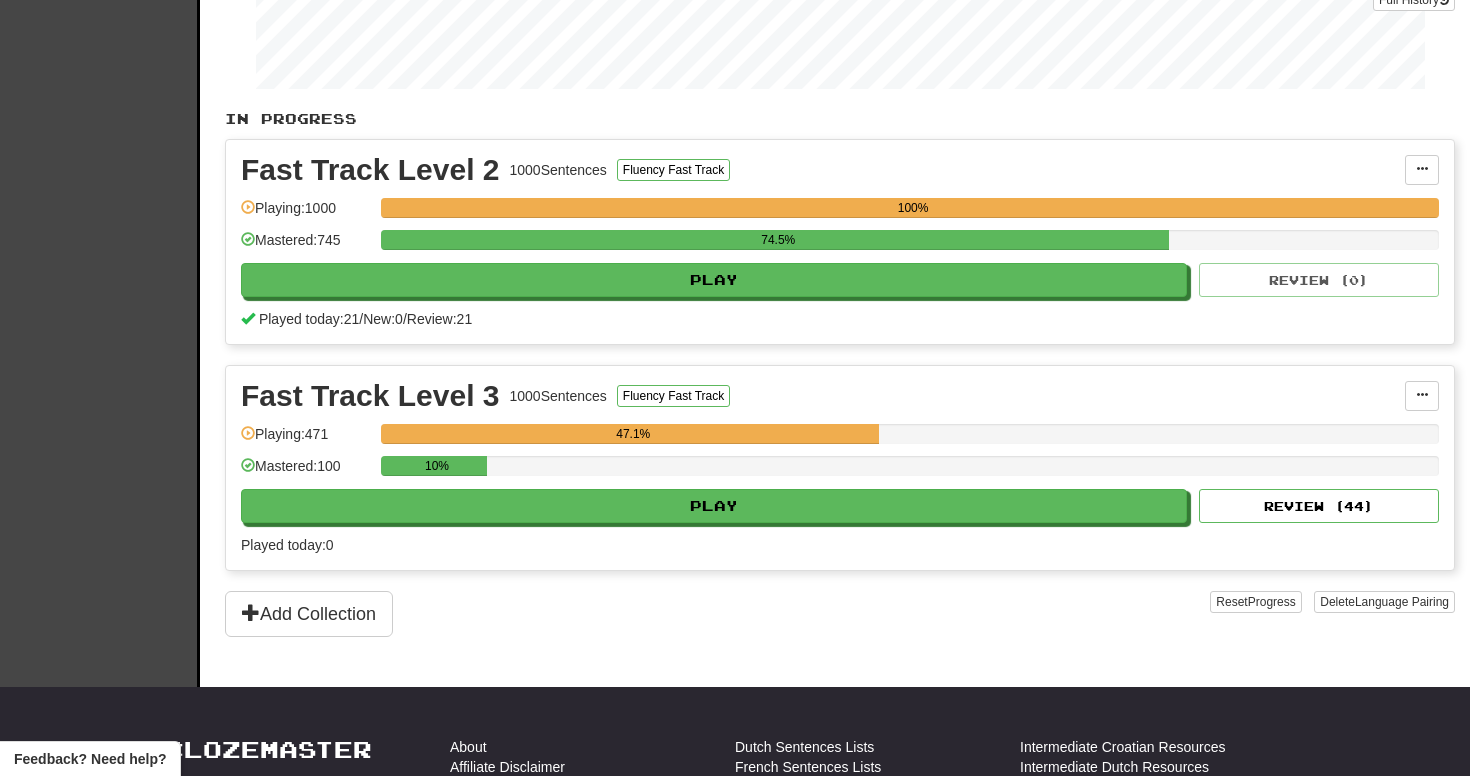 scroll, scrollTop: 328, scrollLeft: 0, axis: vertical 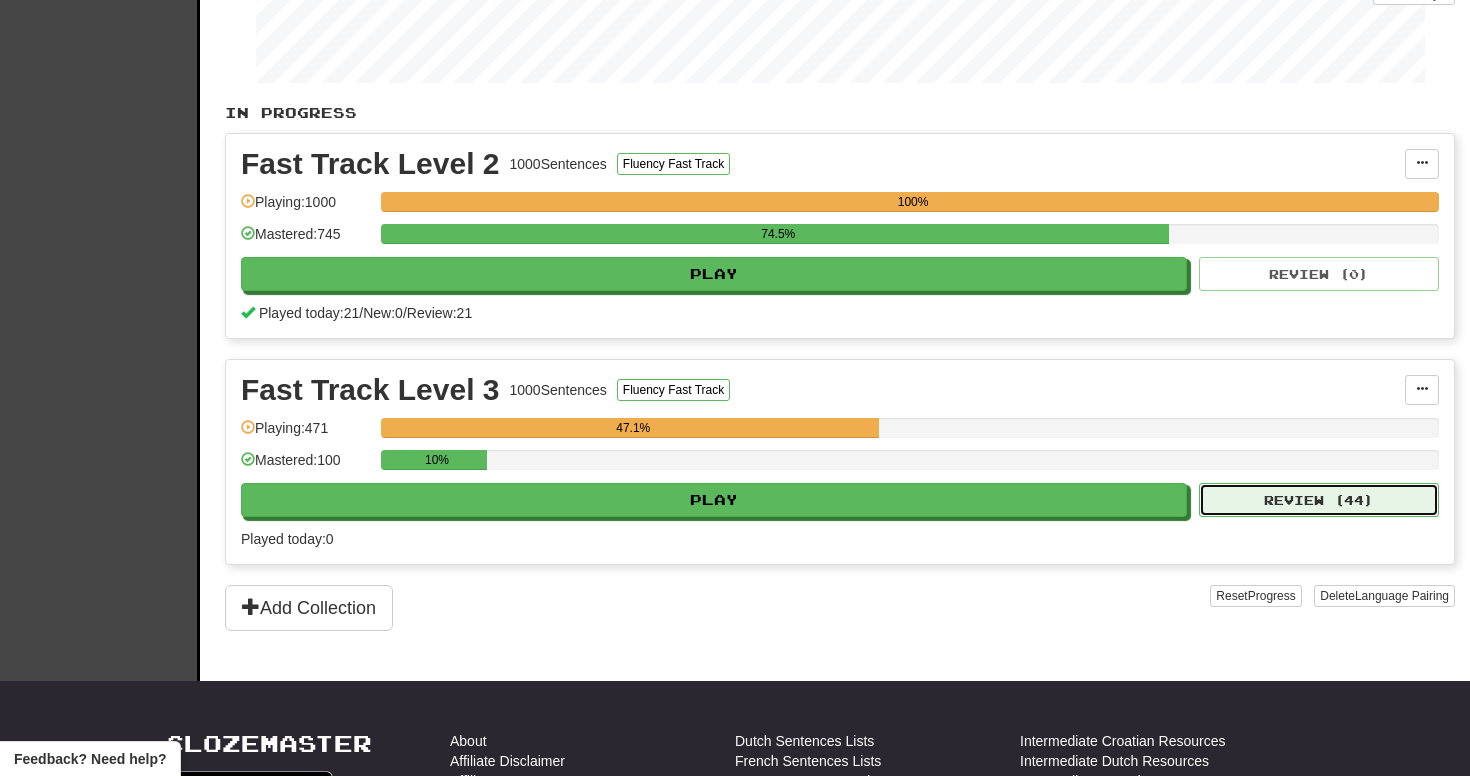 click on "Review ( 44 )" at bounding box center (1319, 500) 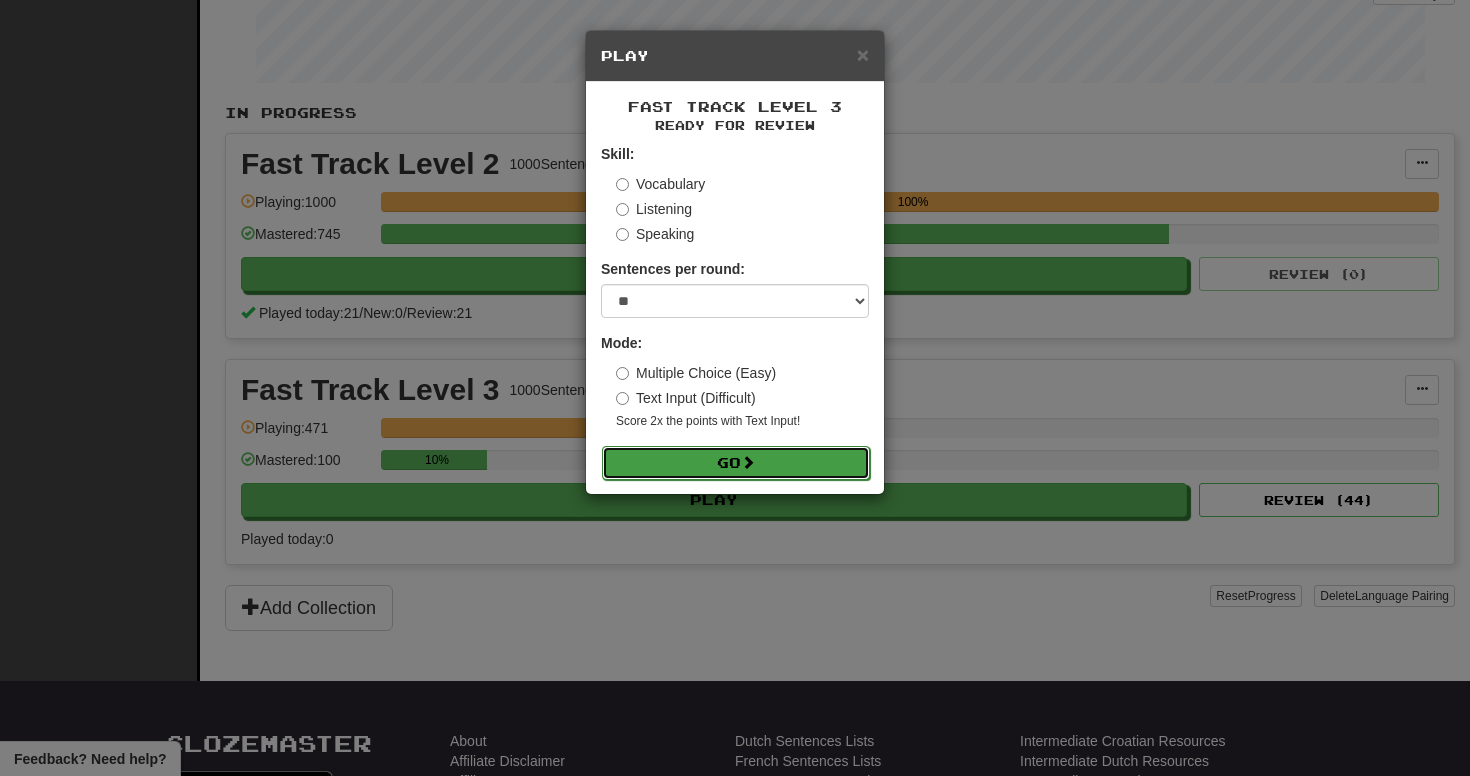click on "Go" at bounding box center [736, 463] 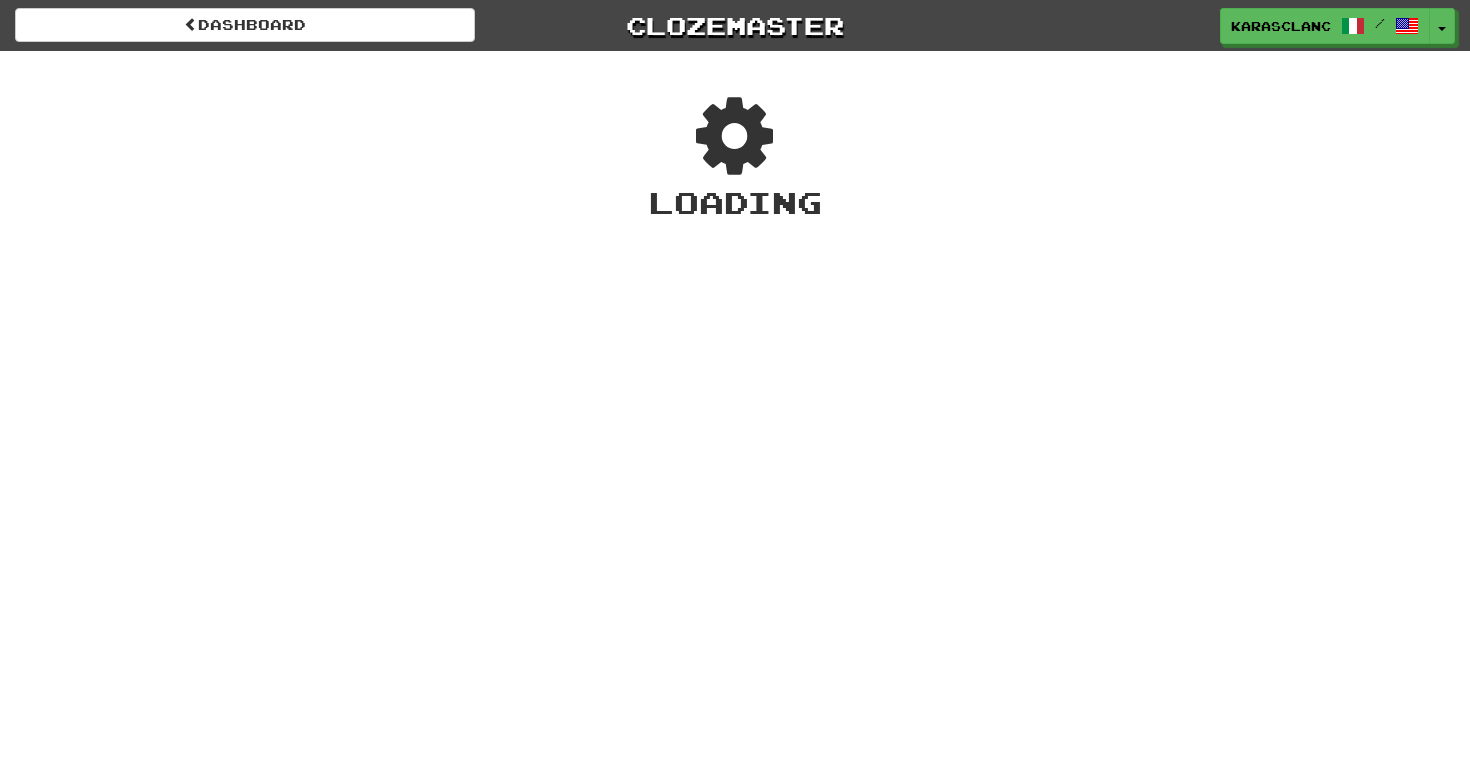 scroll, scrollTop: 0, scrollLeft: 0, axis: both 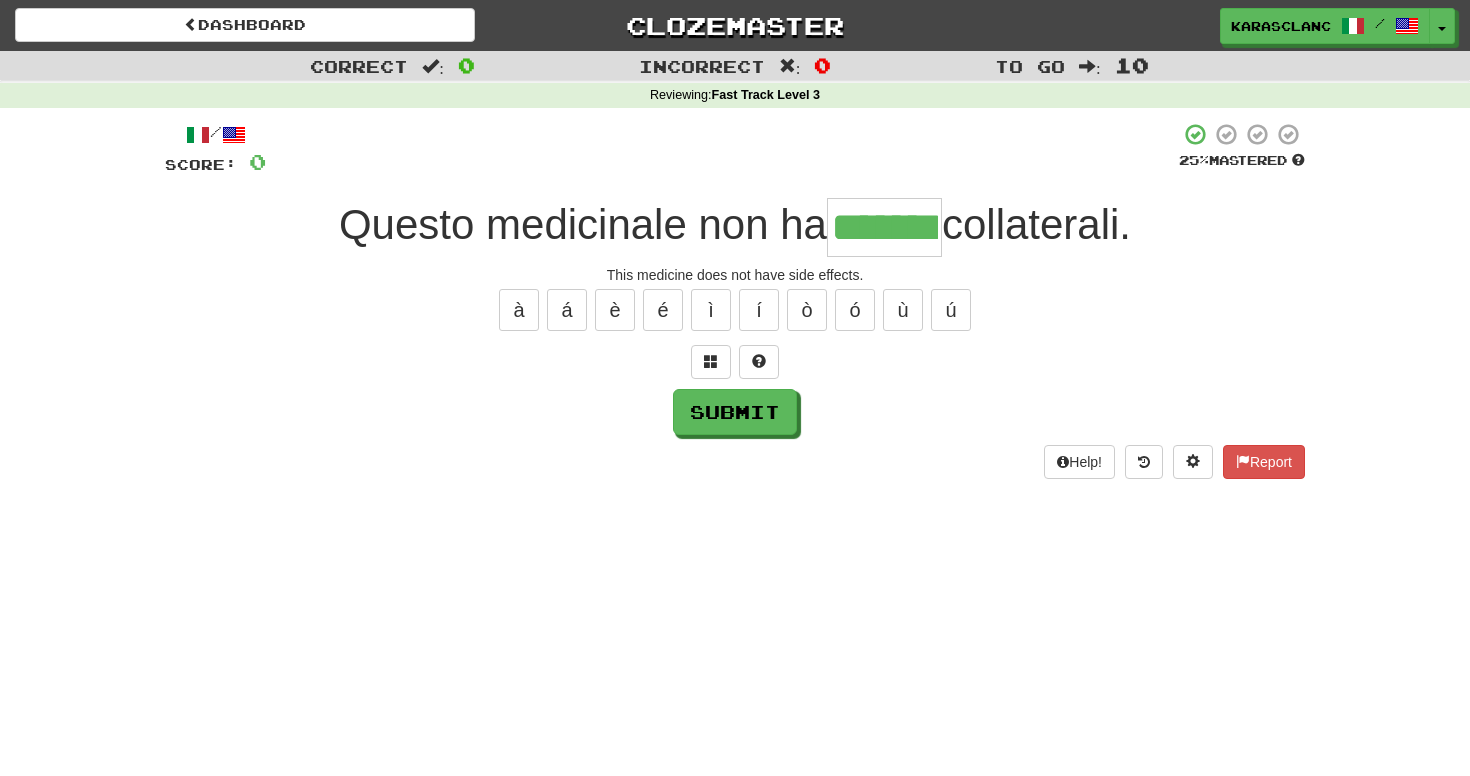 type on "*******" 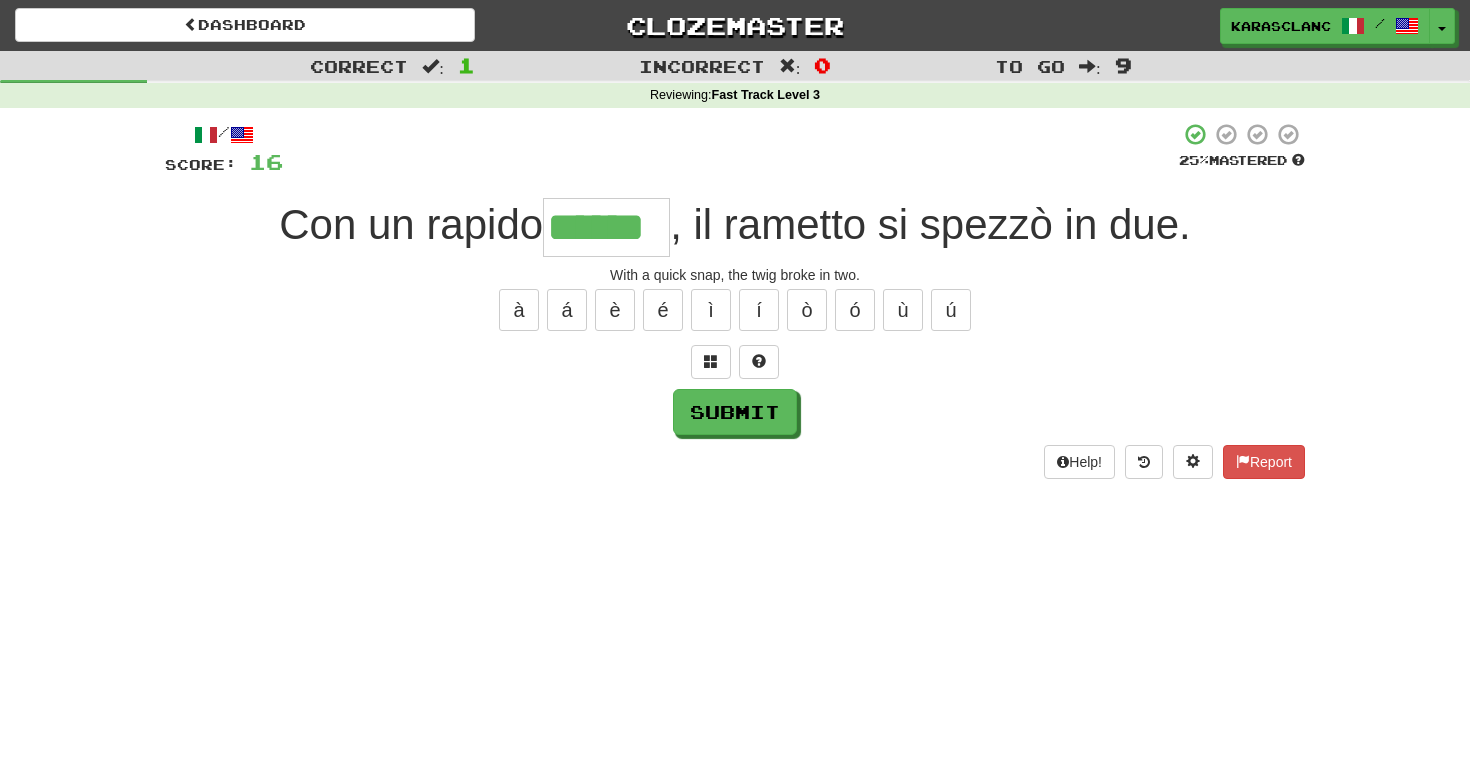 type on "******" 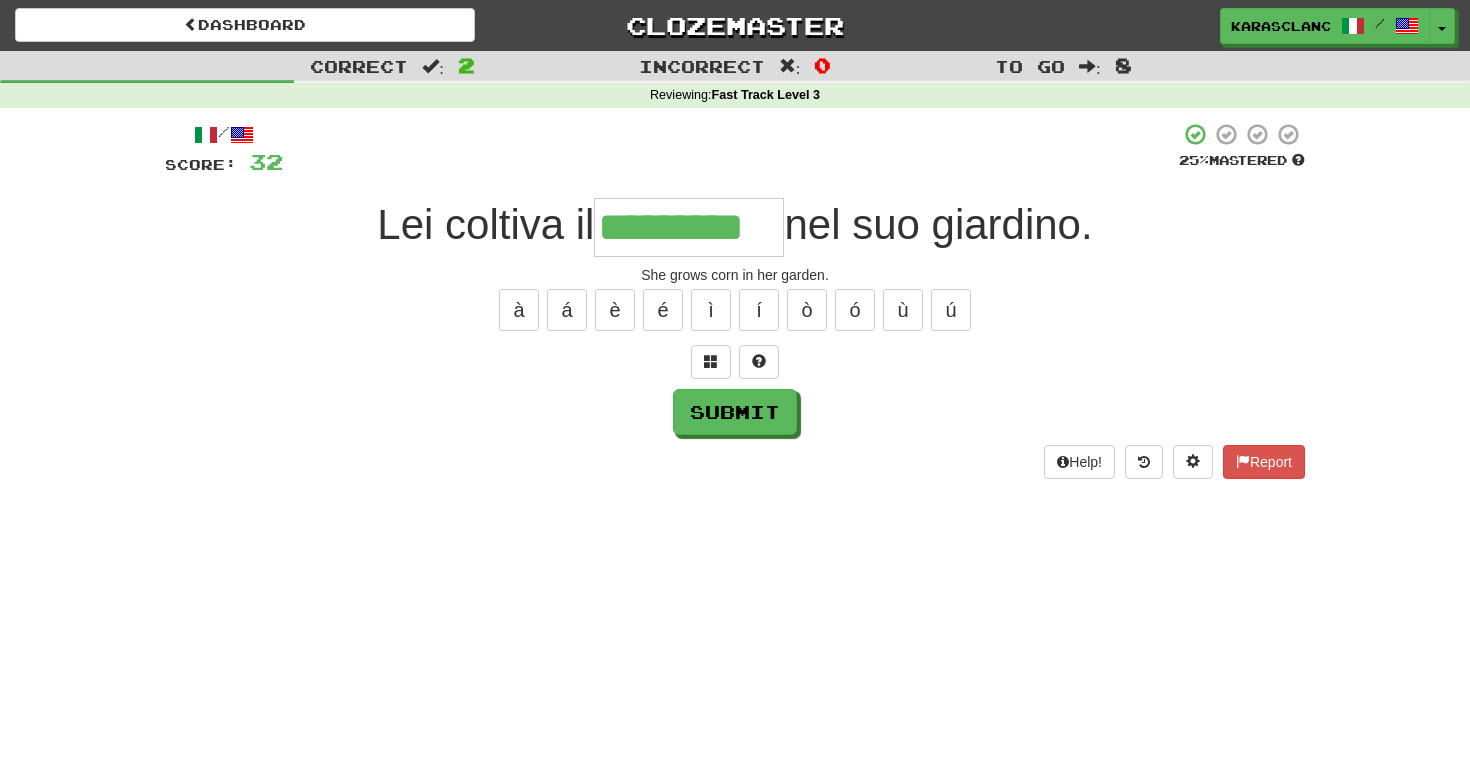 type on "*********" 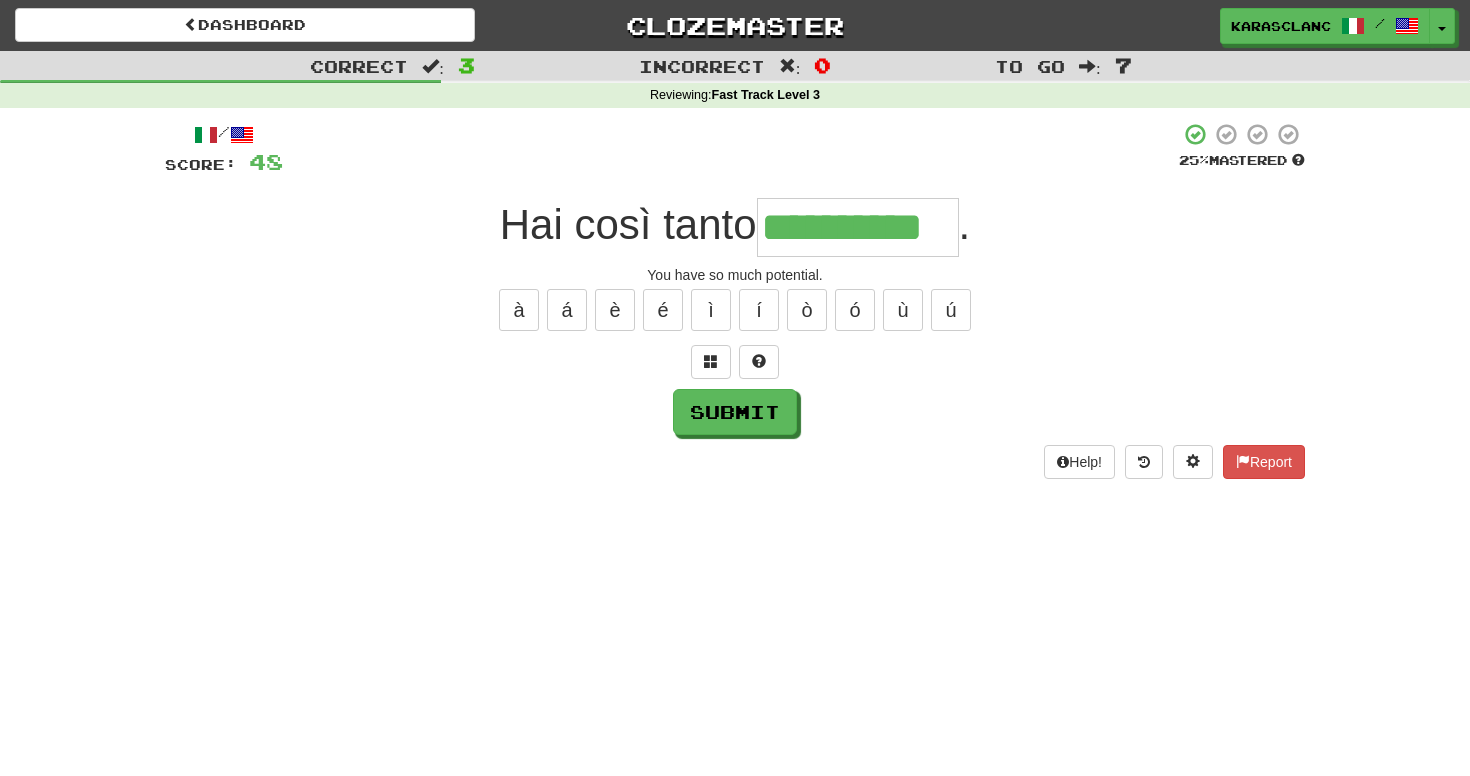 type on "**********" 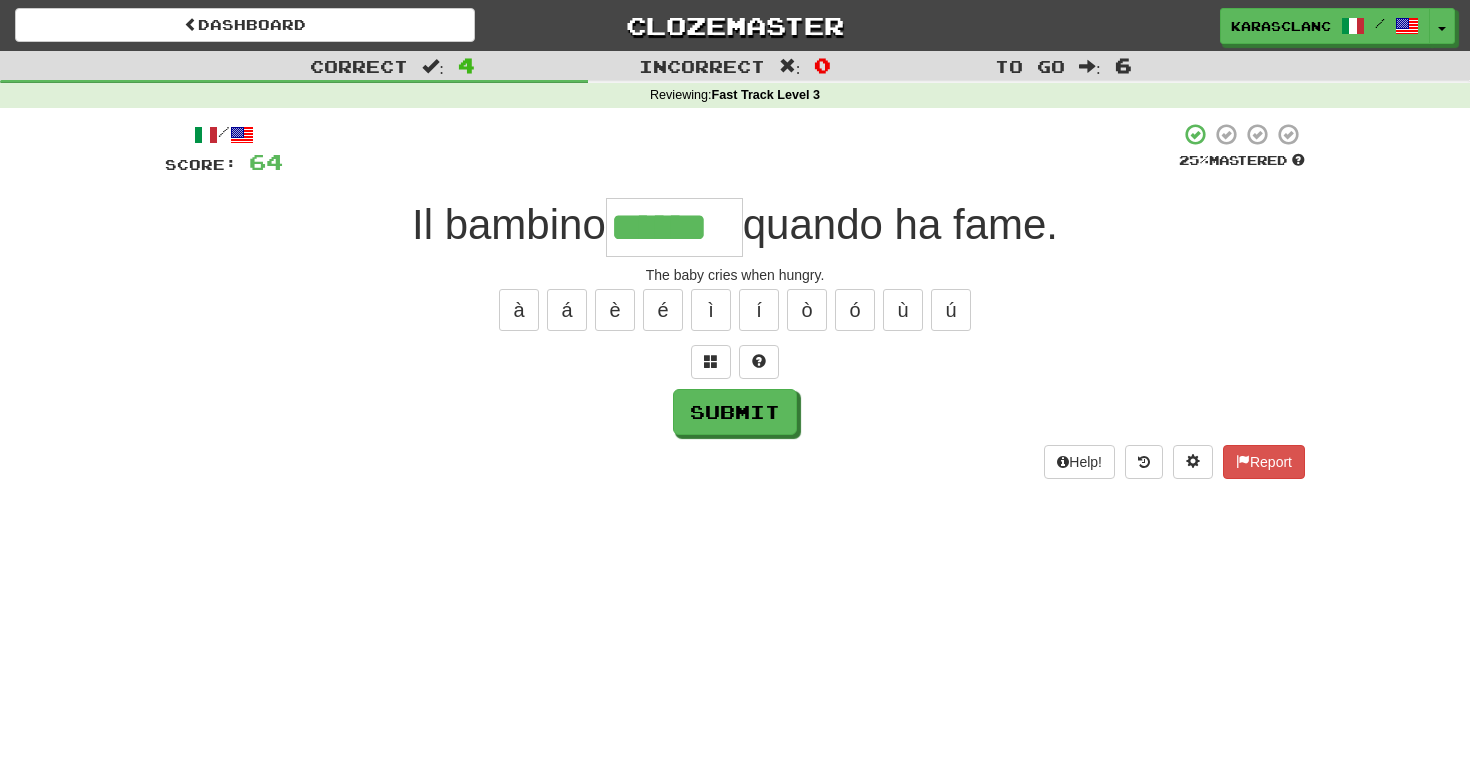 type on "******" 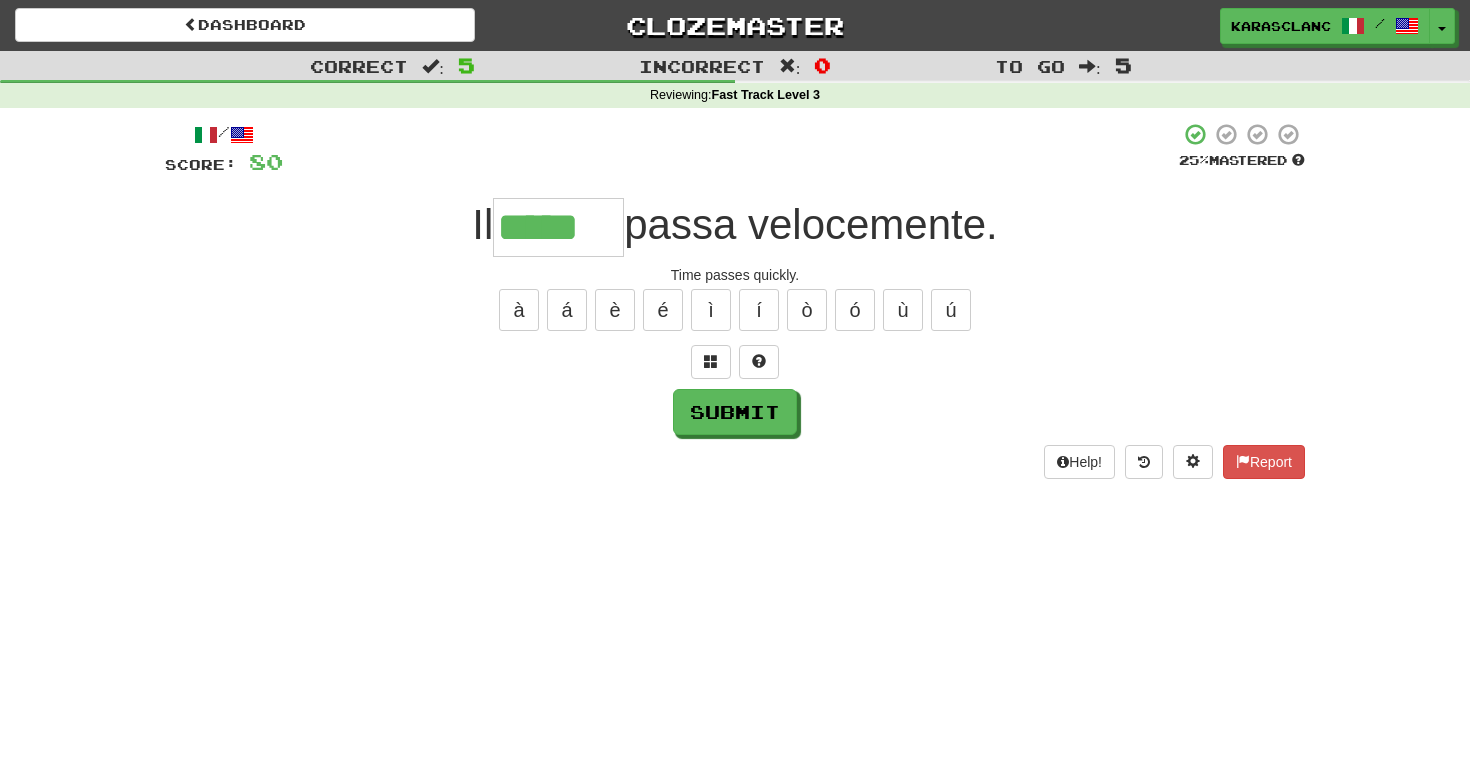 type on "*****" 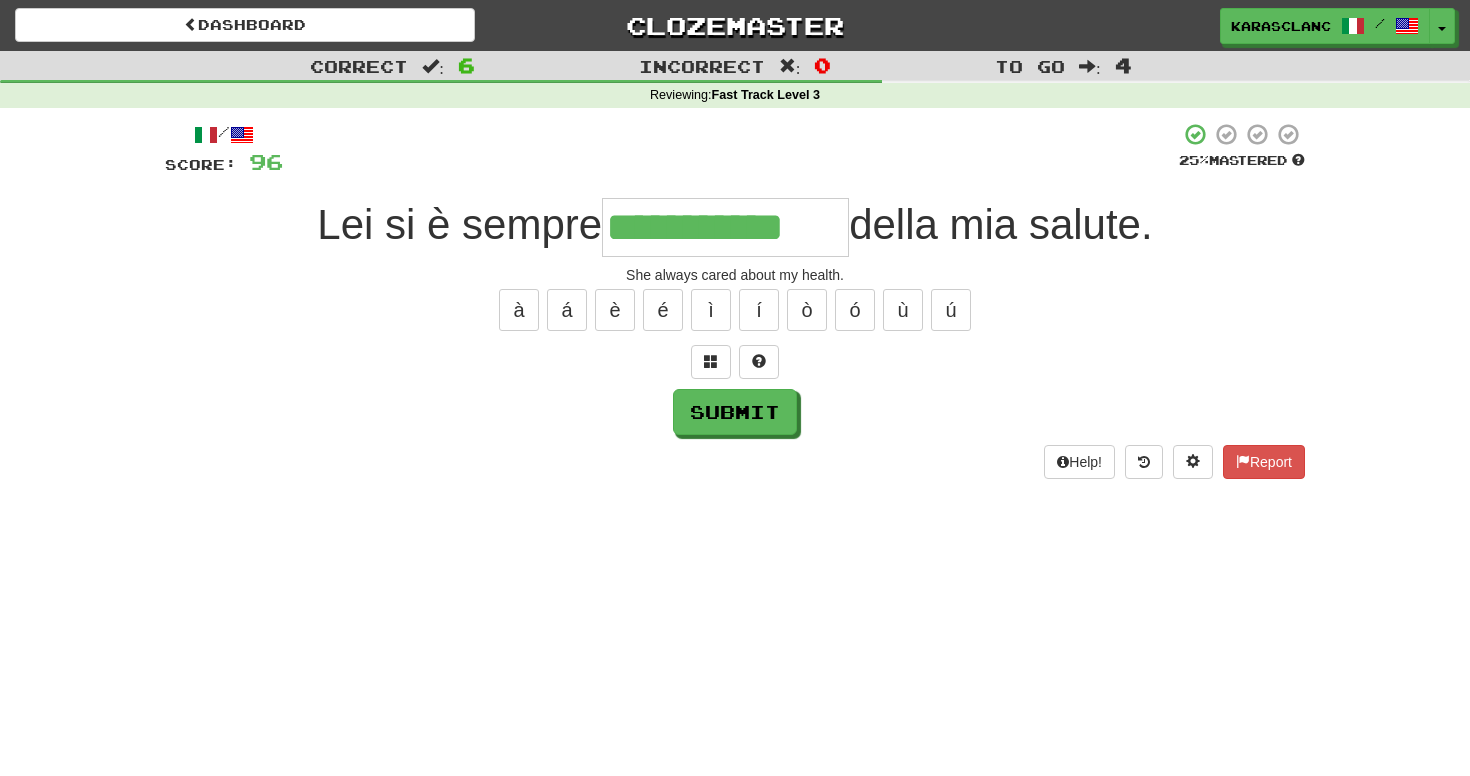 type on "**********" 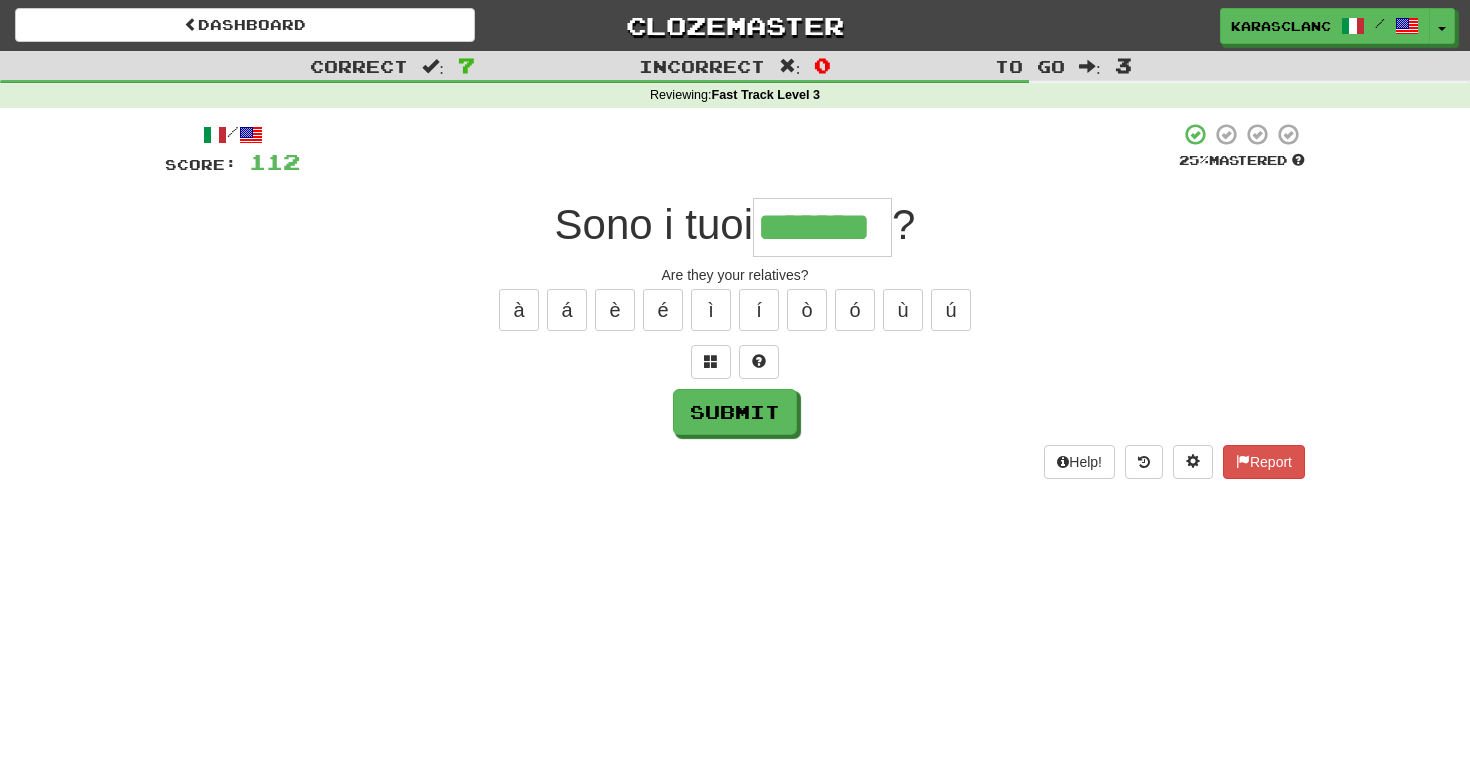 type on "*******" 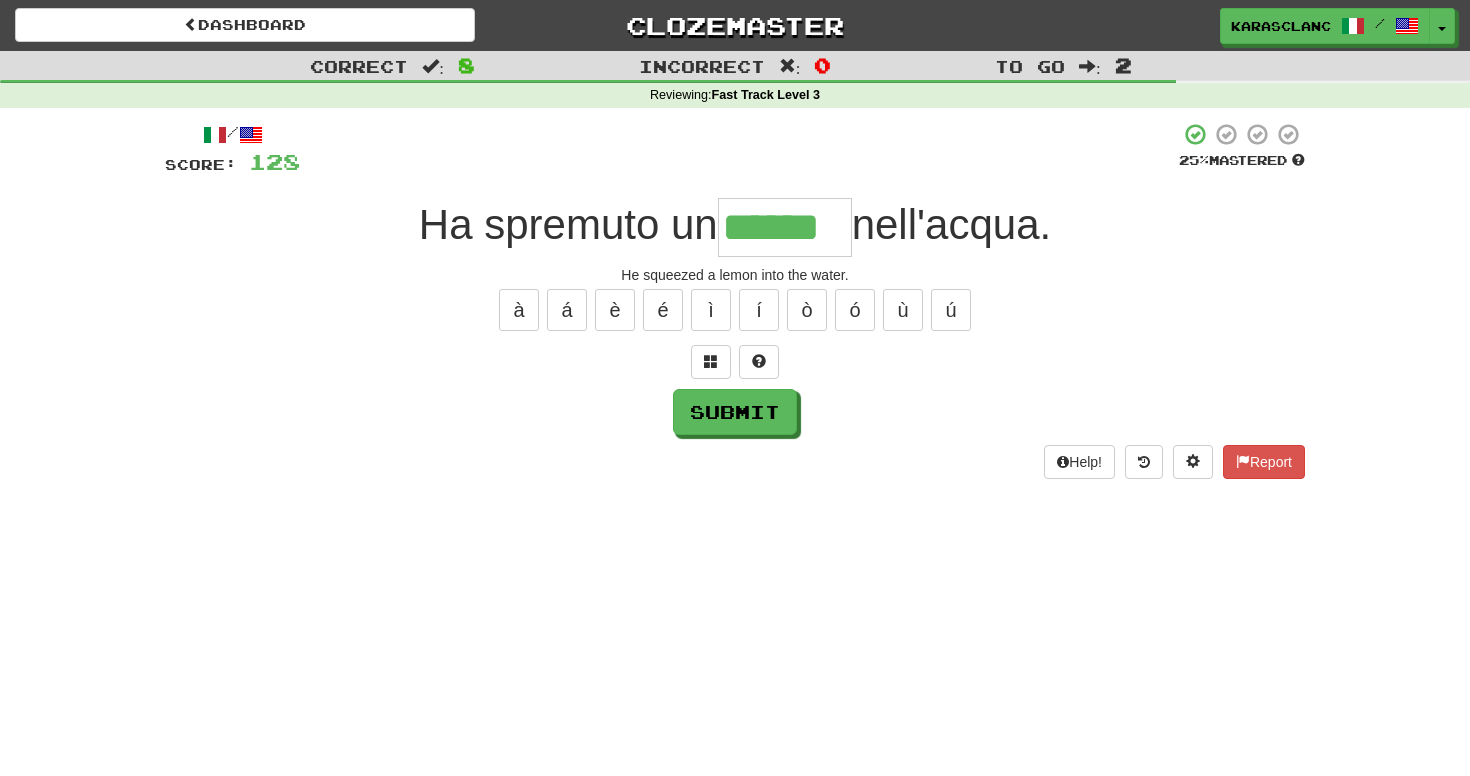 type on "******" 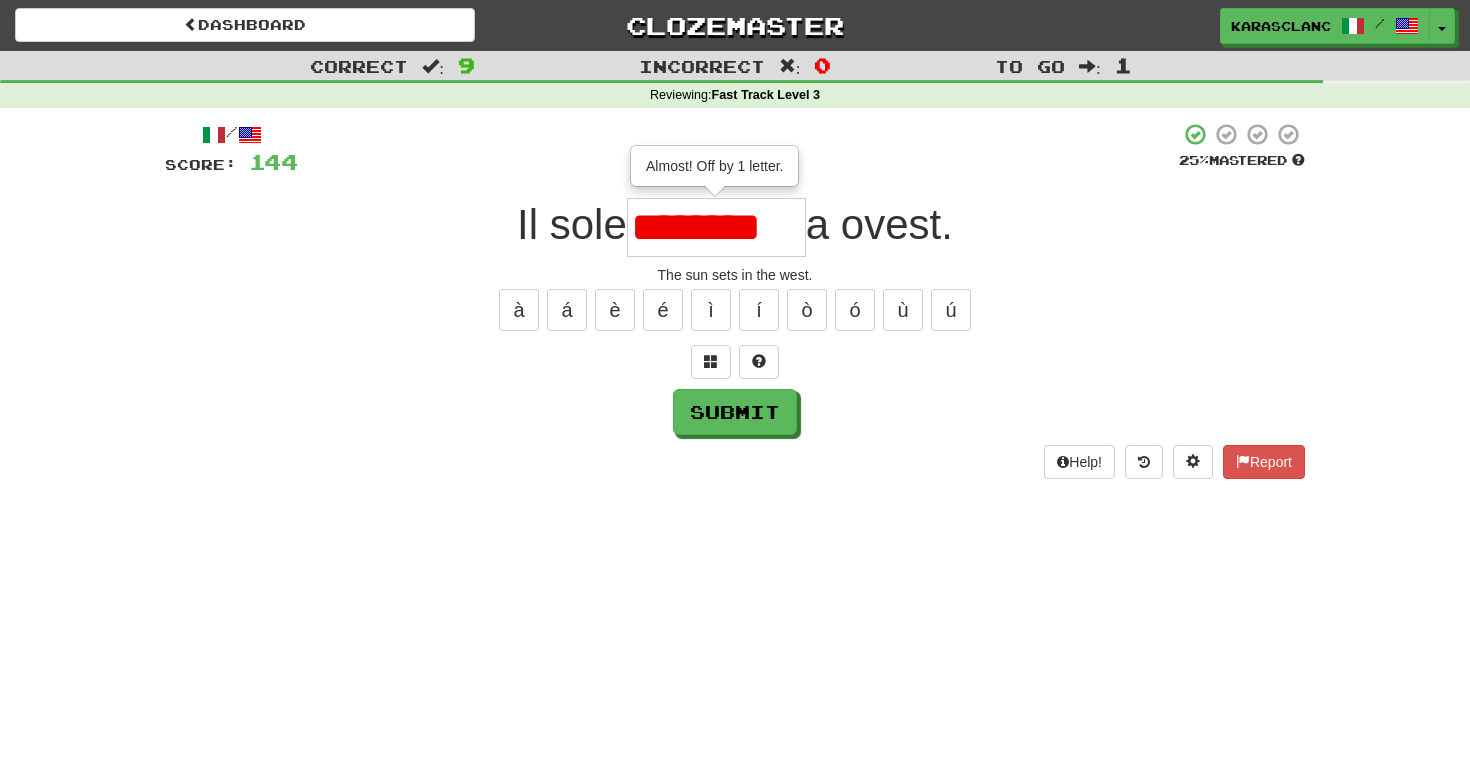 type on "********" 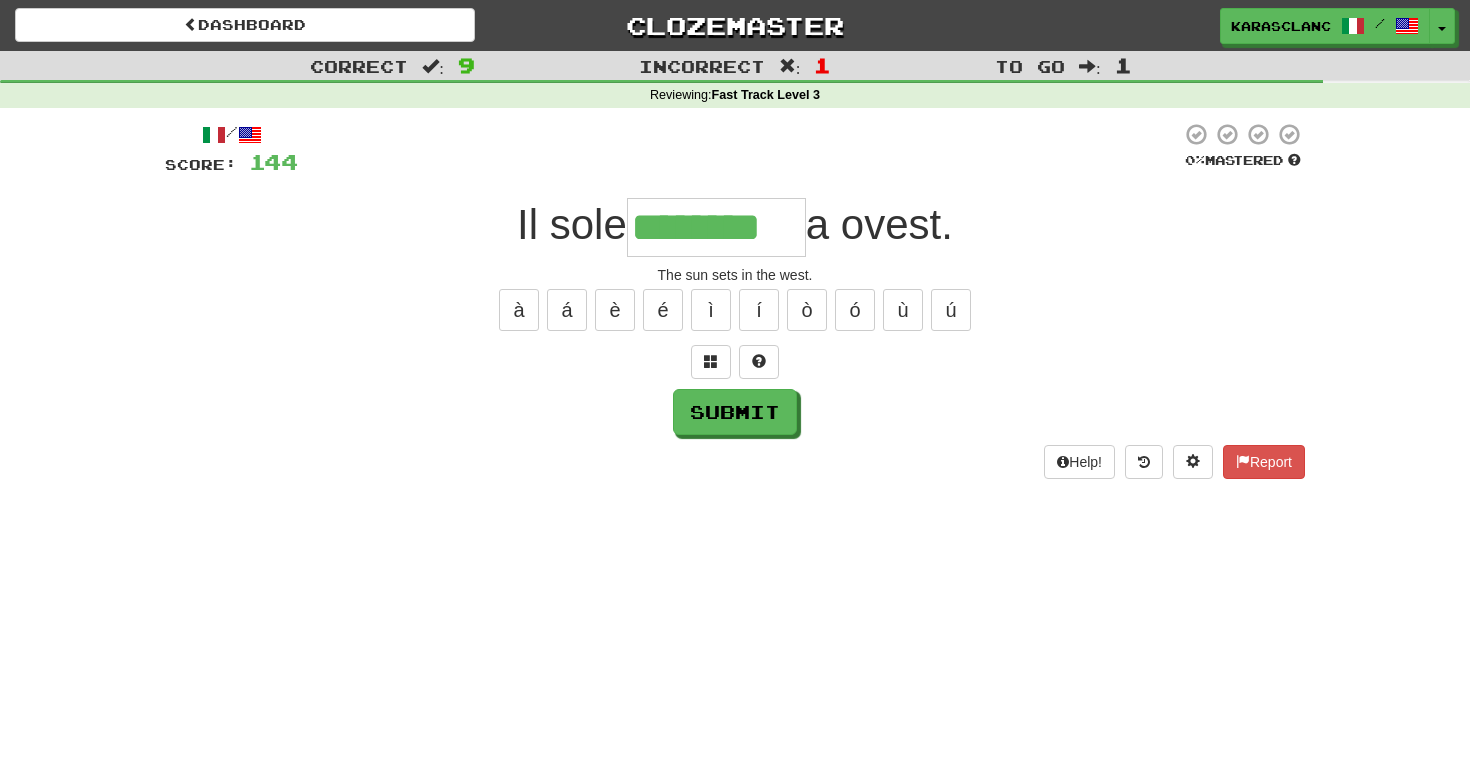type on "********" 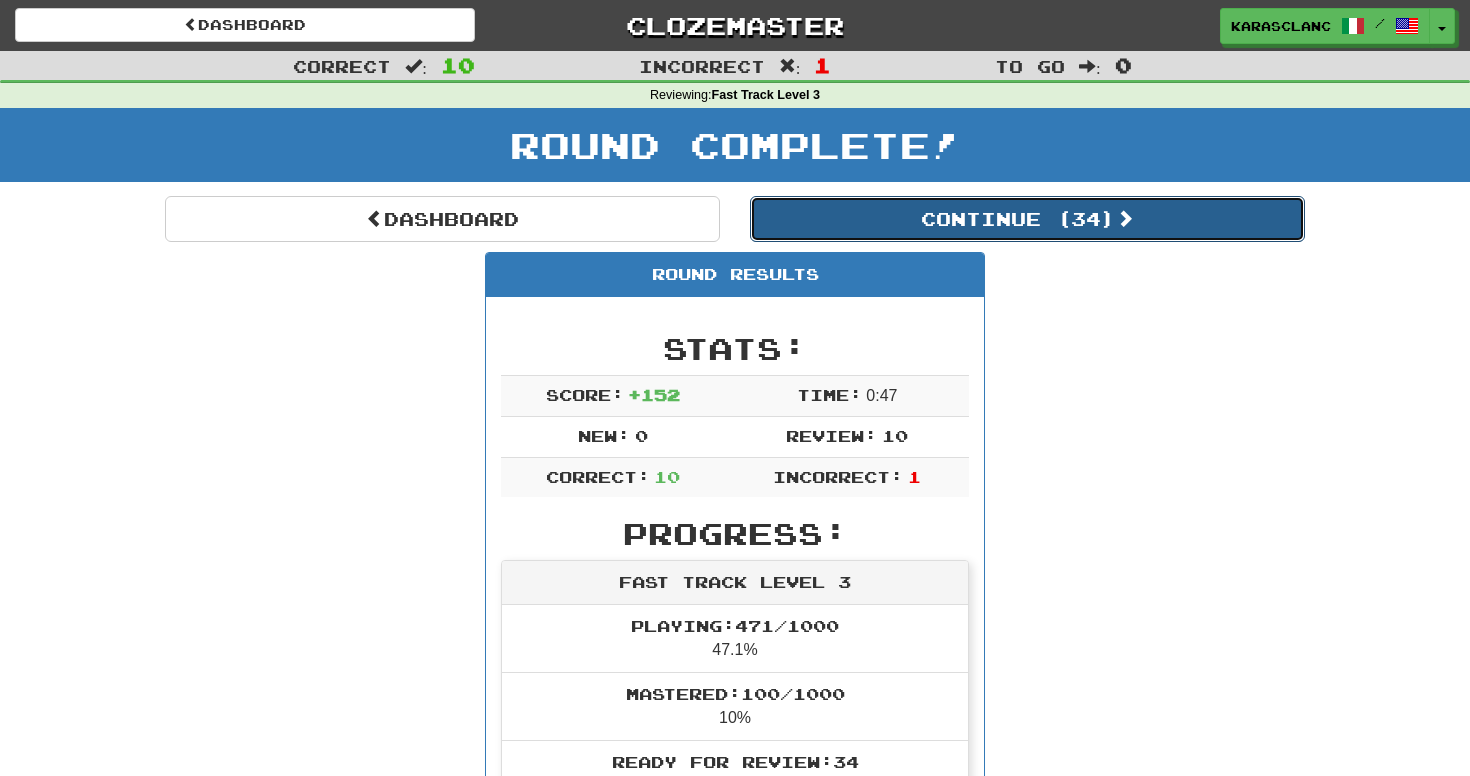 click on "Continue ( 34 )" at bounding box center [1027, 219] 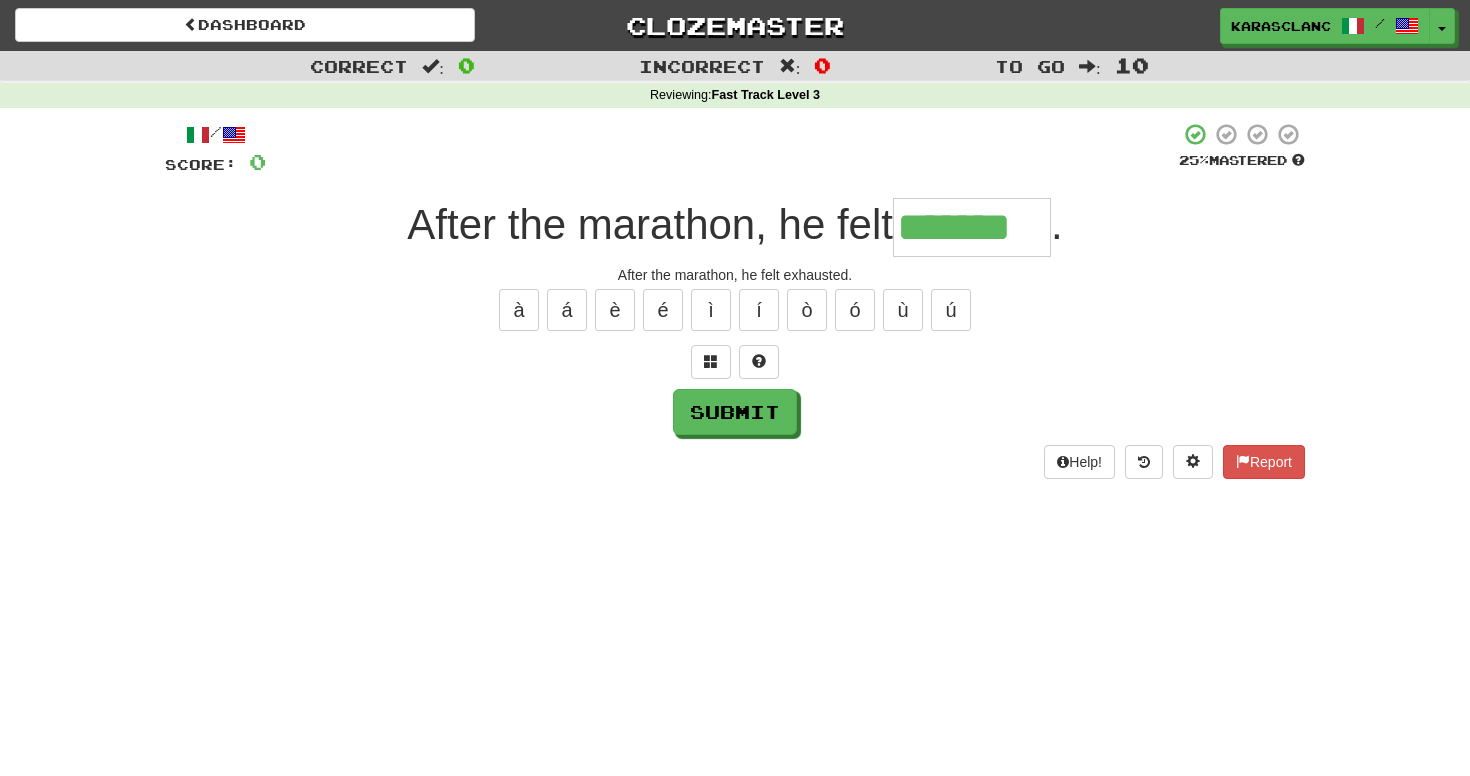 type on "*******" 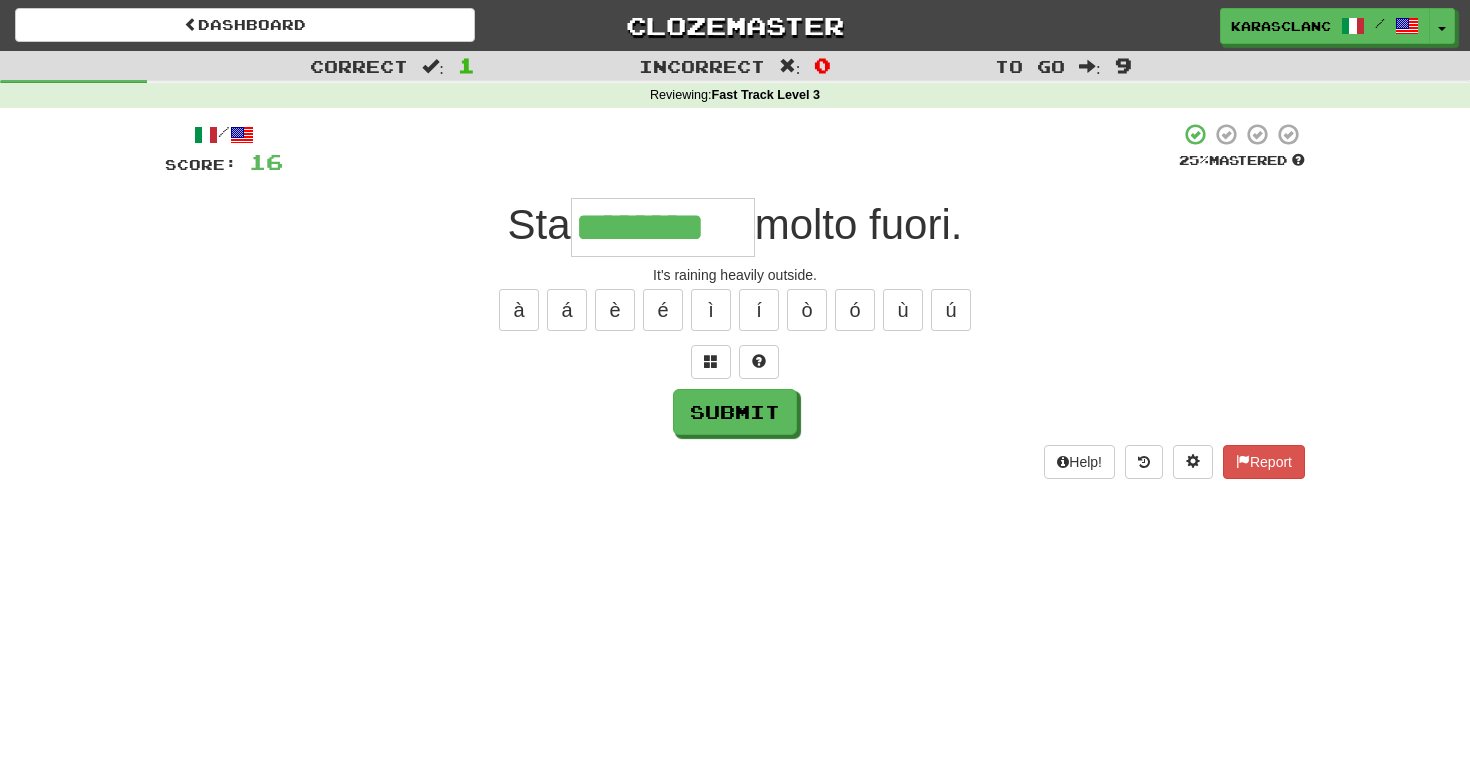 type on "********" 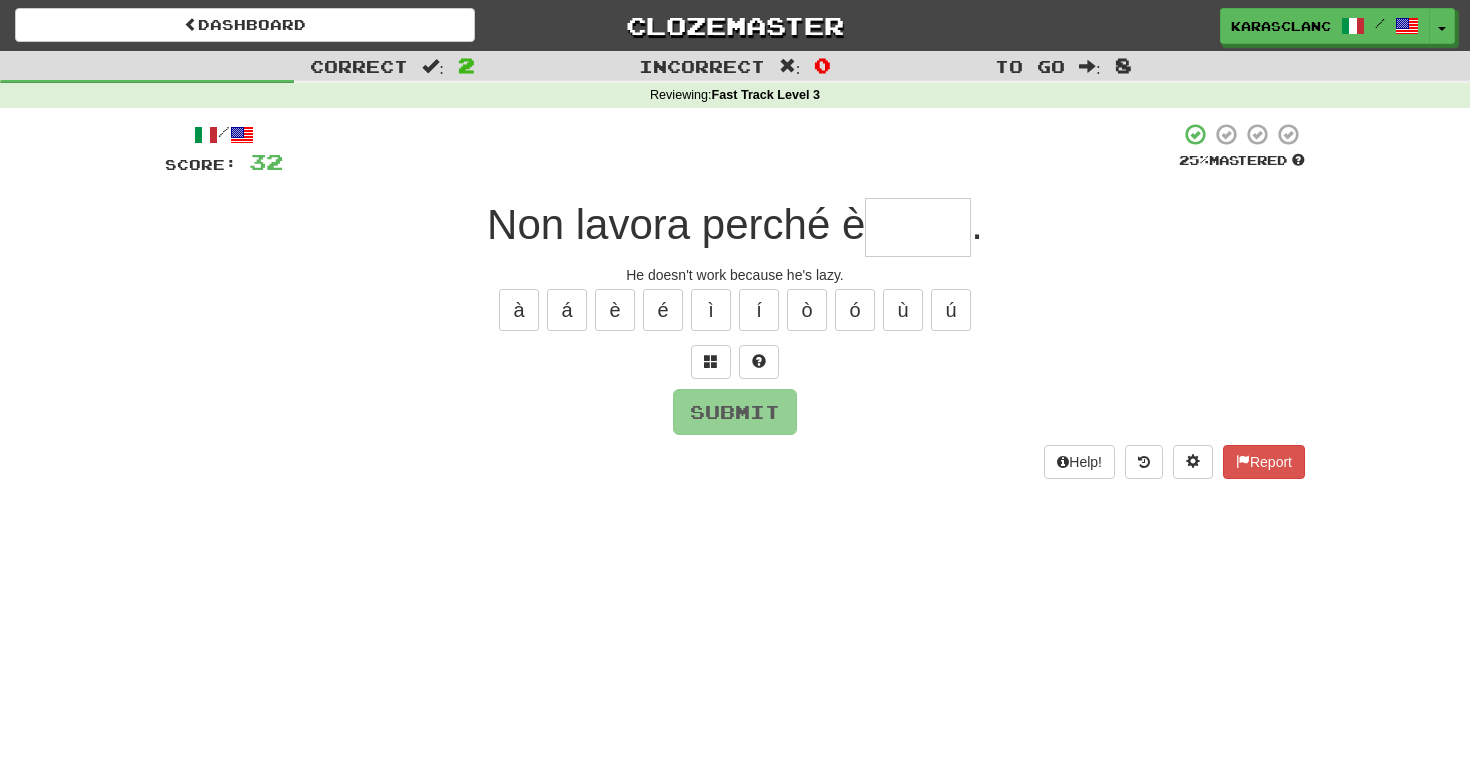 type on "*****" 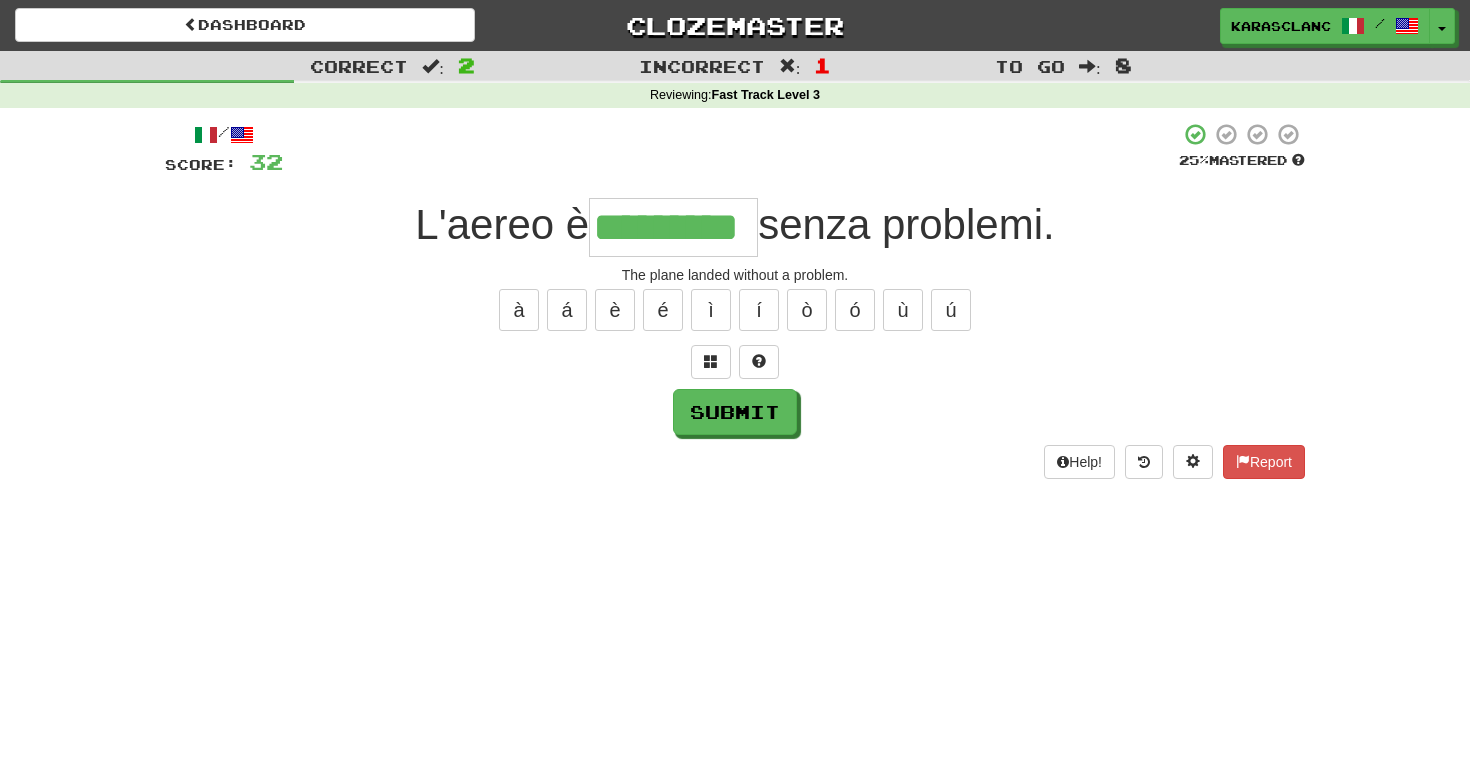 type on "*********" 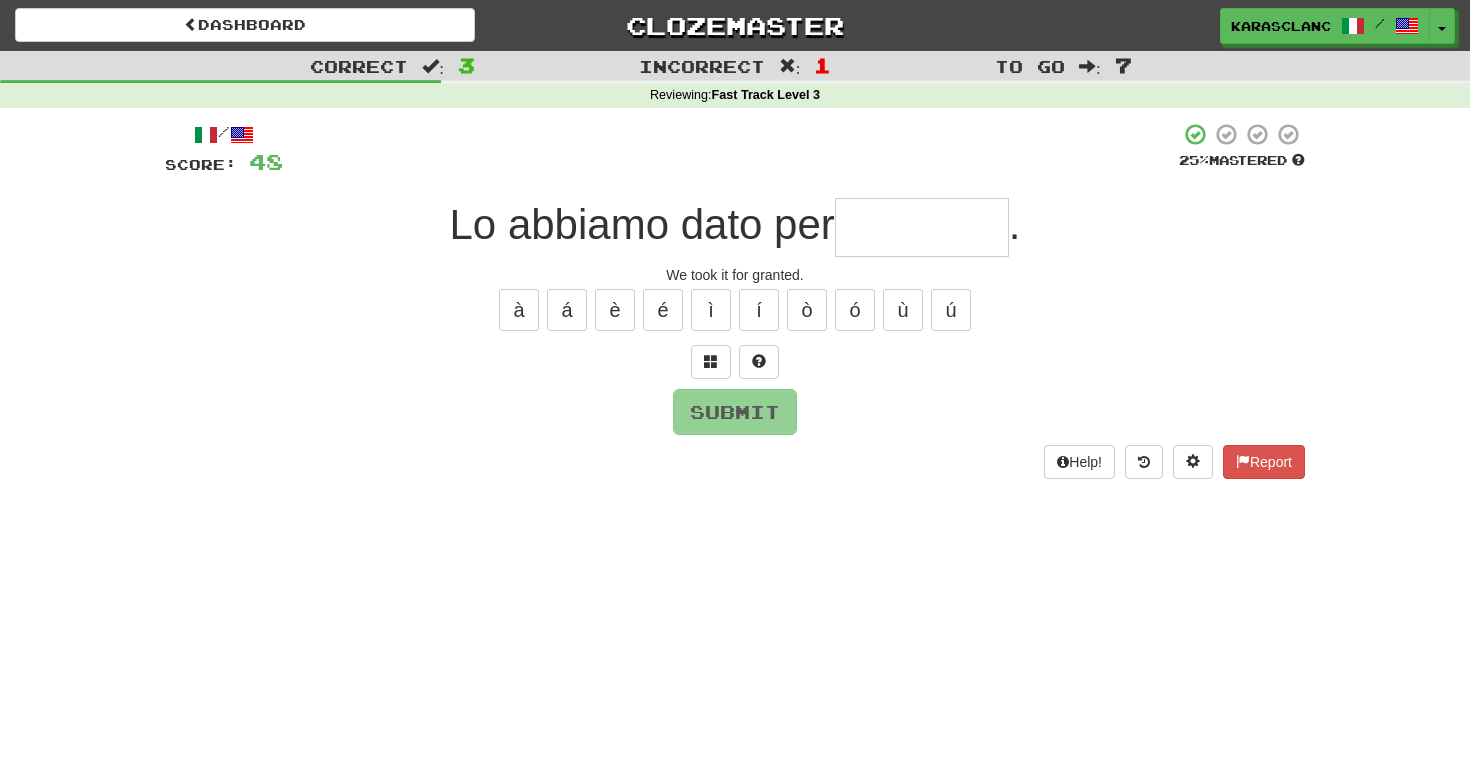 type on "*" 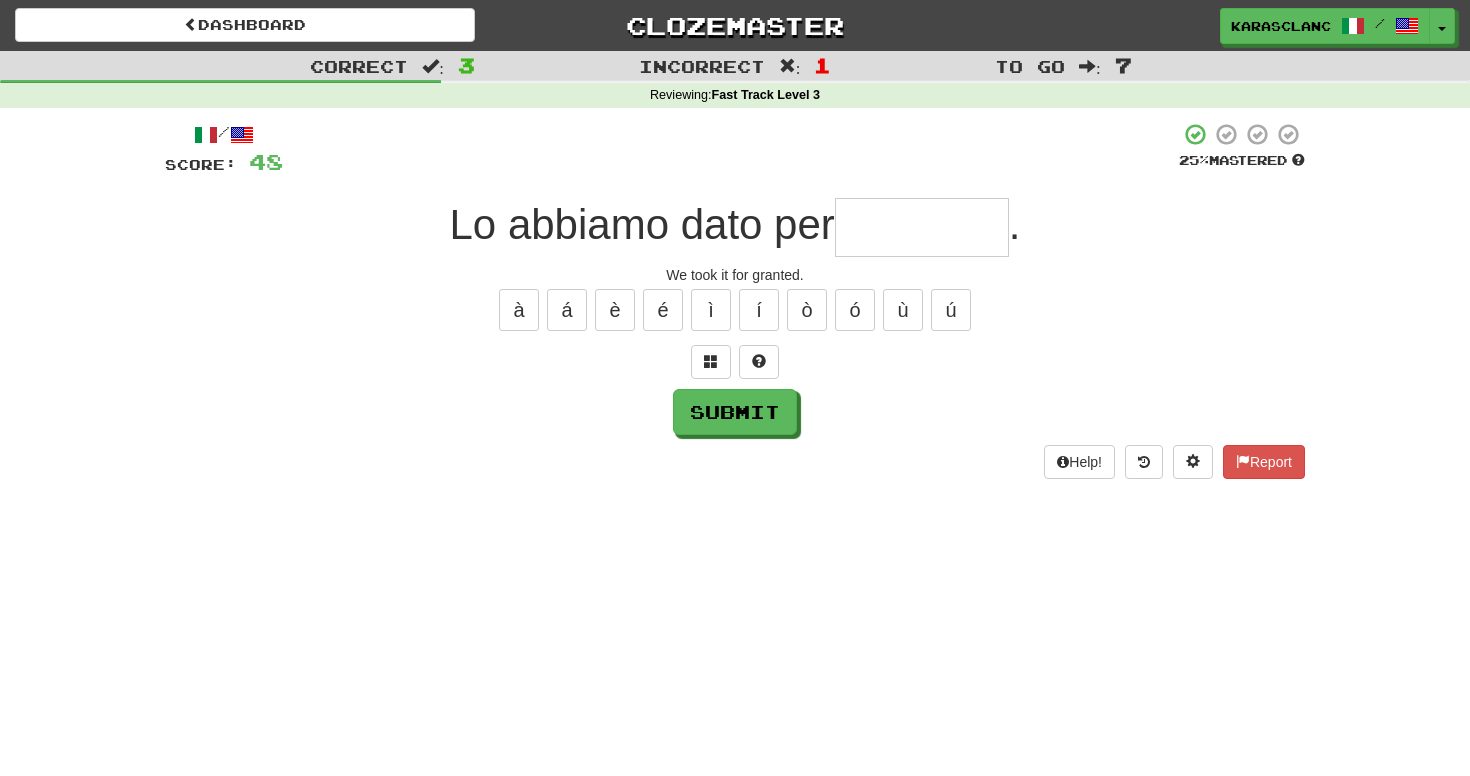 type on "*" 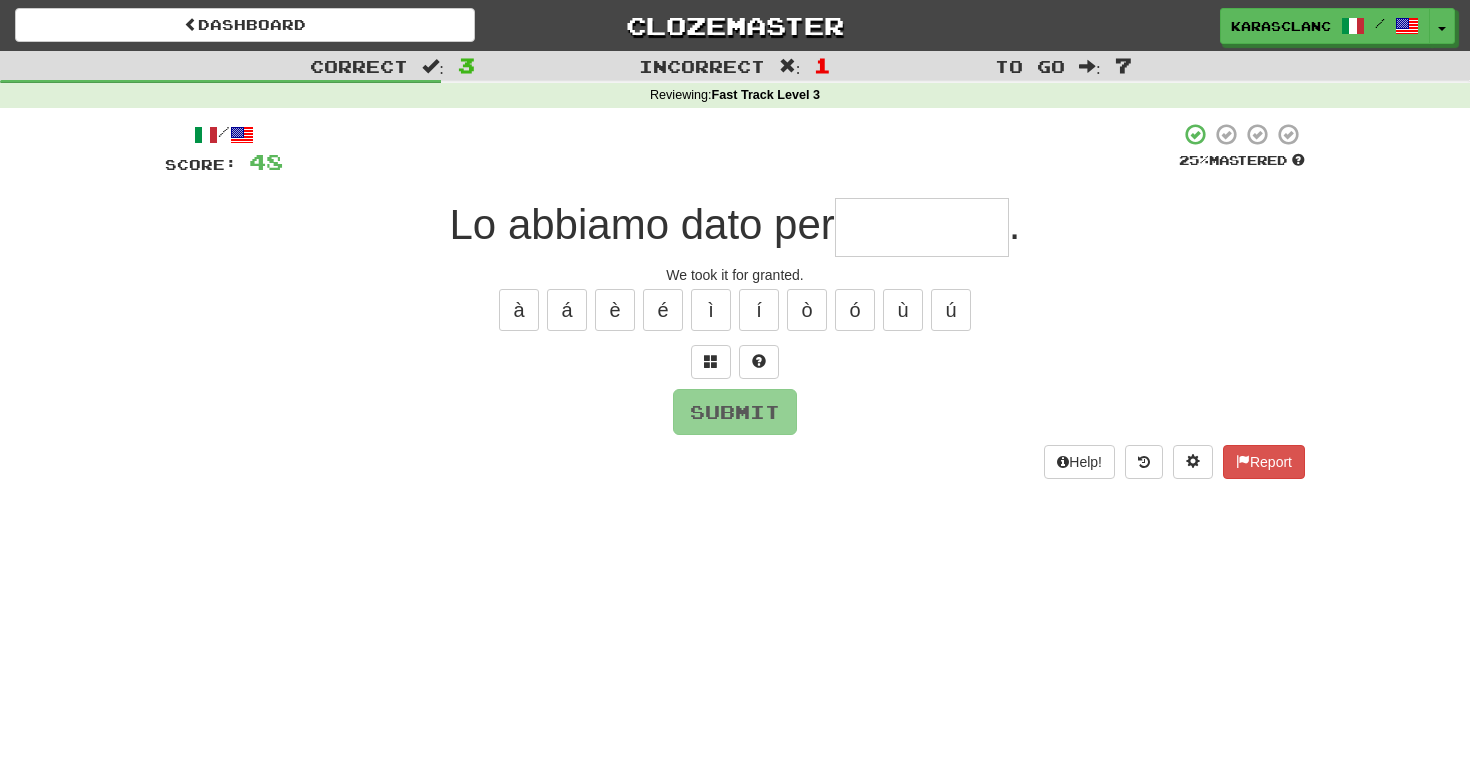 type on "********" 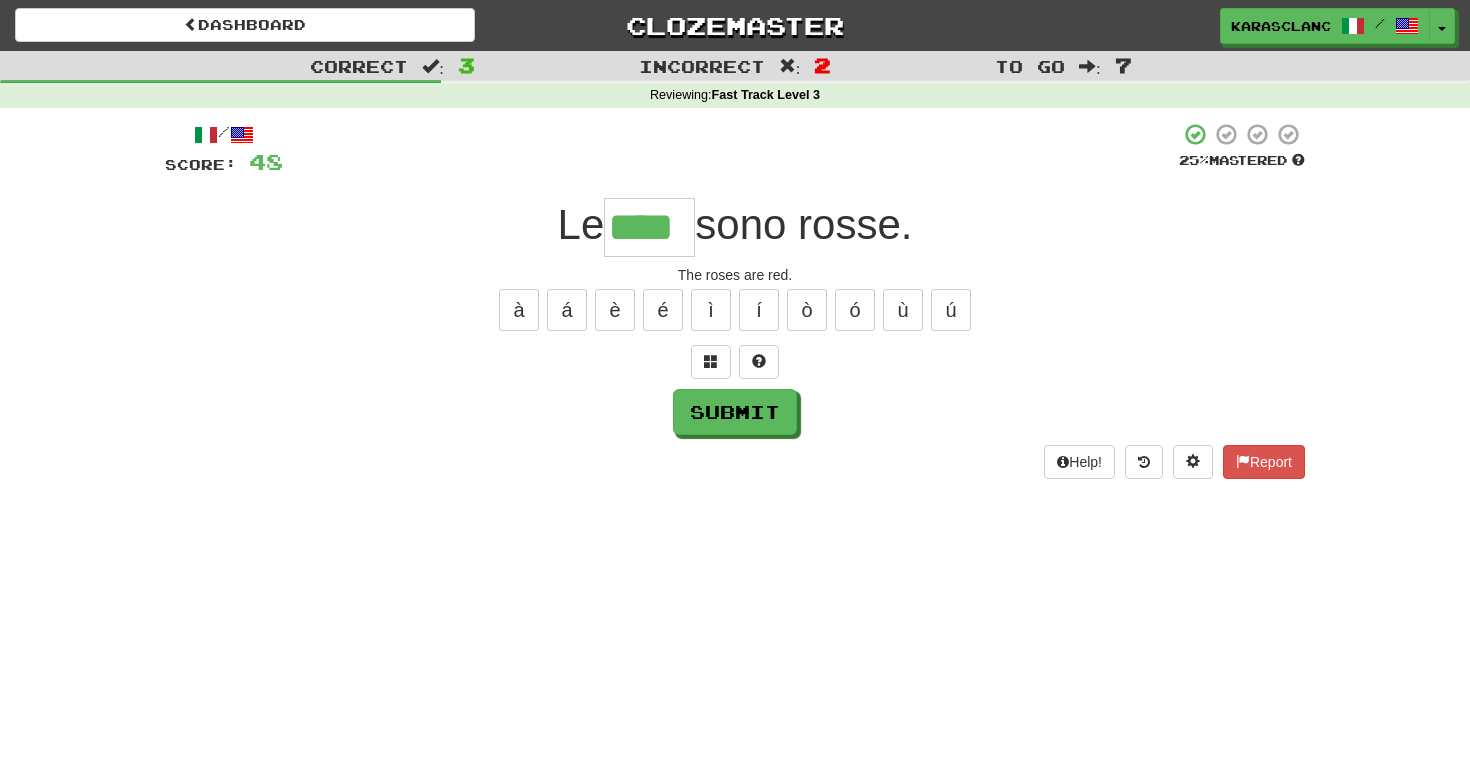 type on "****" 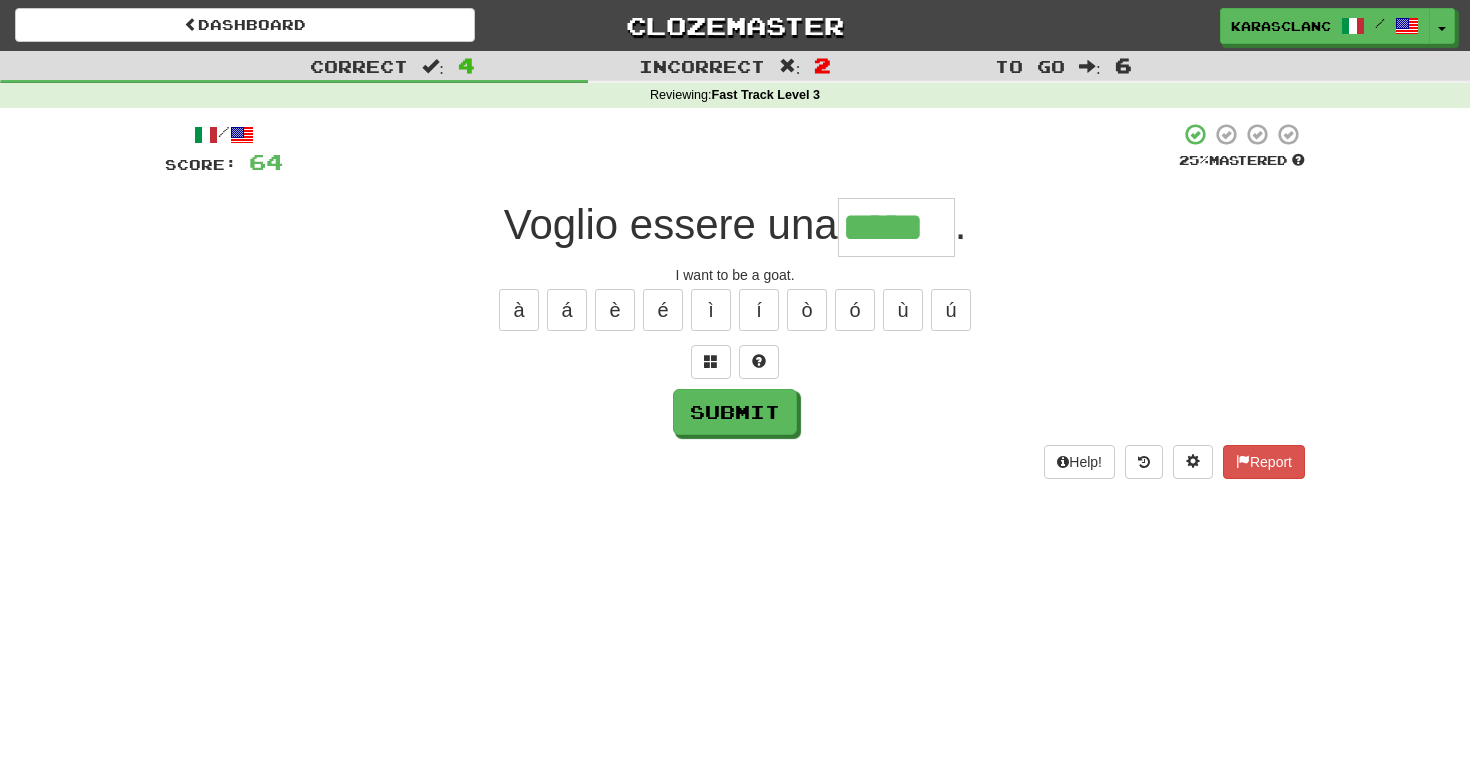 type on "*****" 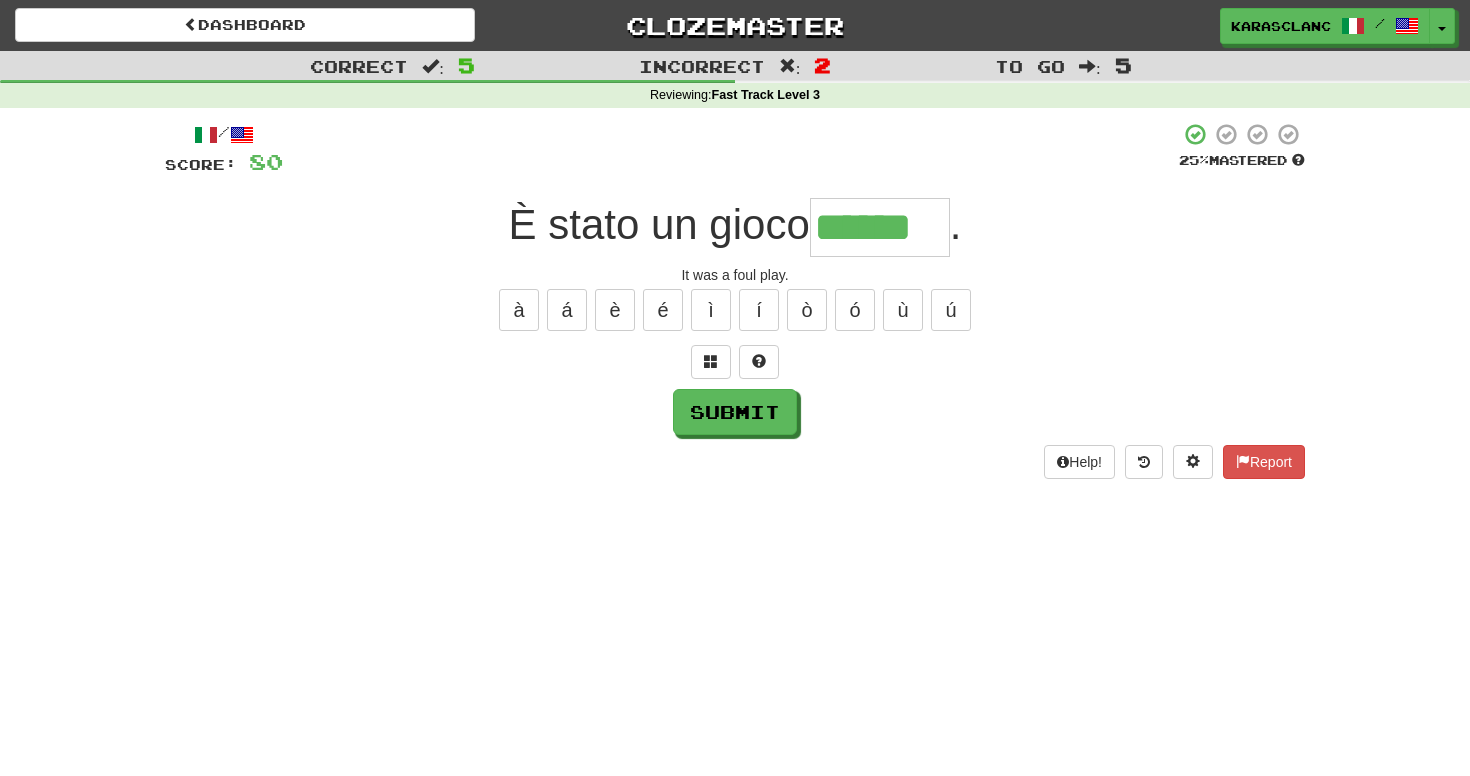 type on "******" 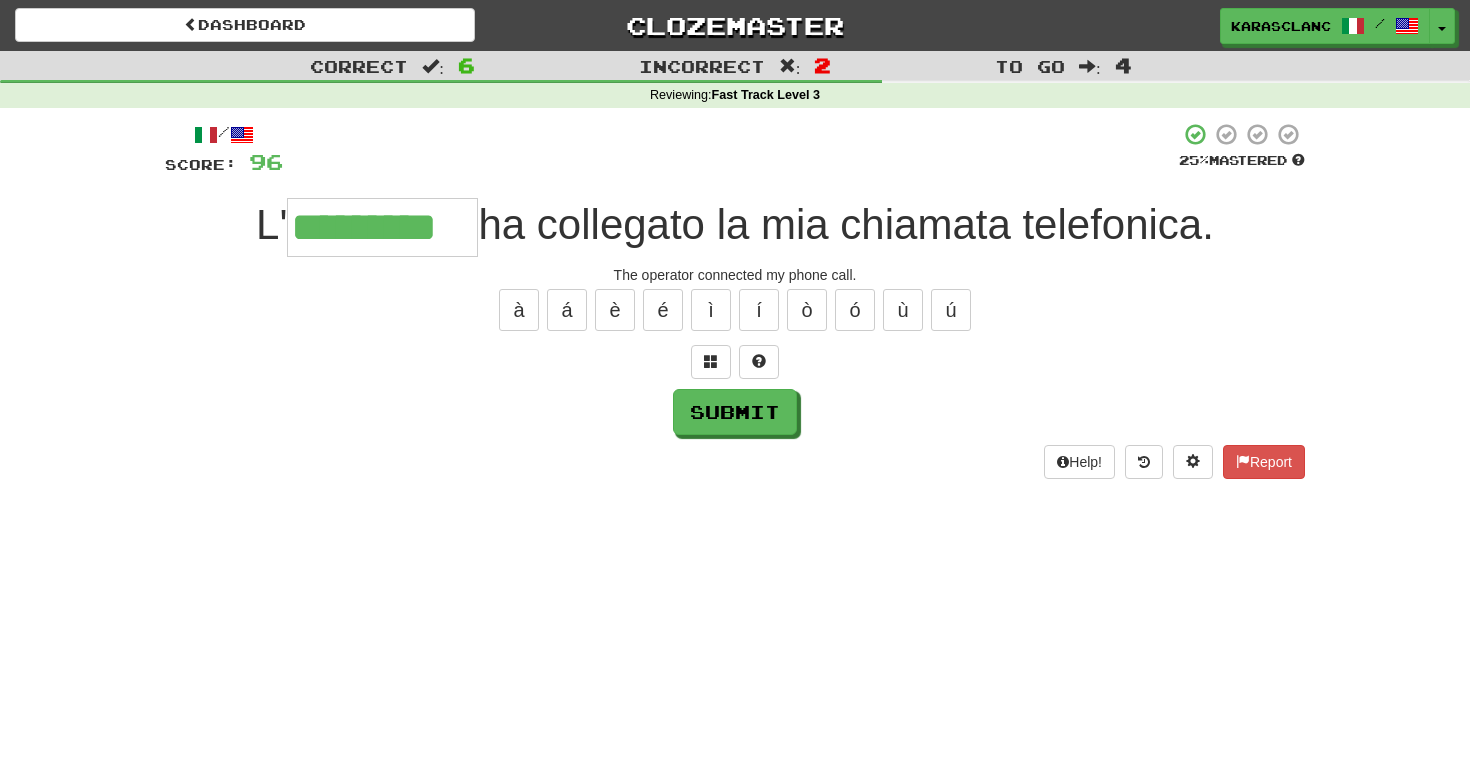 type on "*********" 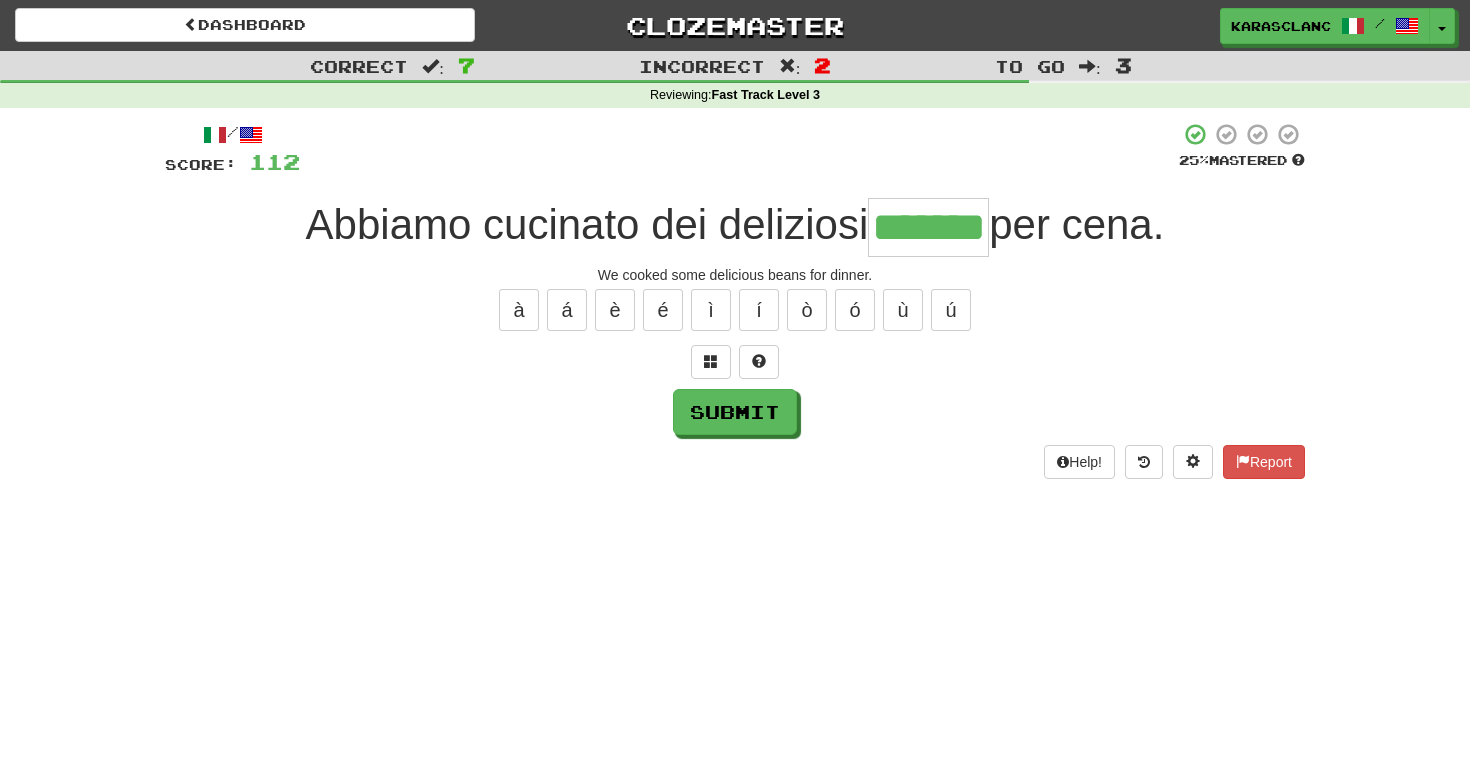 type on "*******" 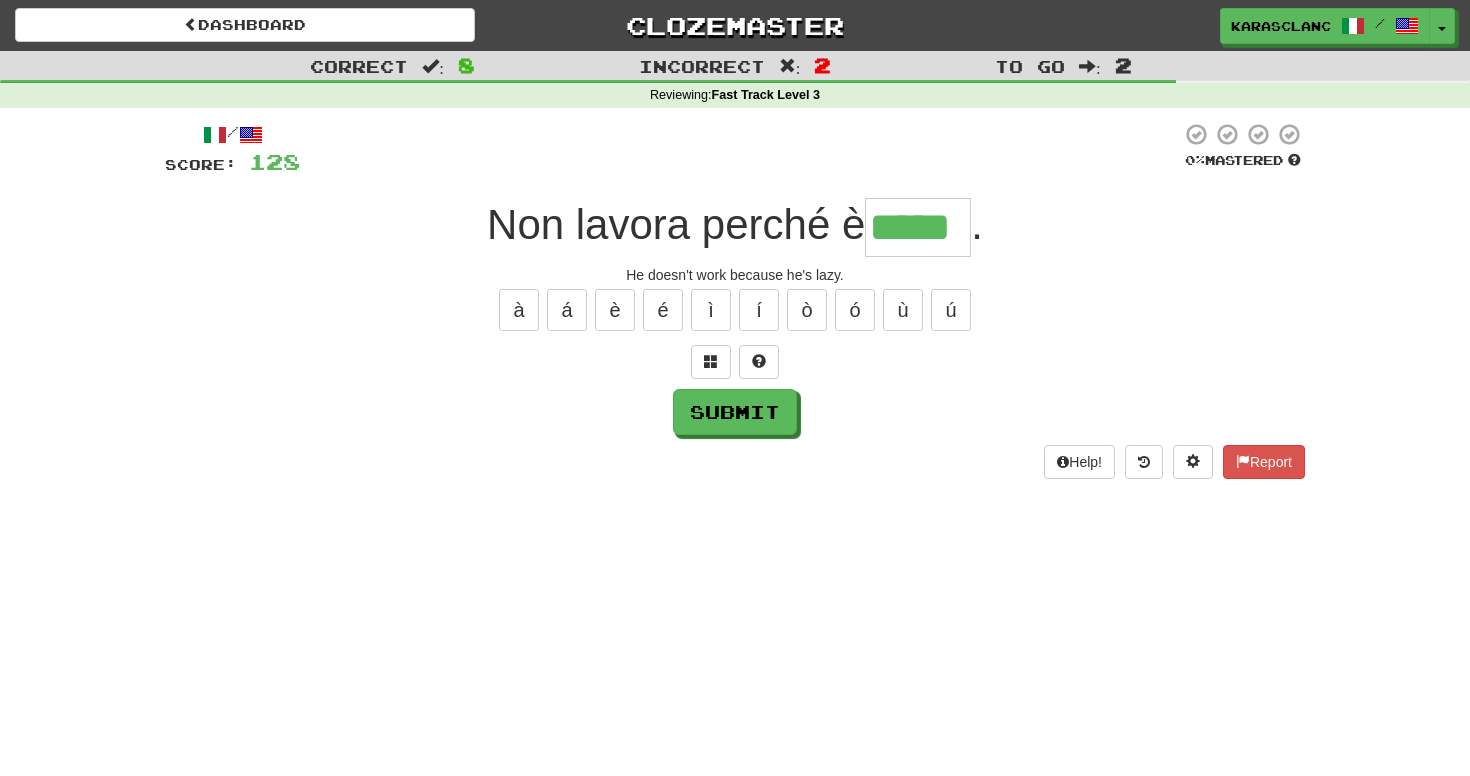 type on "*****" 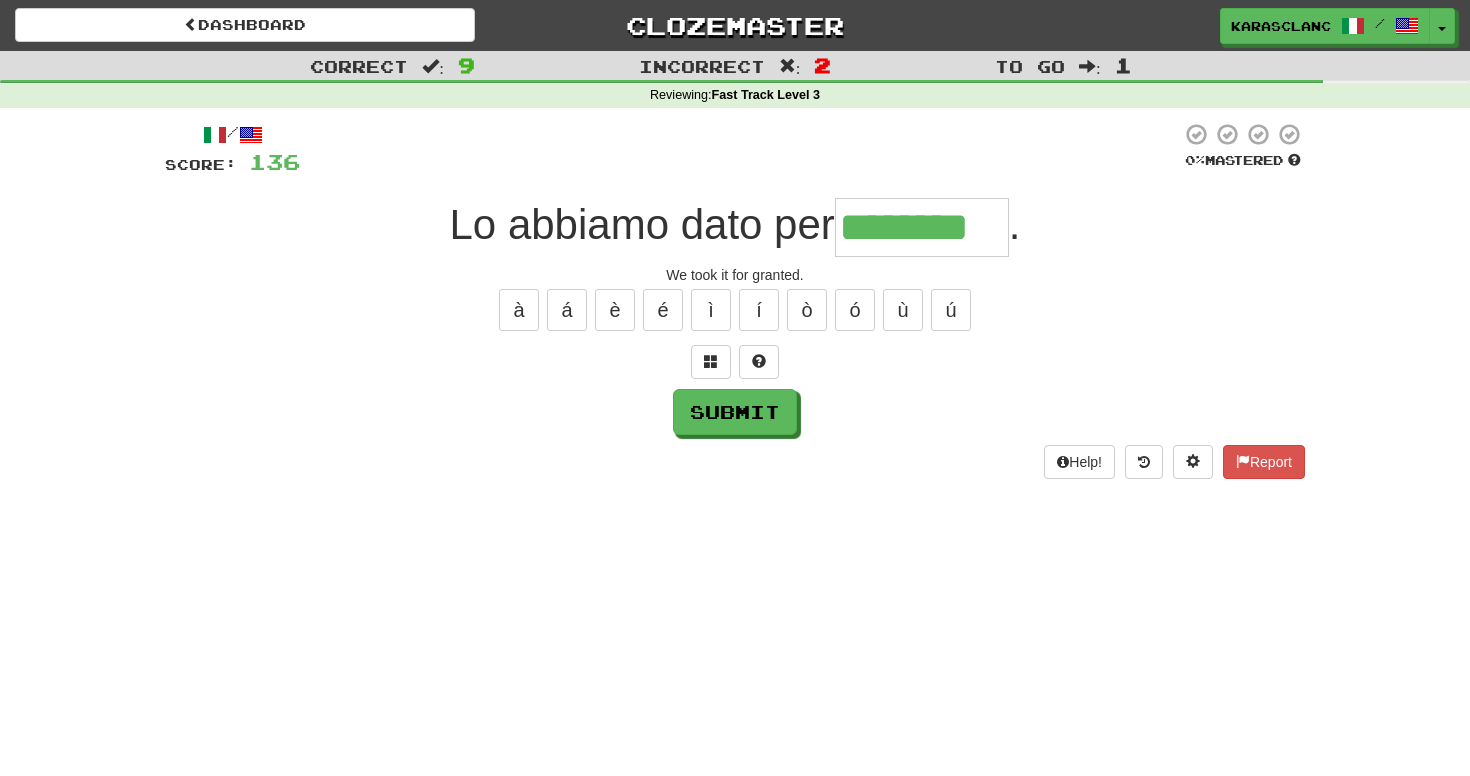 type on "********" 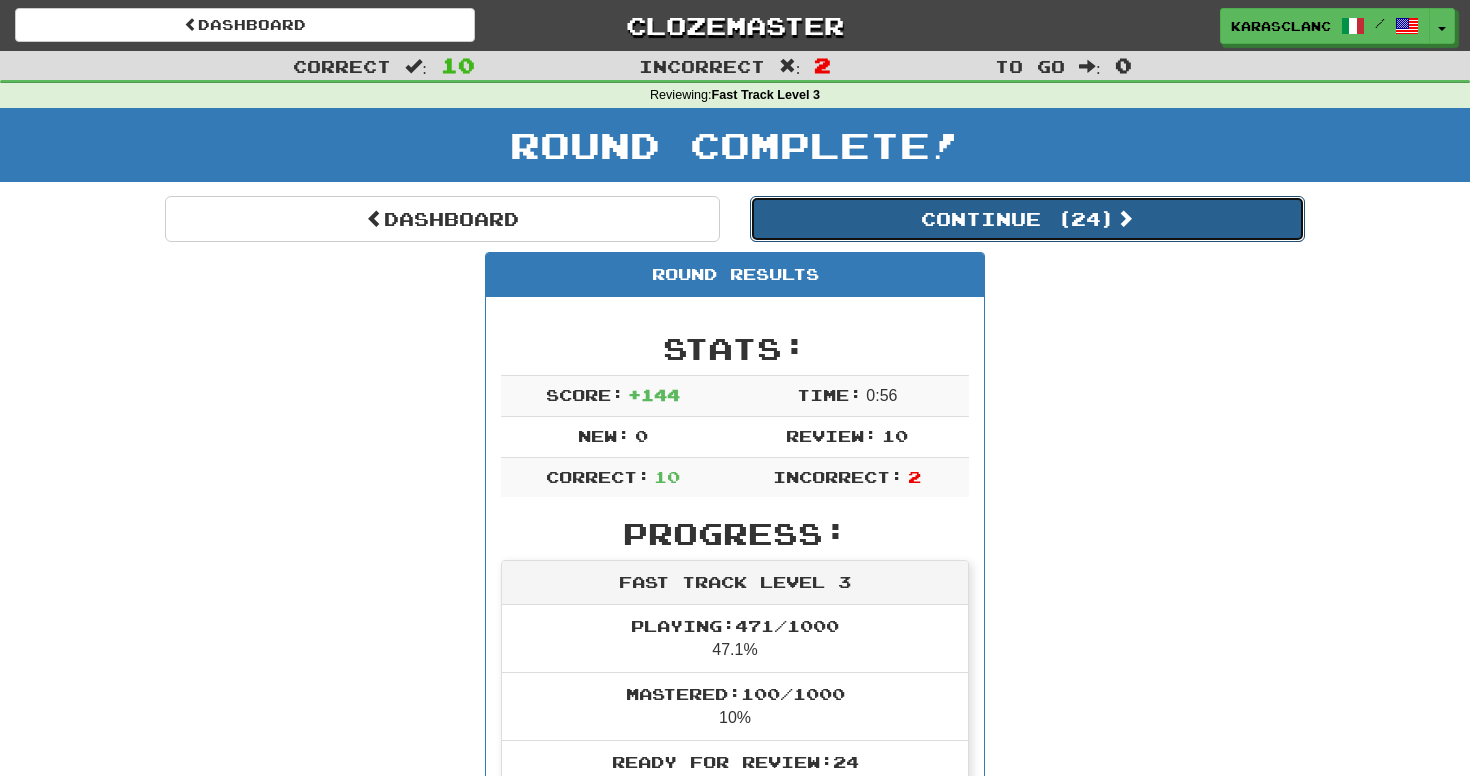 click on "Continue ( 24 )" at bounding box center [1027, 219] 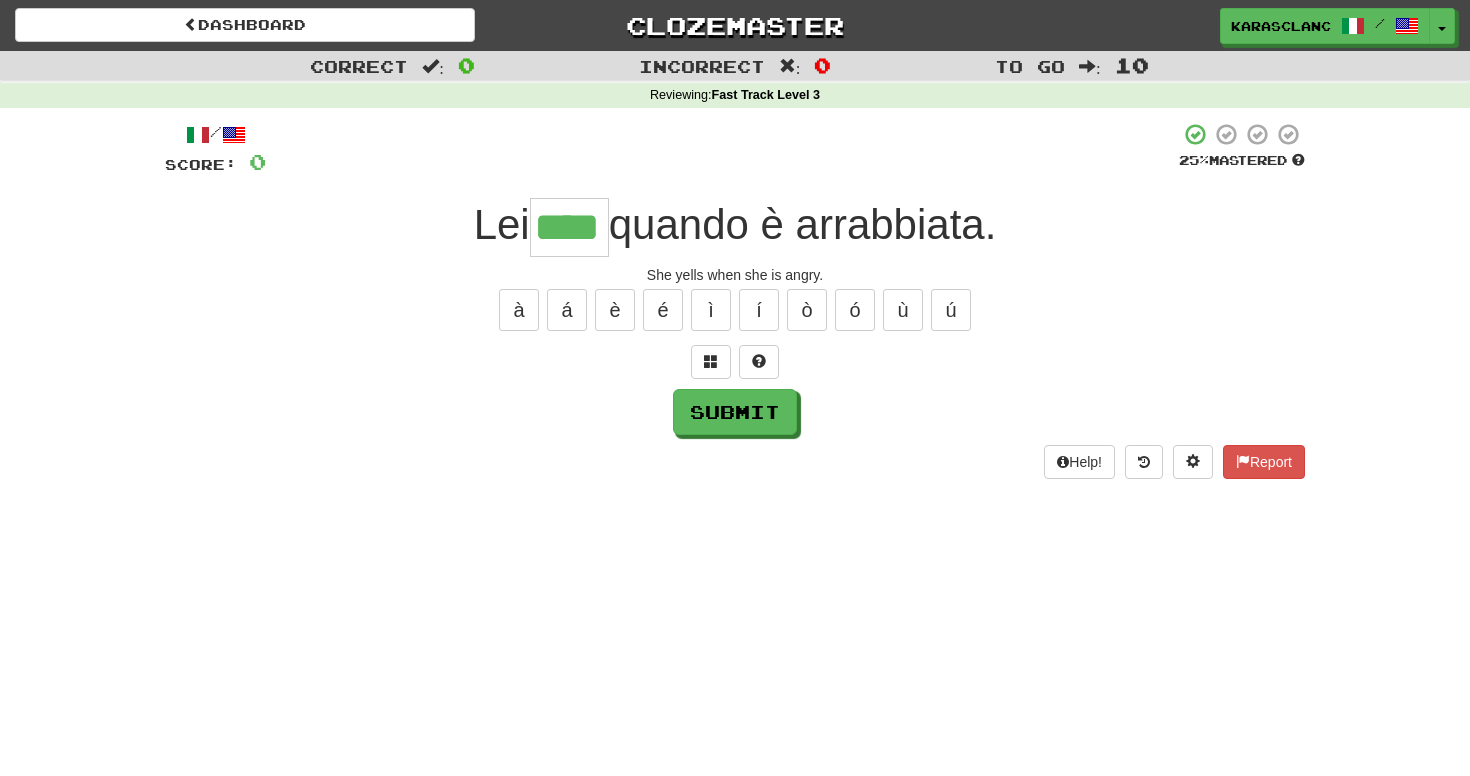 type on "****" 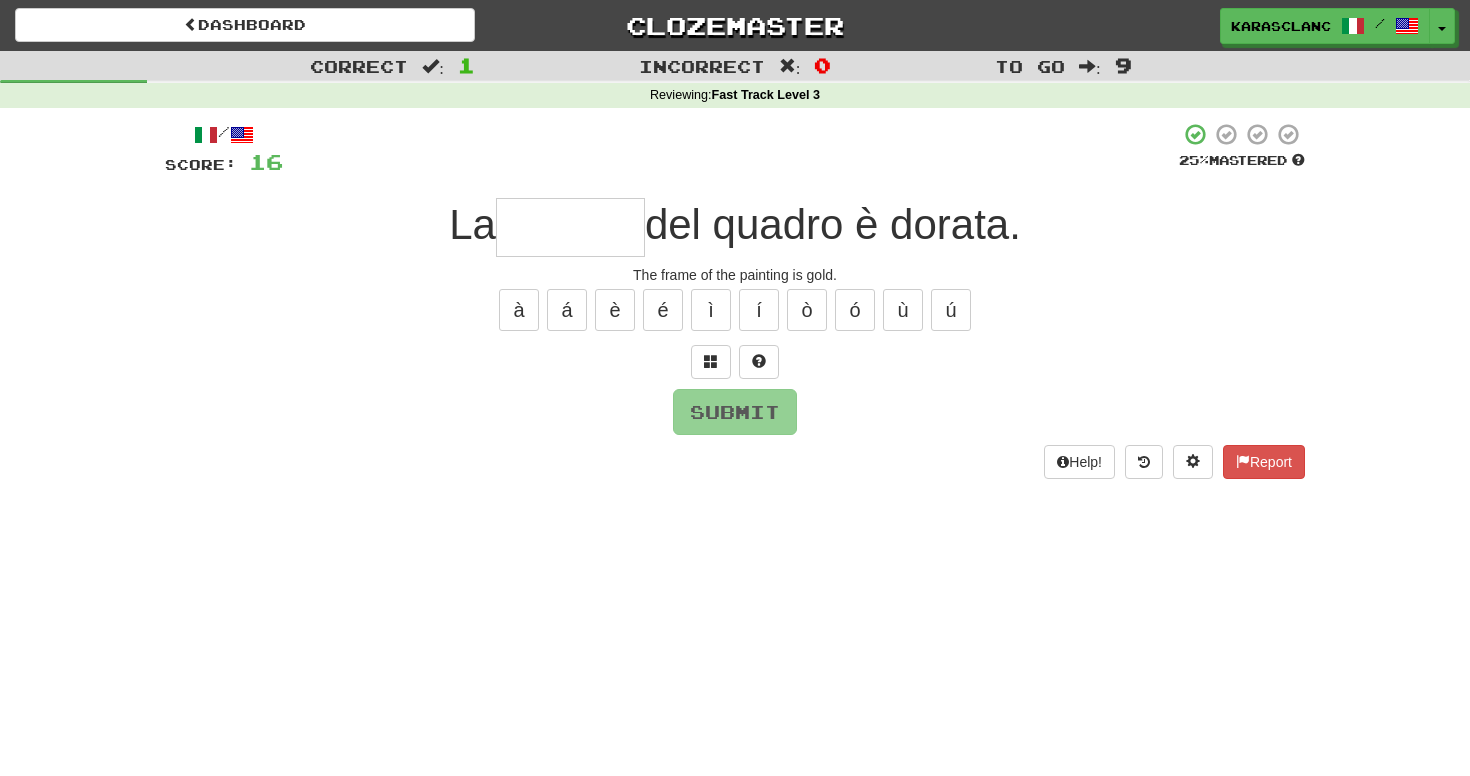 type on "*******" 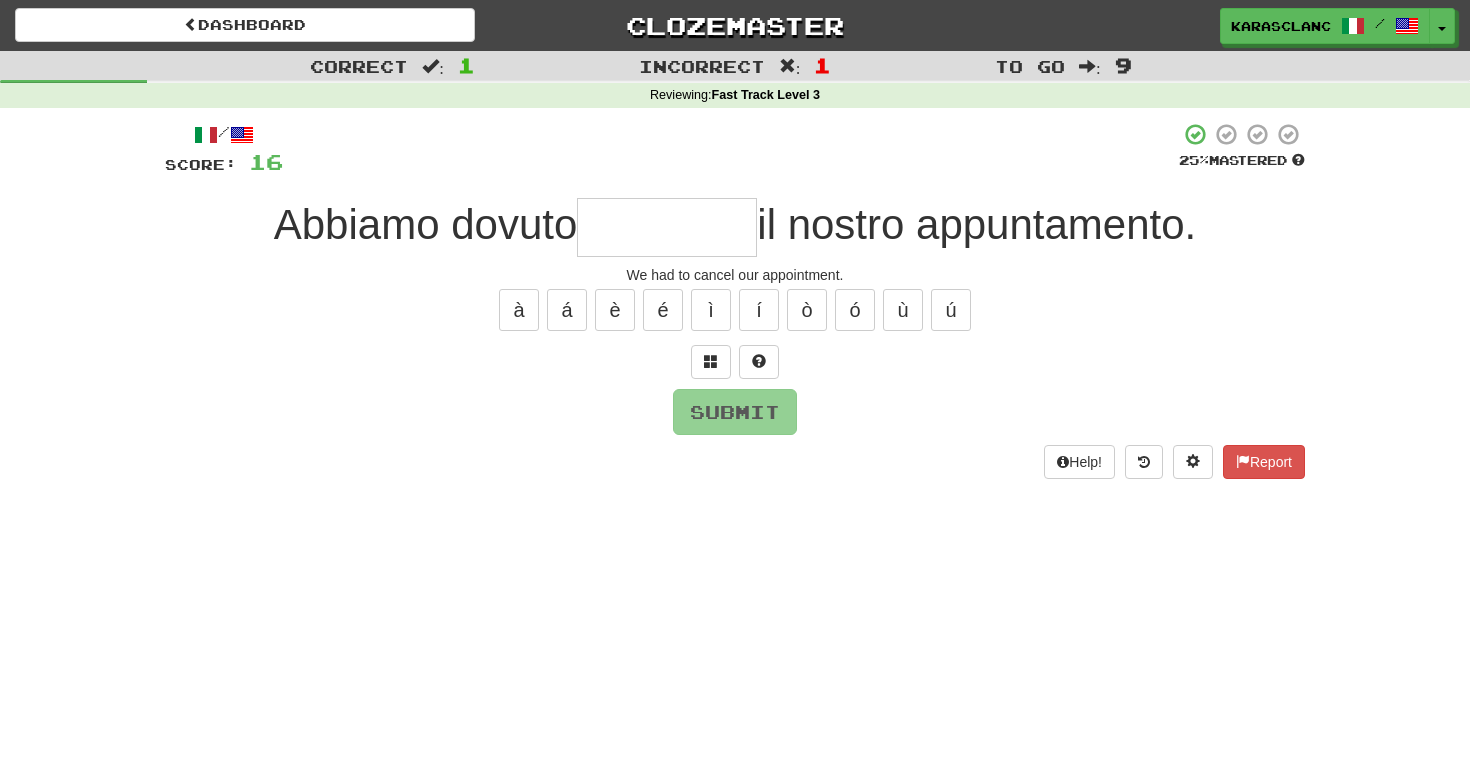 type on "*" 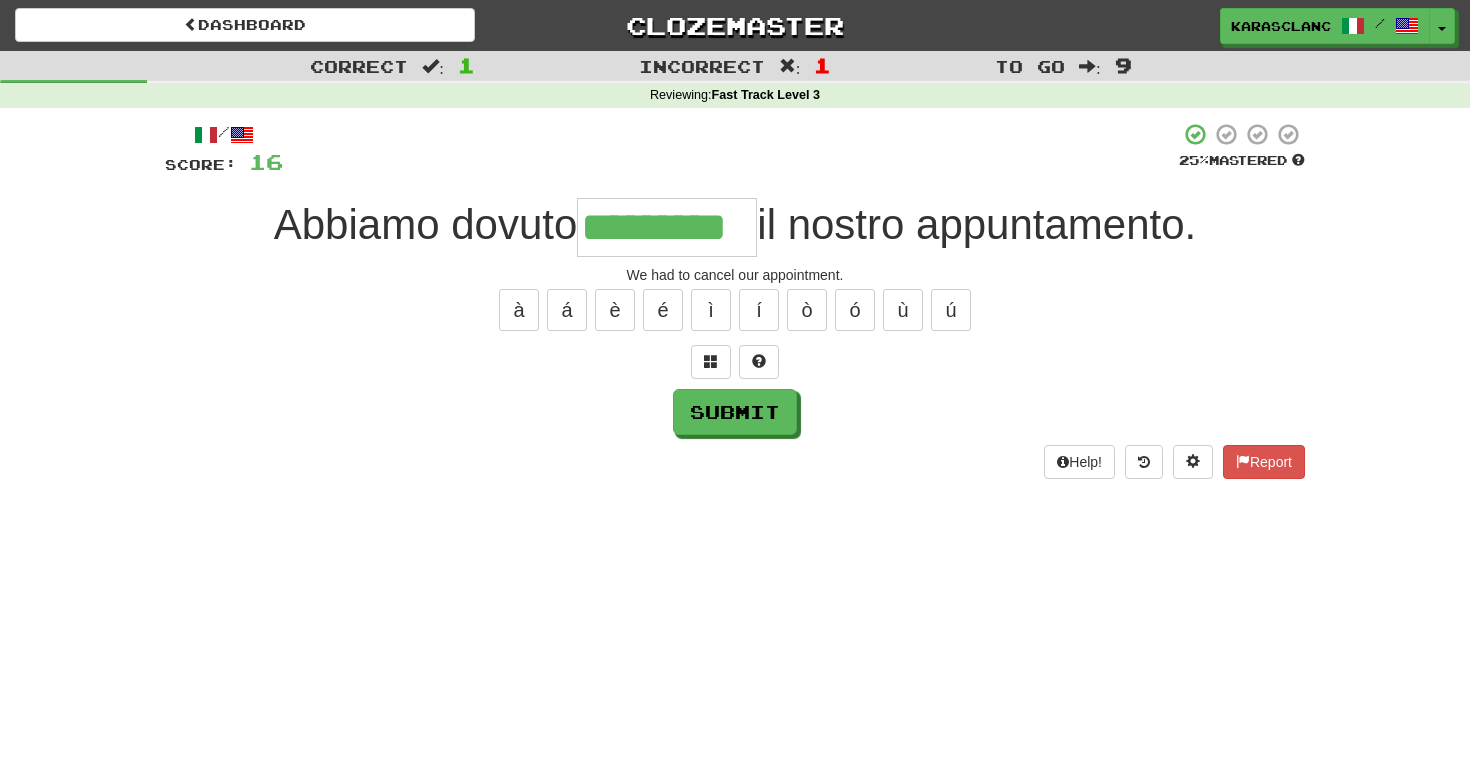 type on "*********" 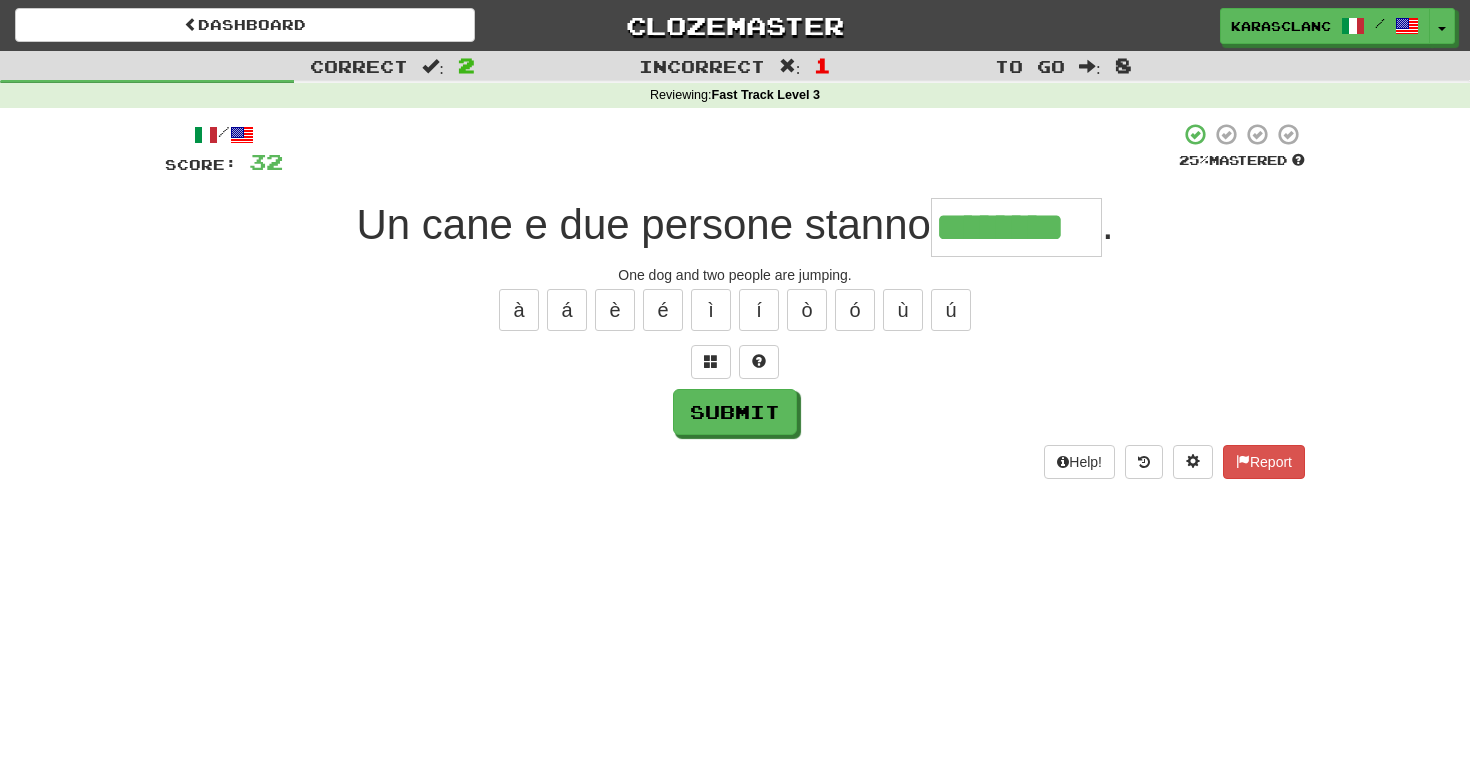 type on "********" 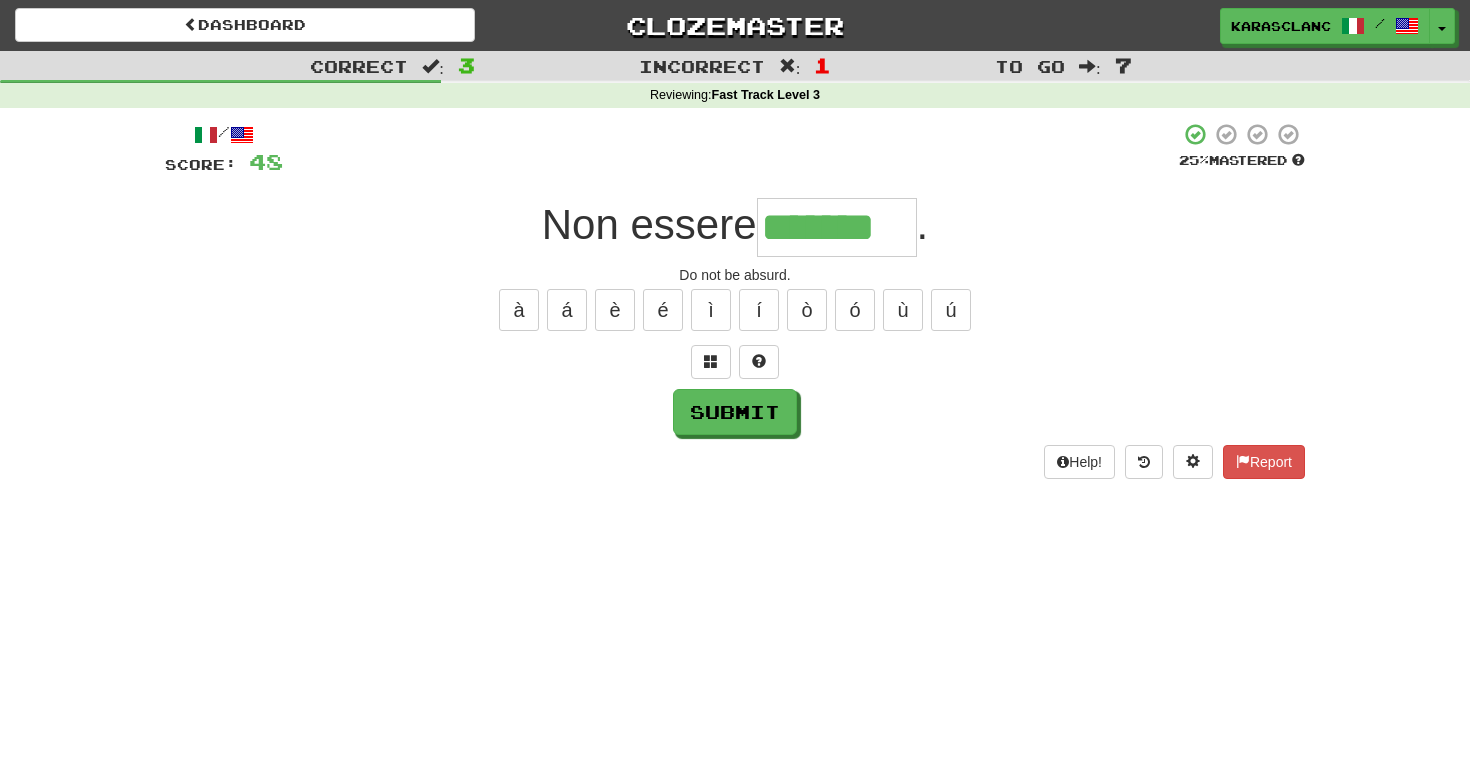 type on "*******" 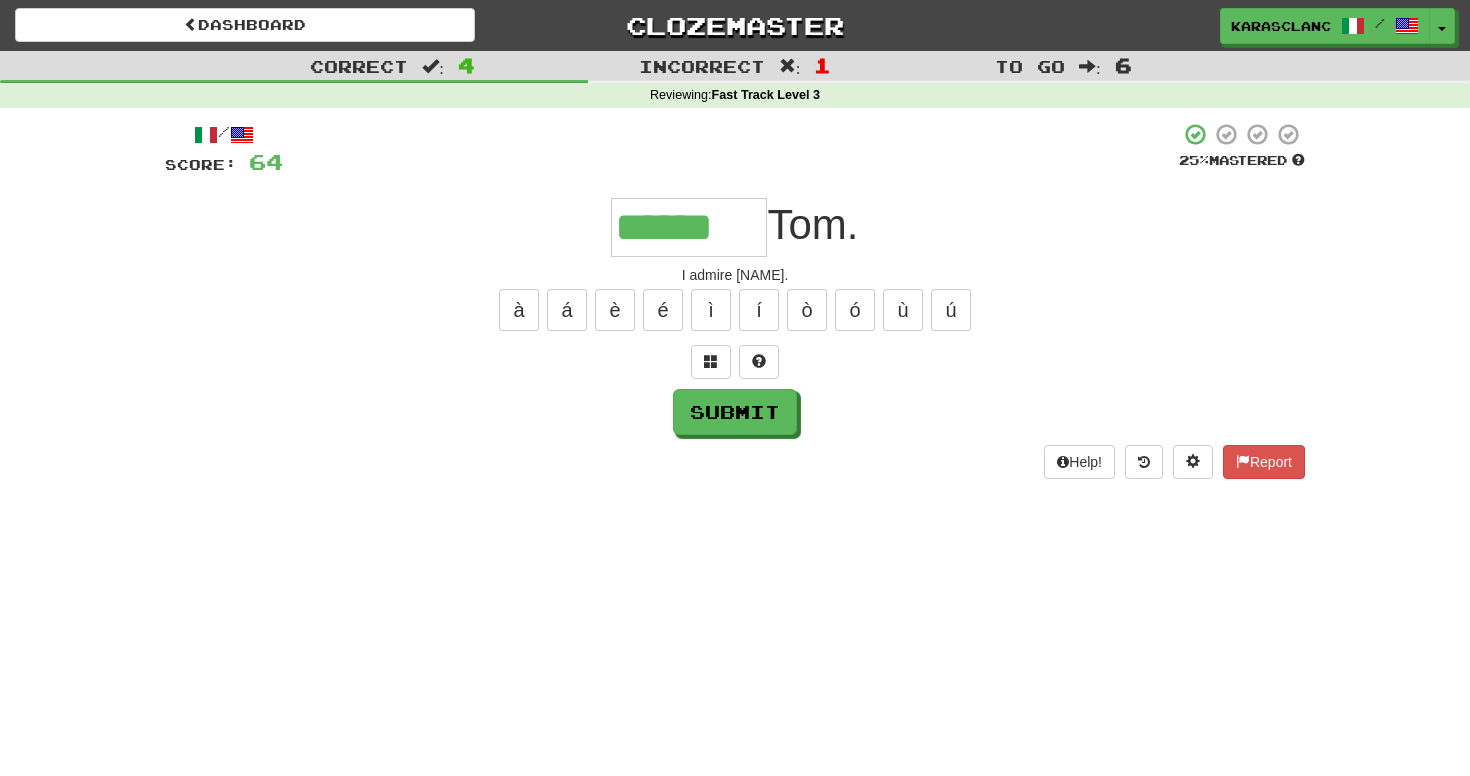 type on "******" 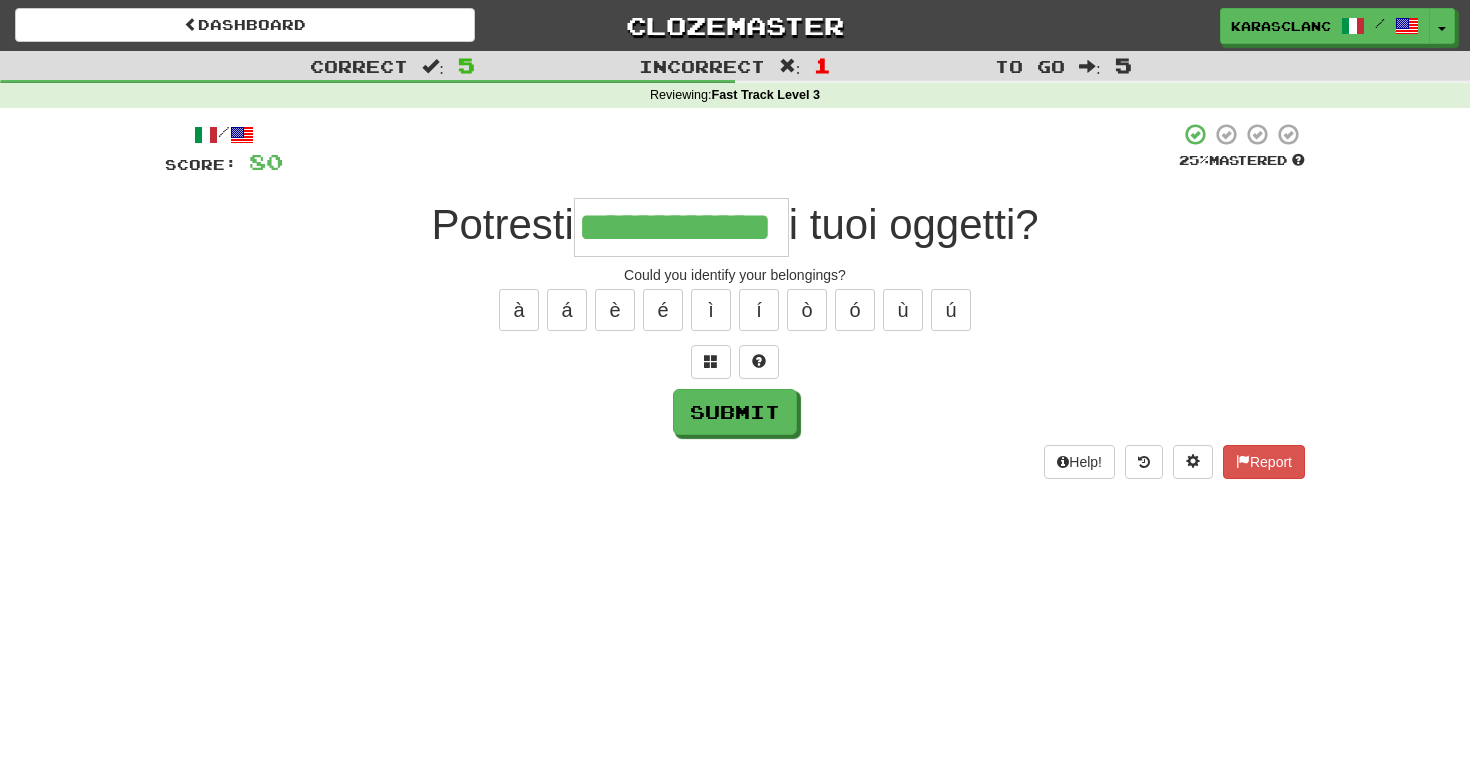 type on "**********" 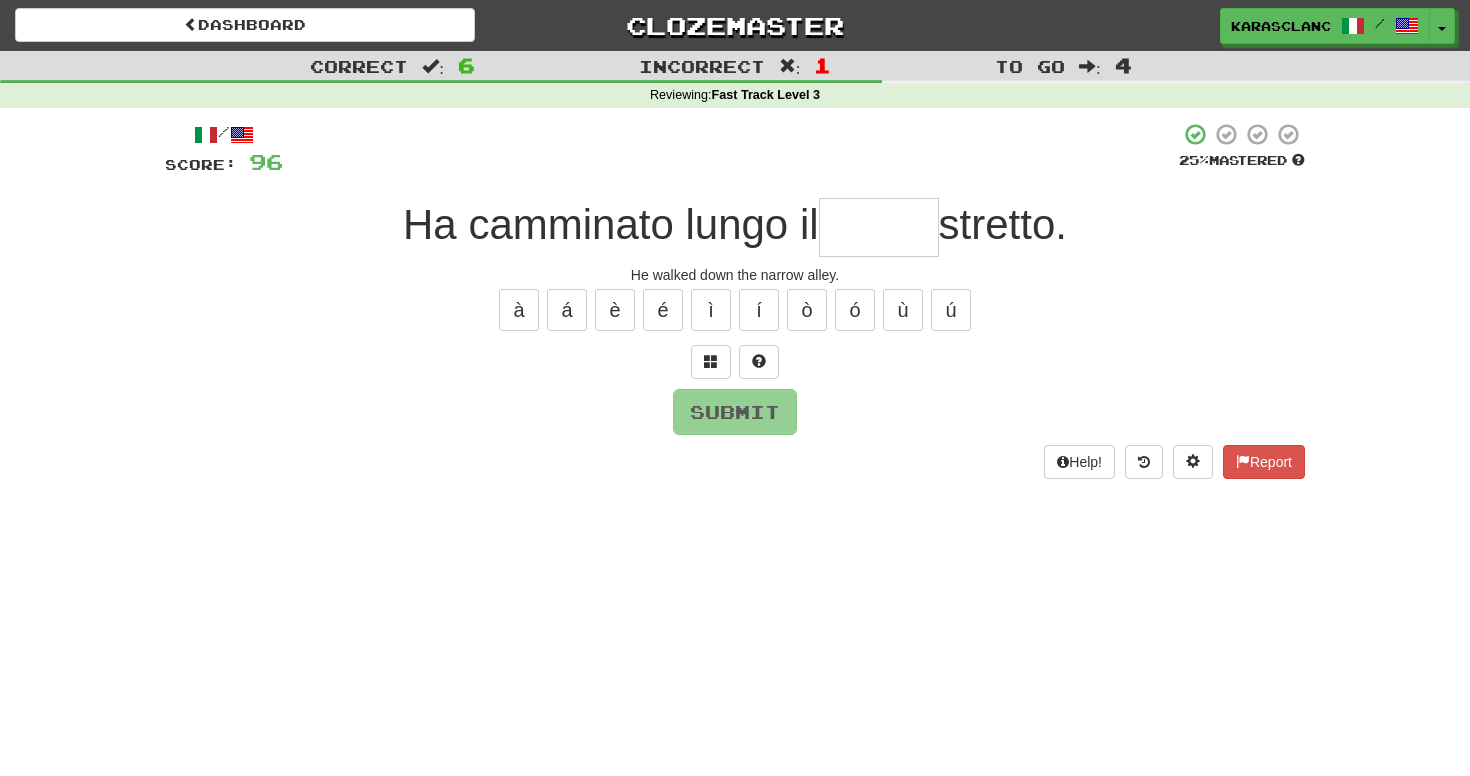 type on "******" 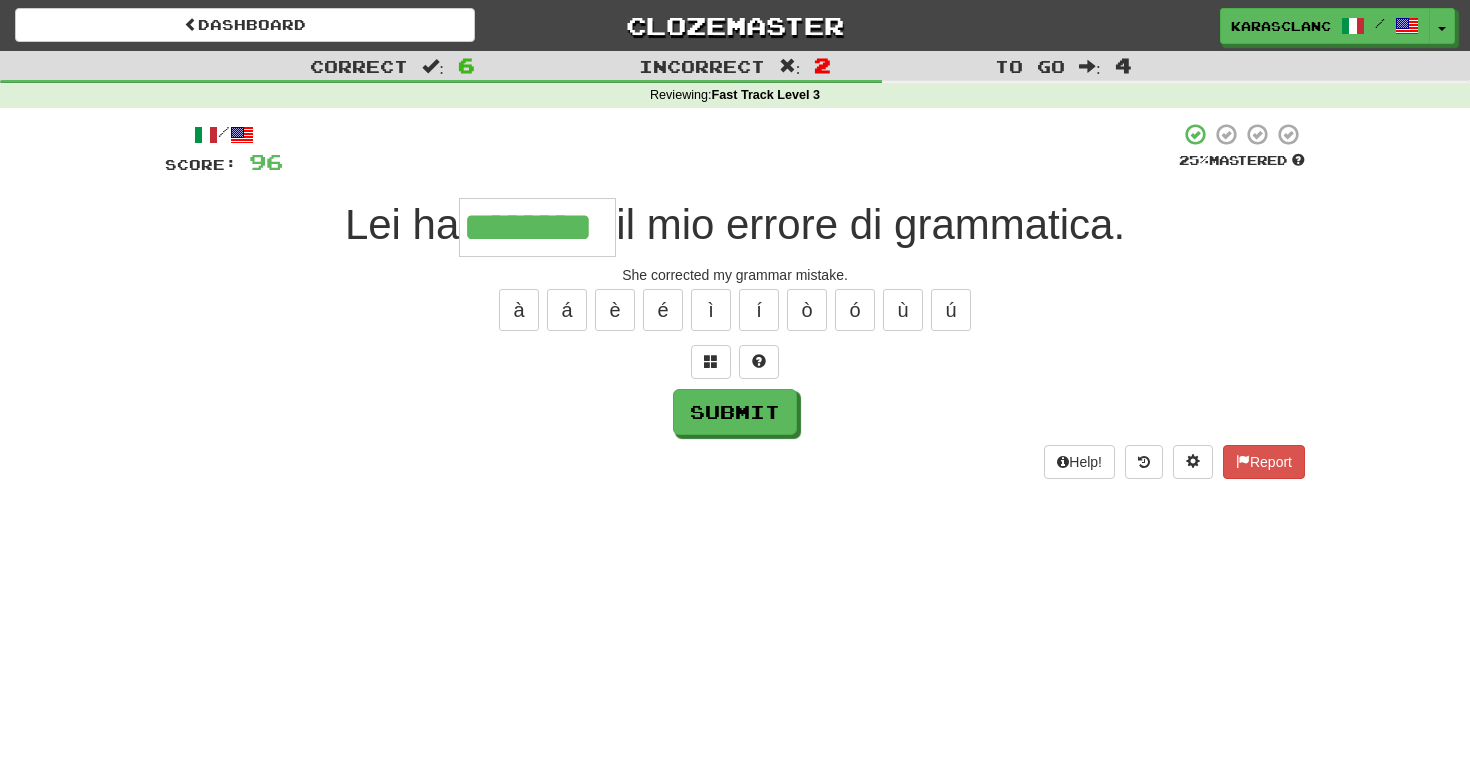 type on "********" 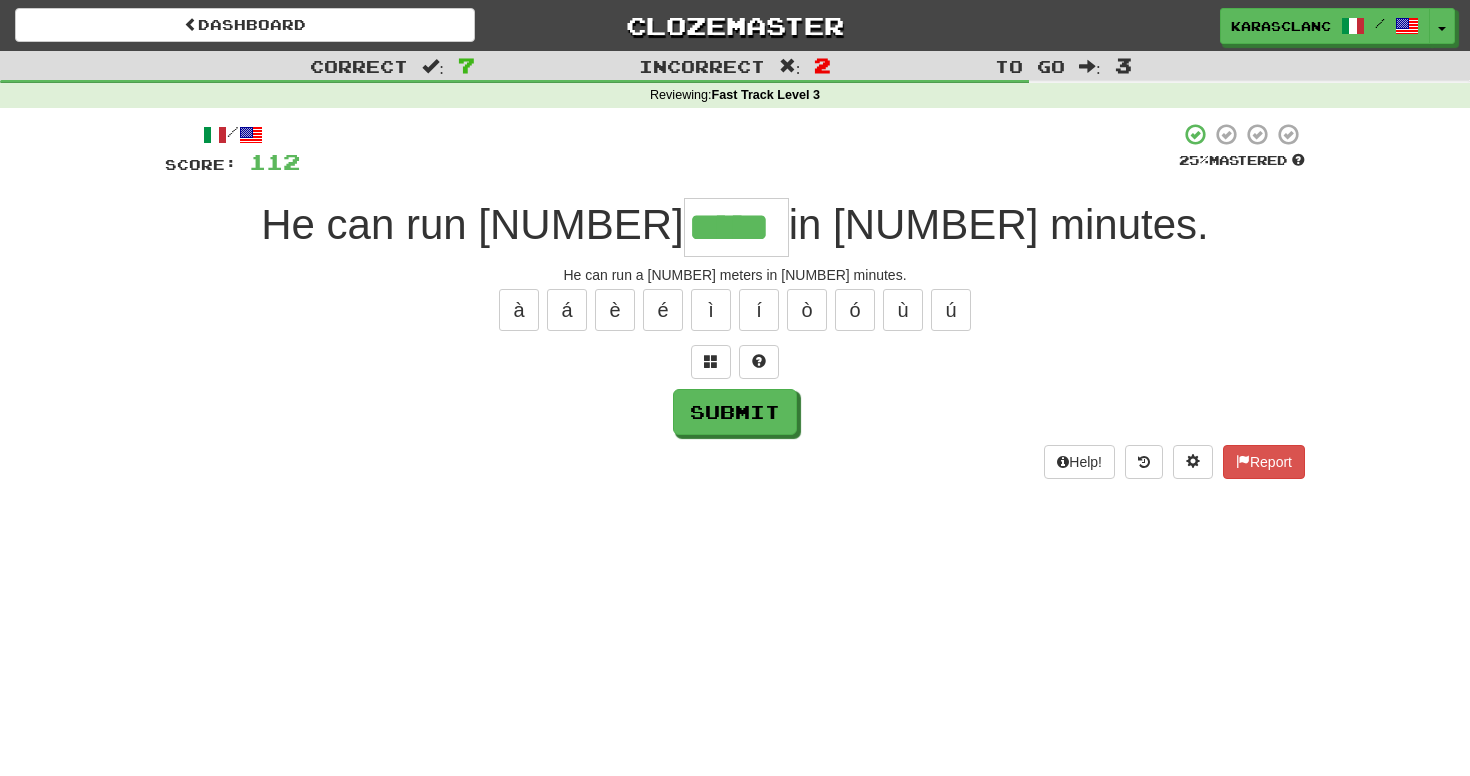 type on "*****" 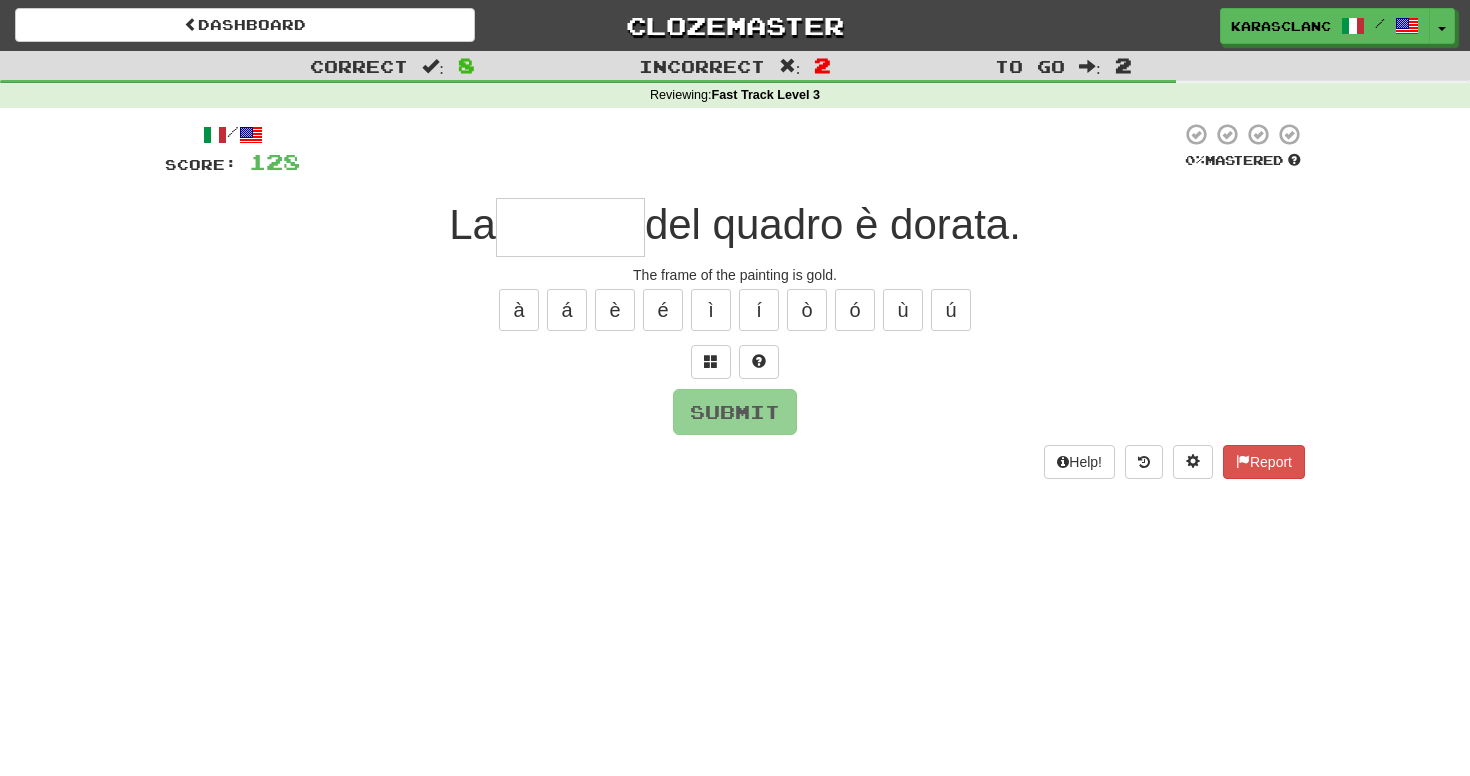 type on "*******" 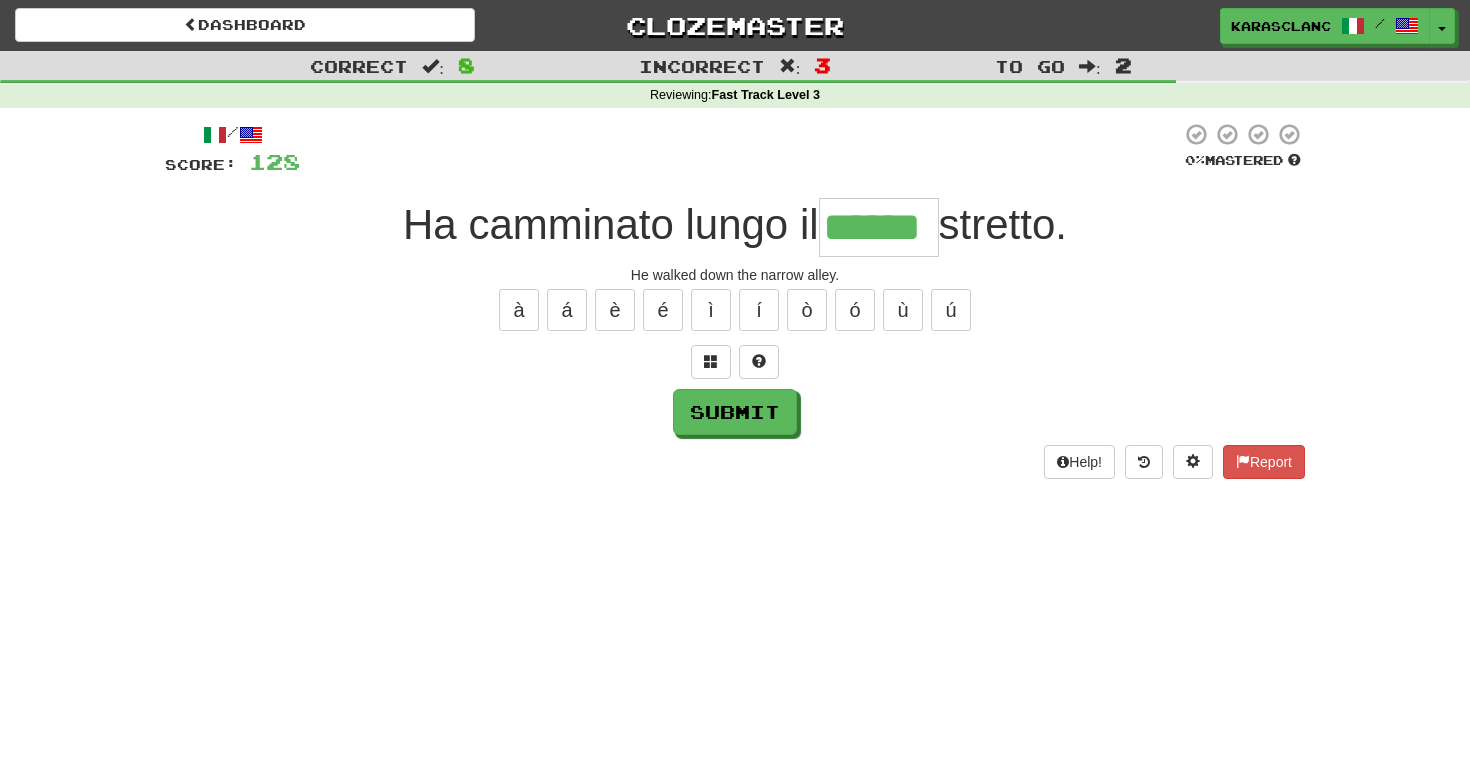 type on "******" 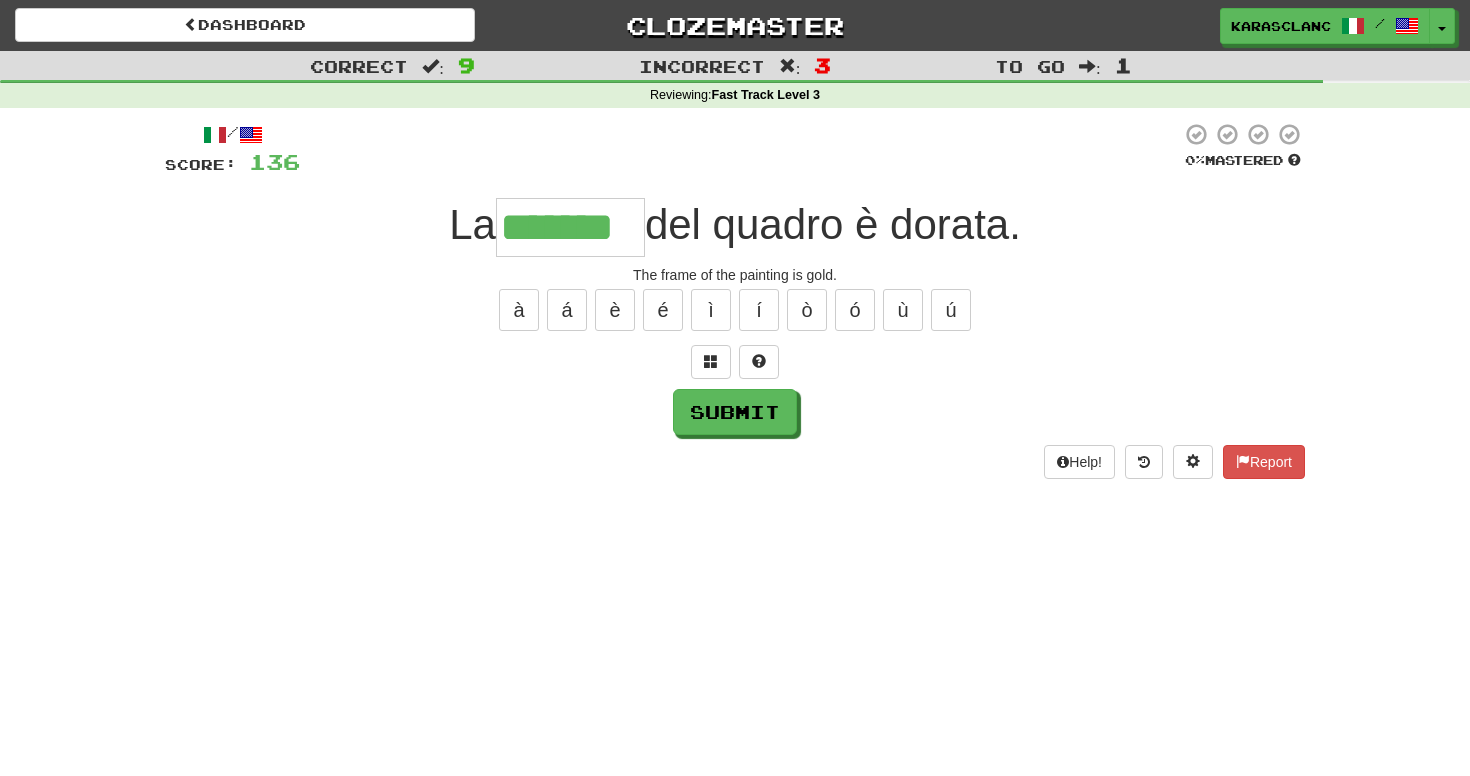 type on "*******" 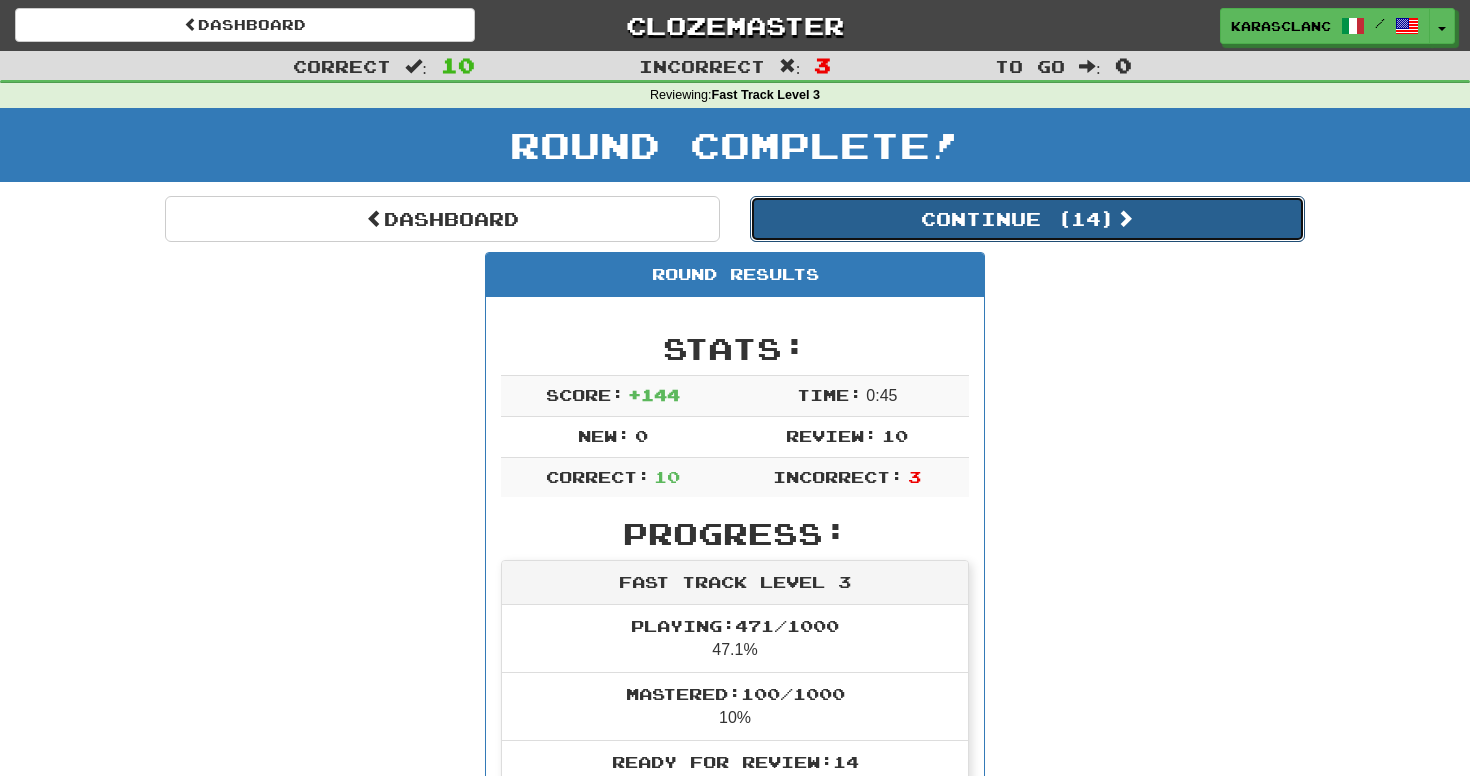 click on "Continue ( 14 )" at bounding box center (1027, 219) 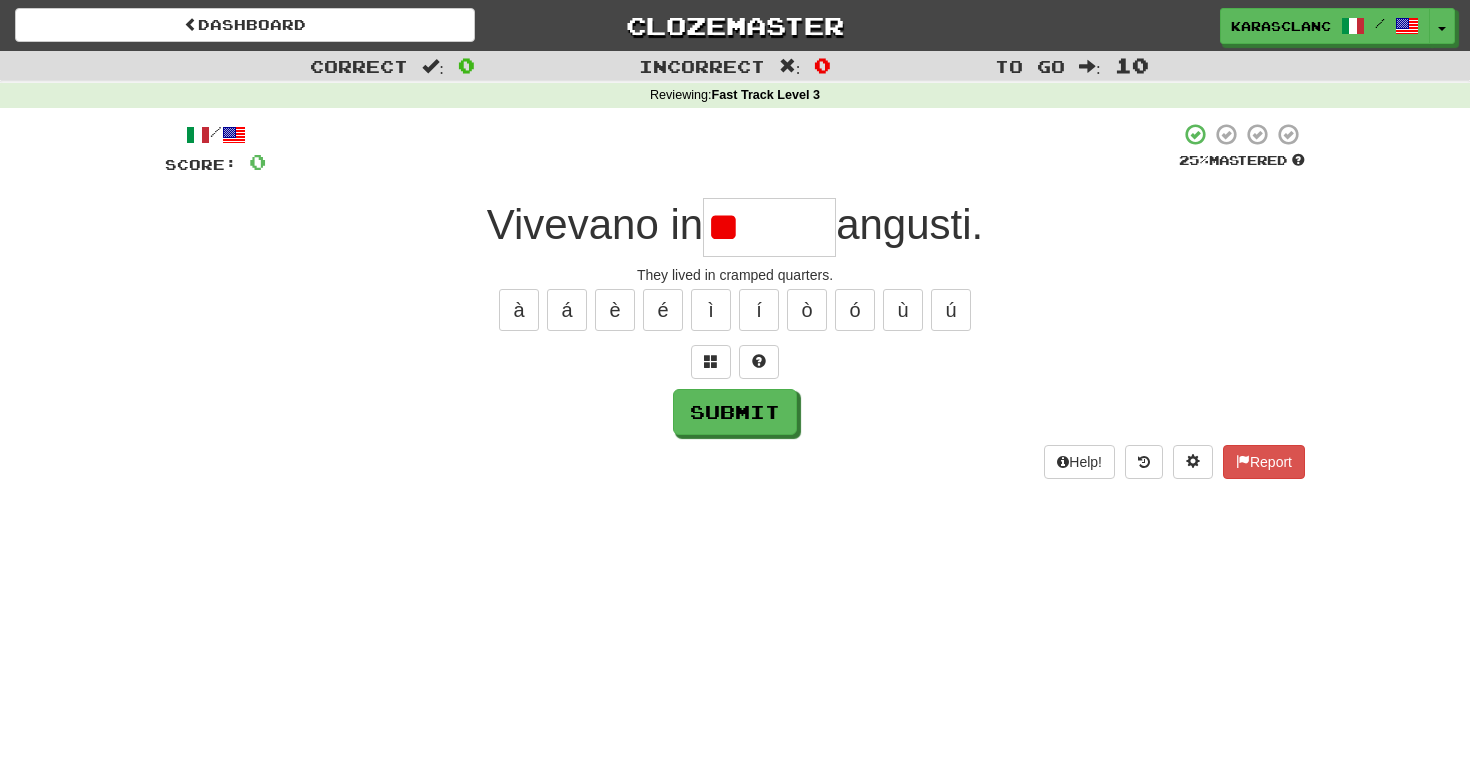 type on "*******" 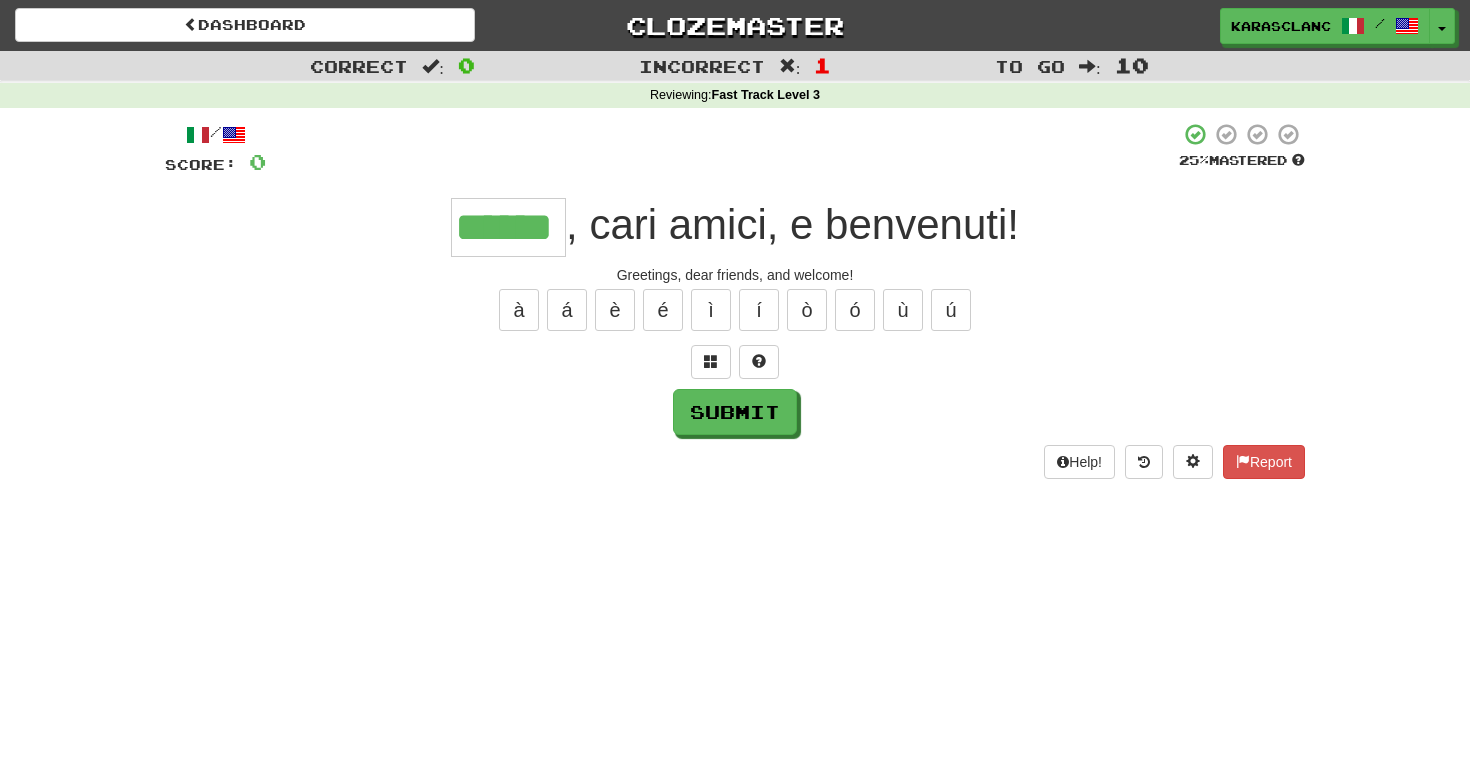 type on "******" 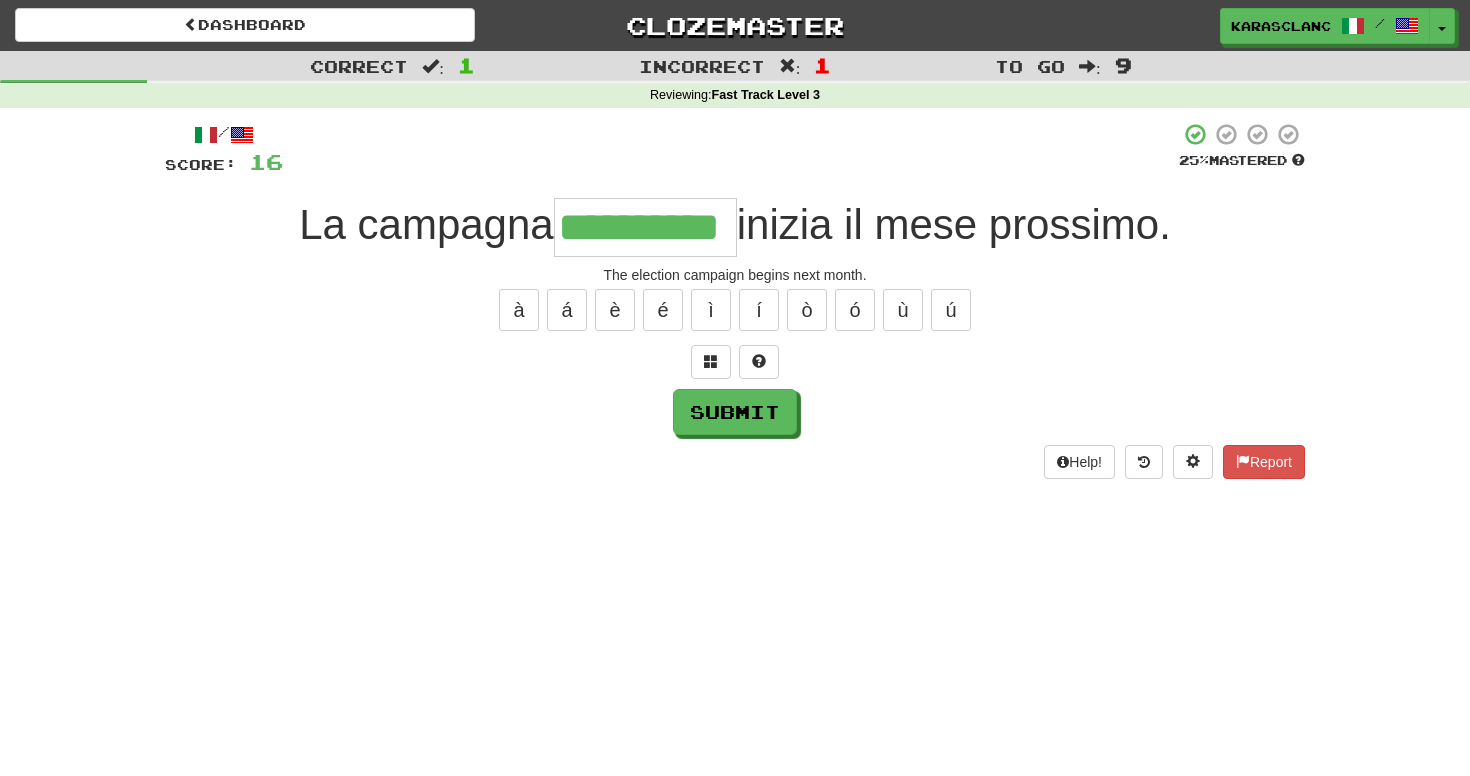 type on "**********" 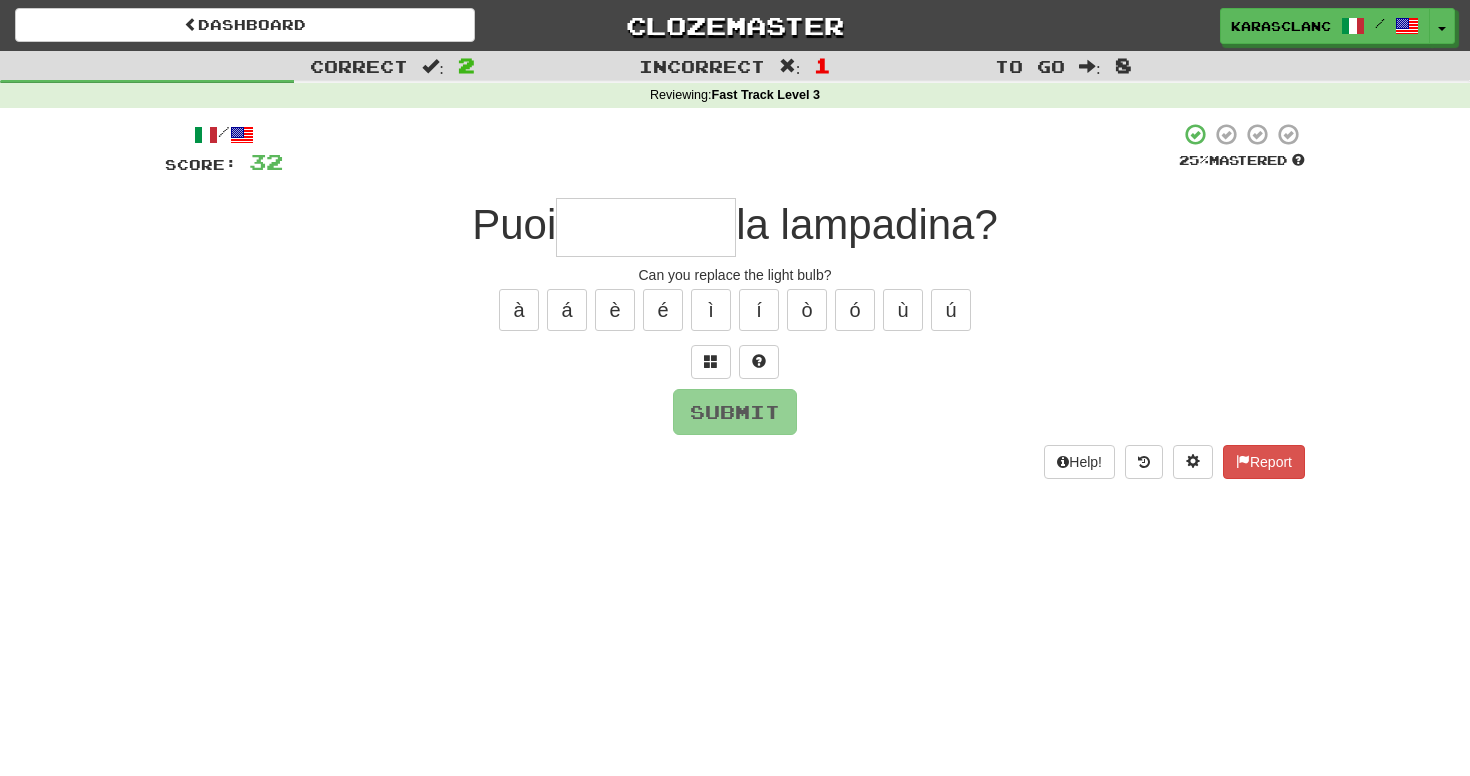 type on "*" 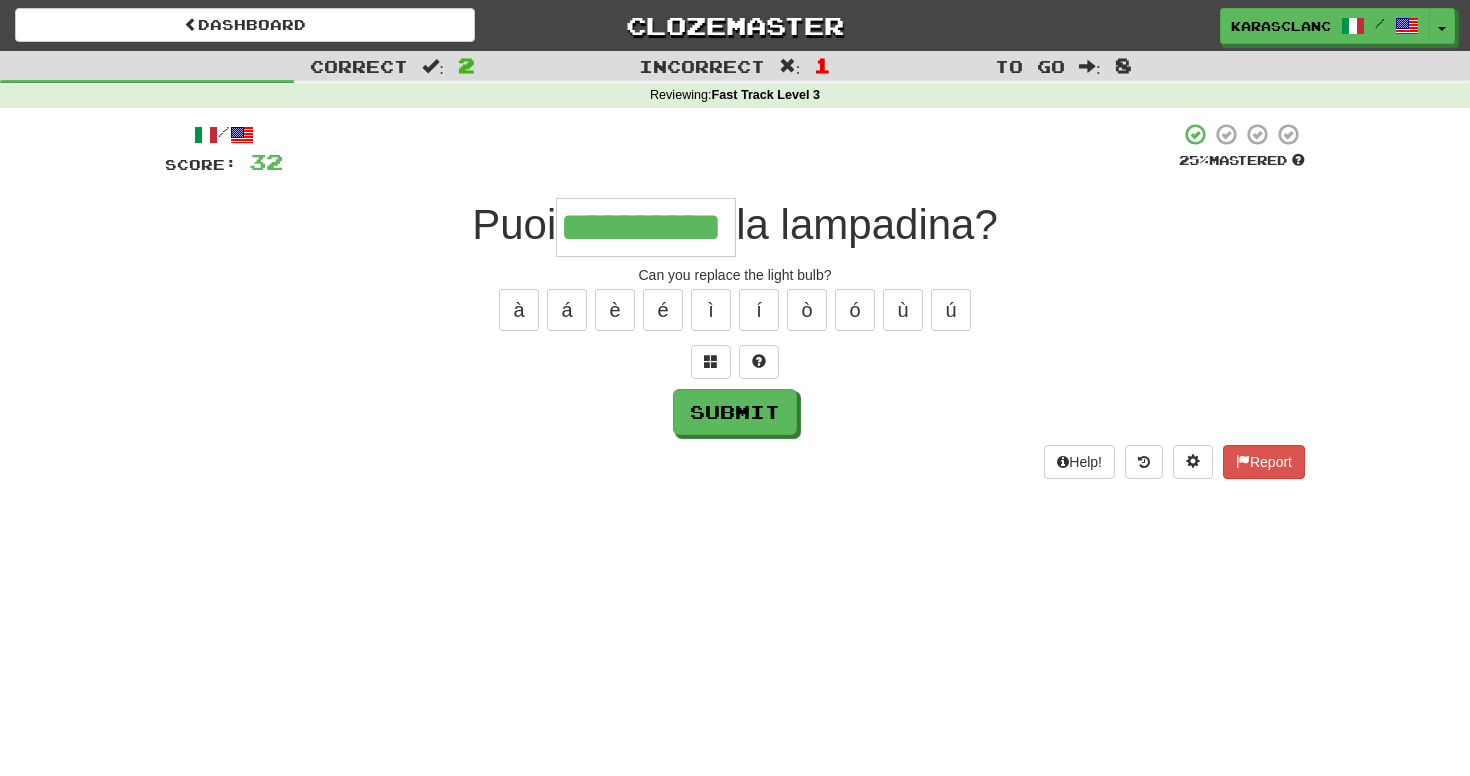 type on "**********" 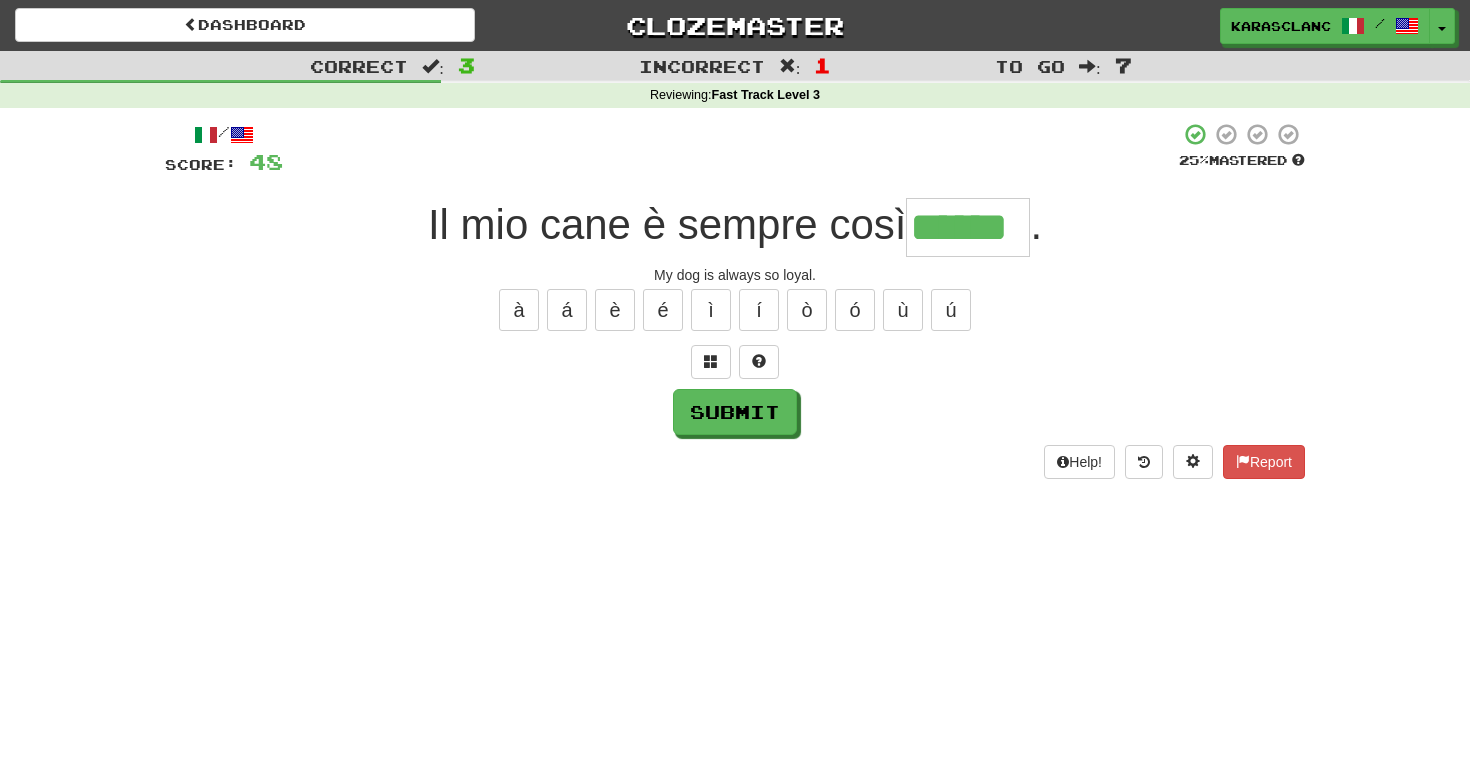 type on "******" 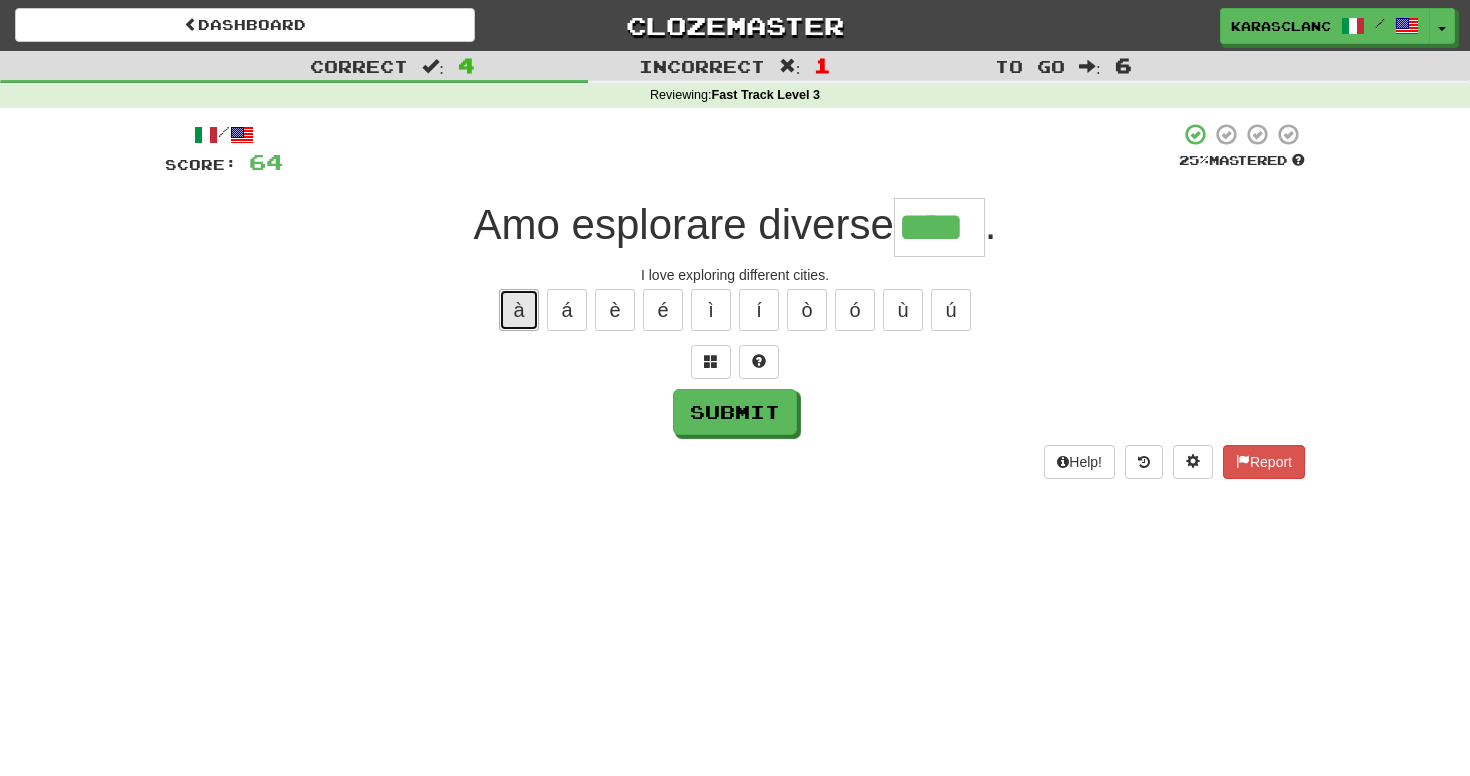 click on "à" at bounding box center [519, 310] 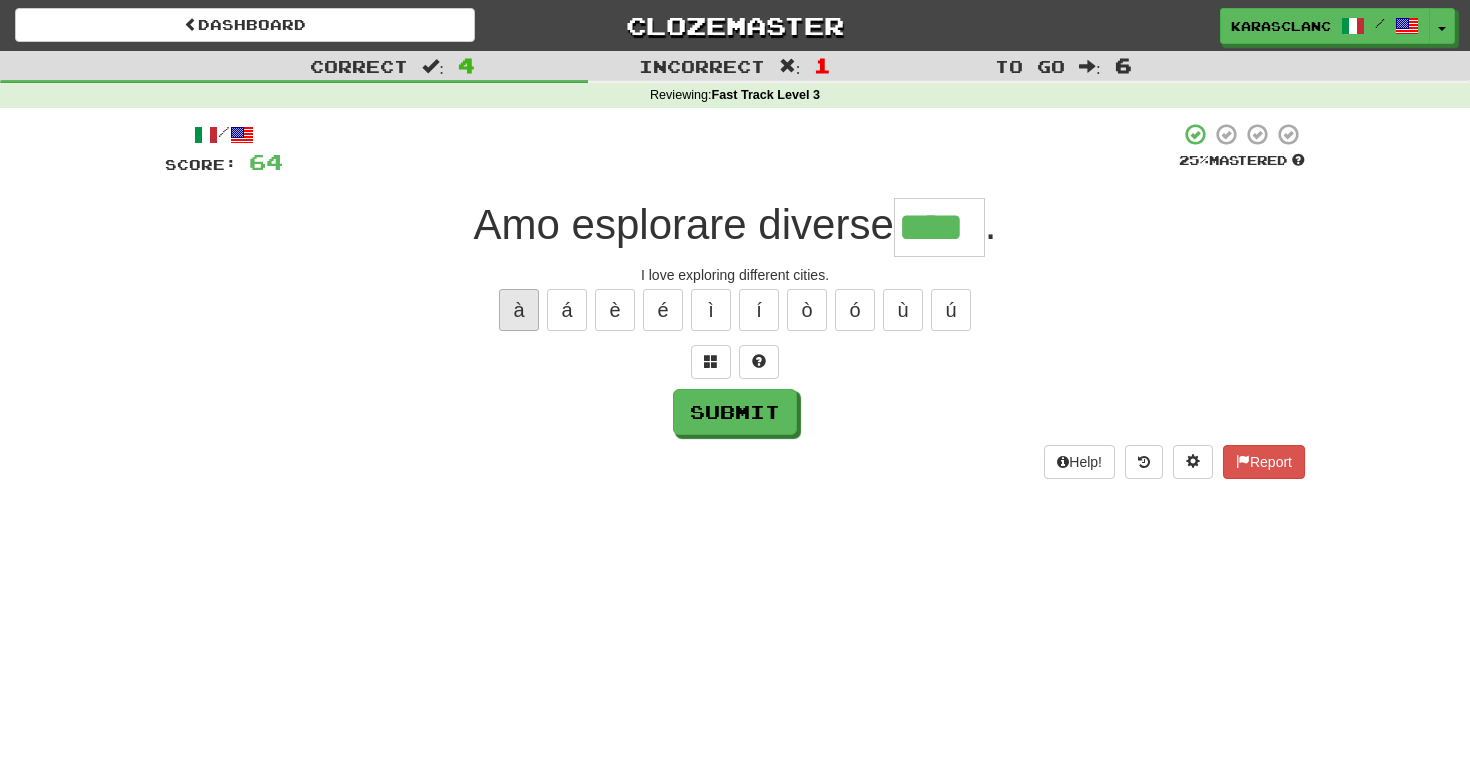 type on "*****" 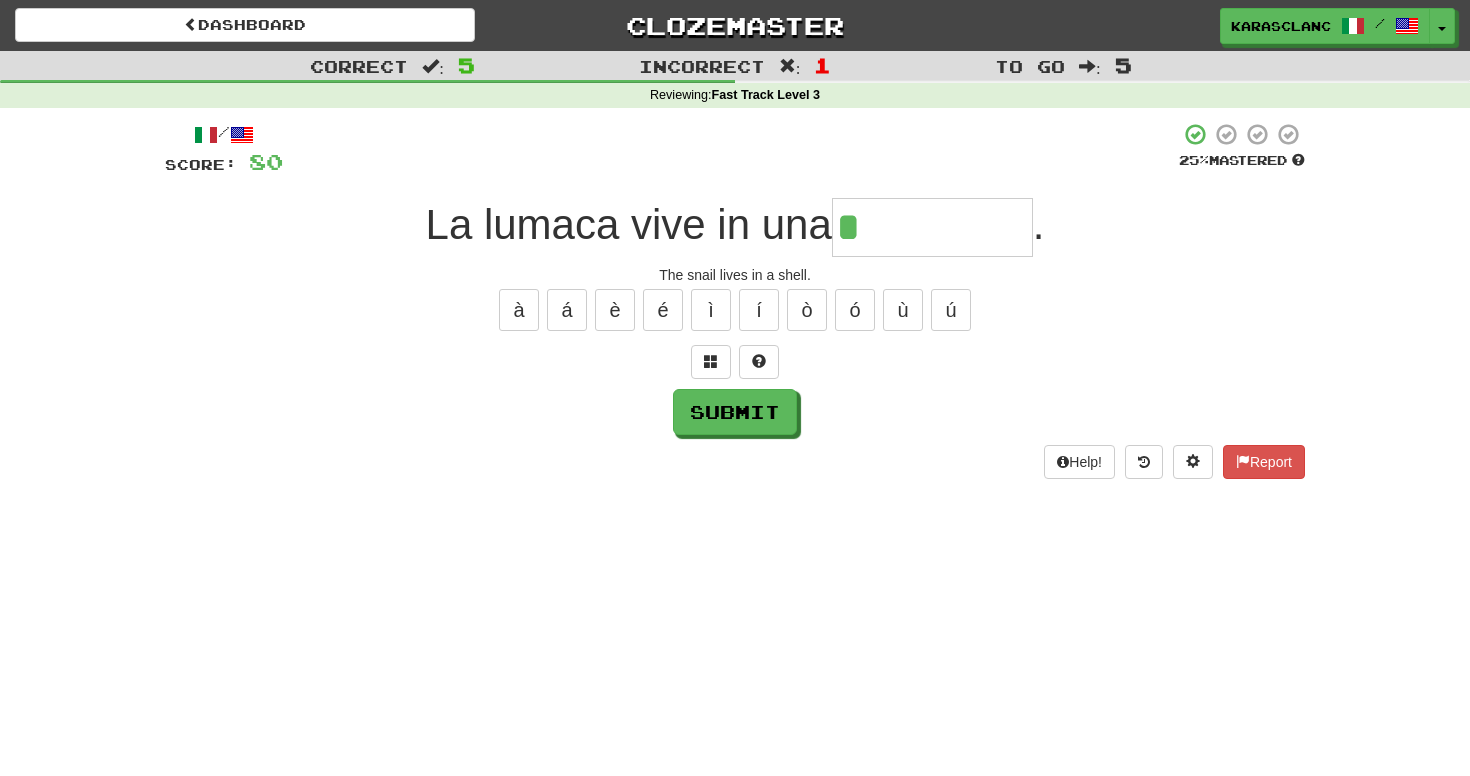 type on "**********" 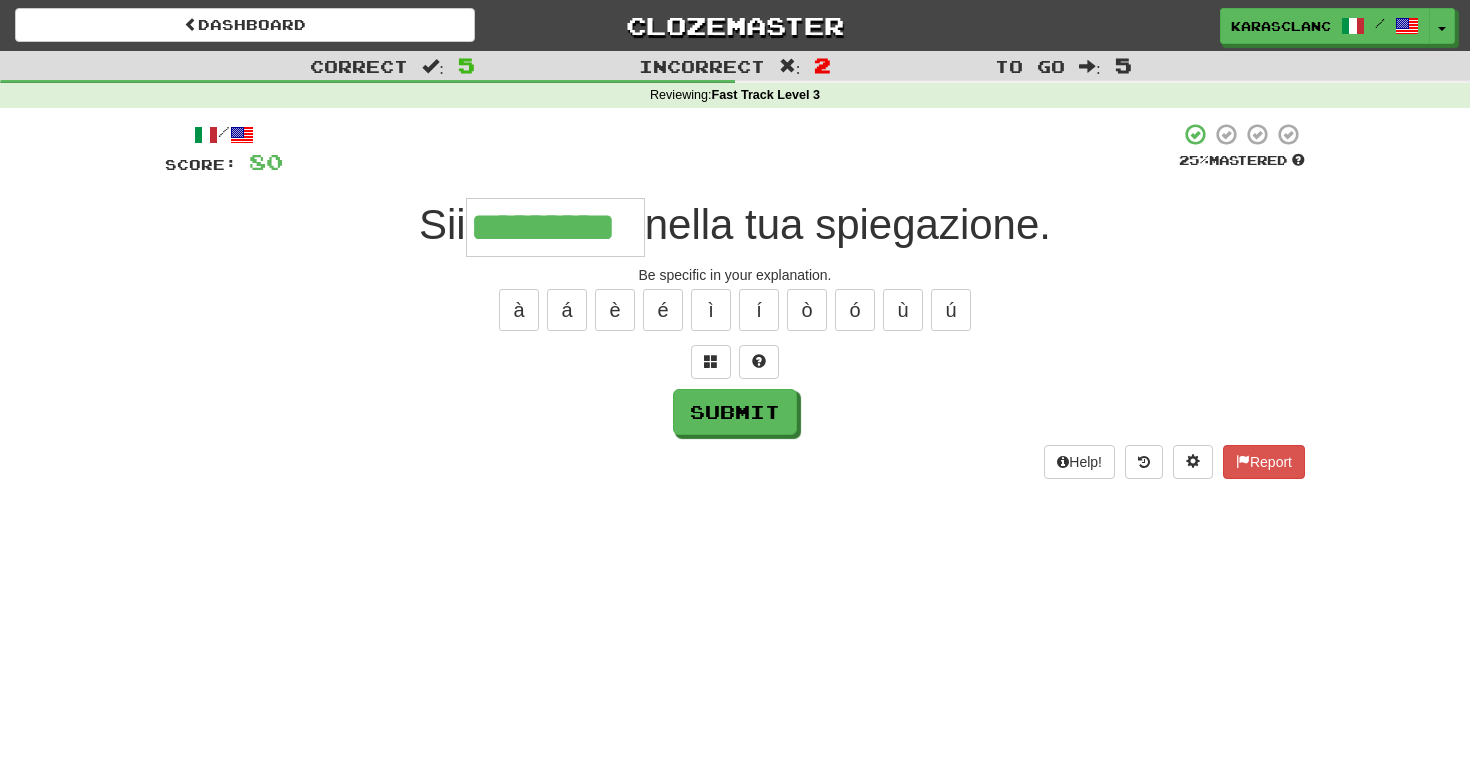 type on "*********" 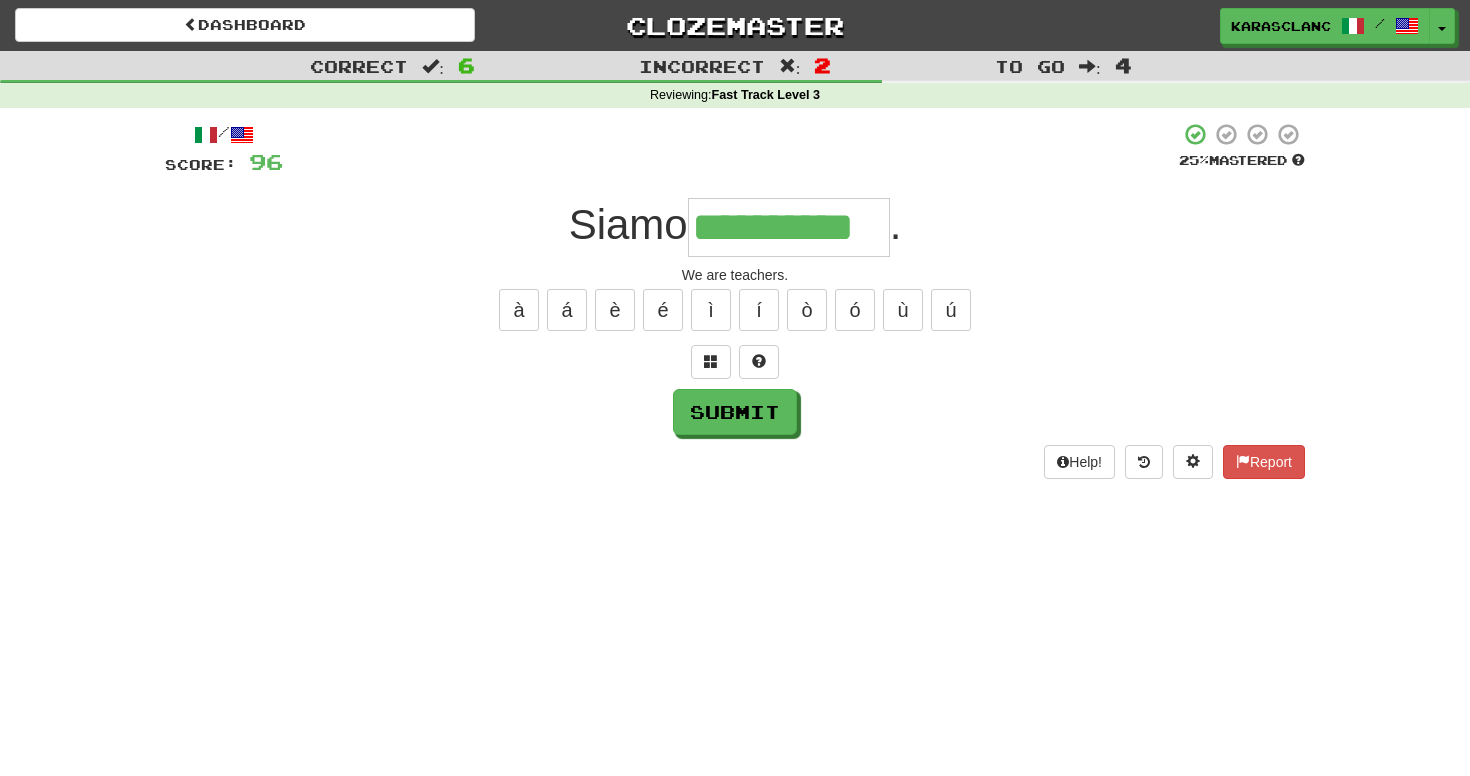 type on "**********" 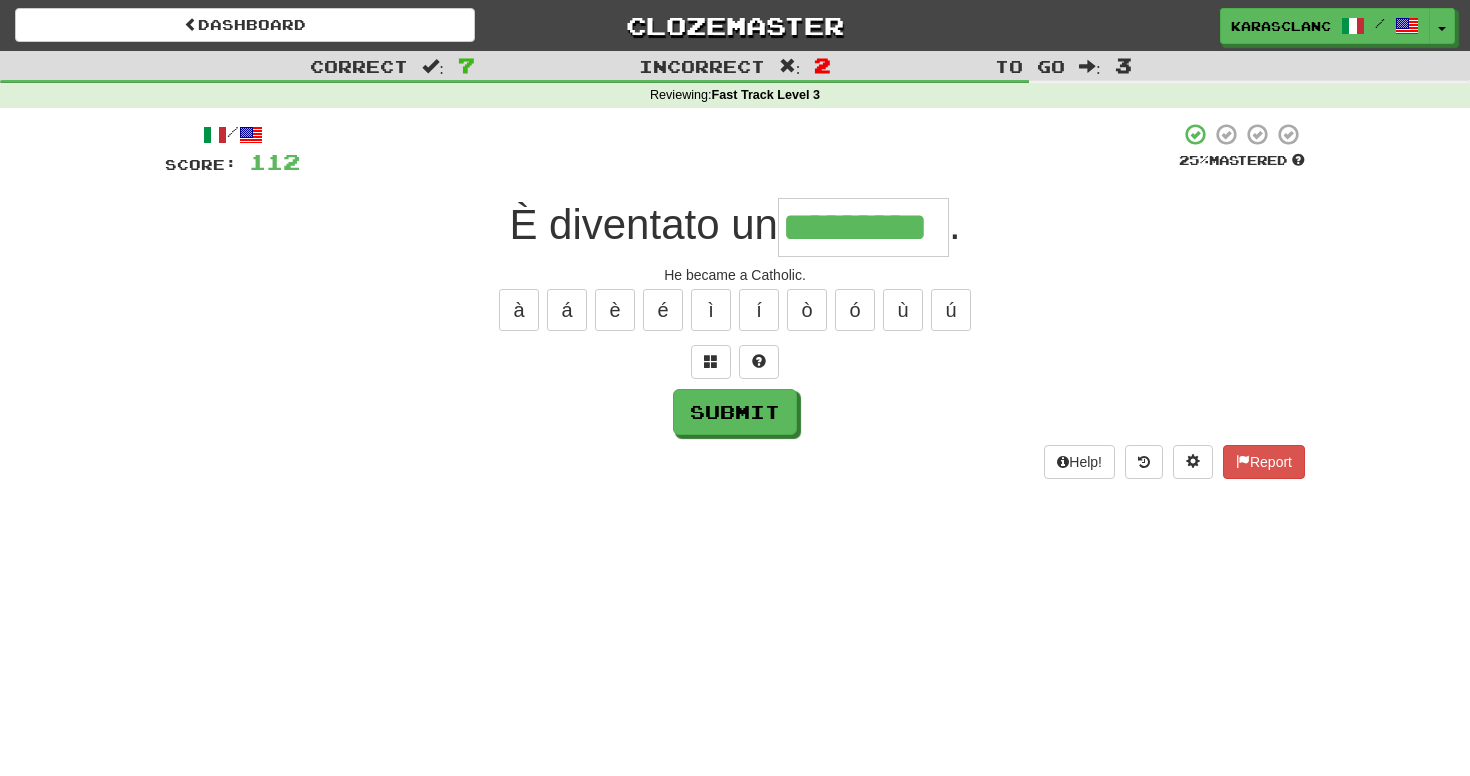 type on "*********" 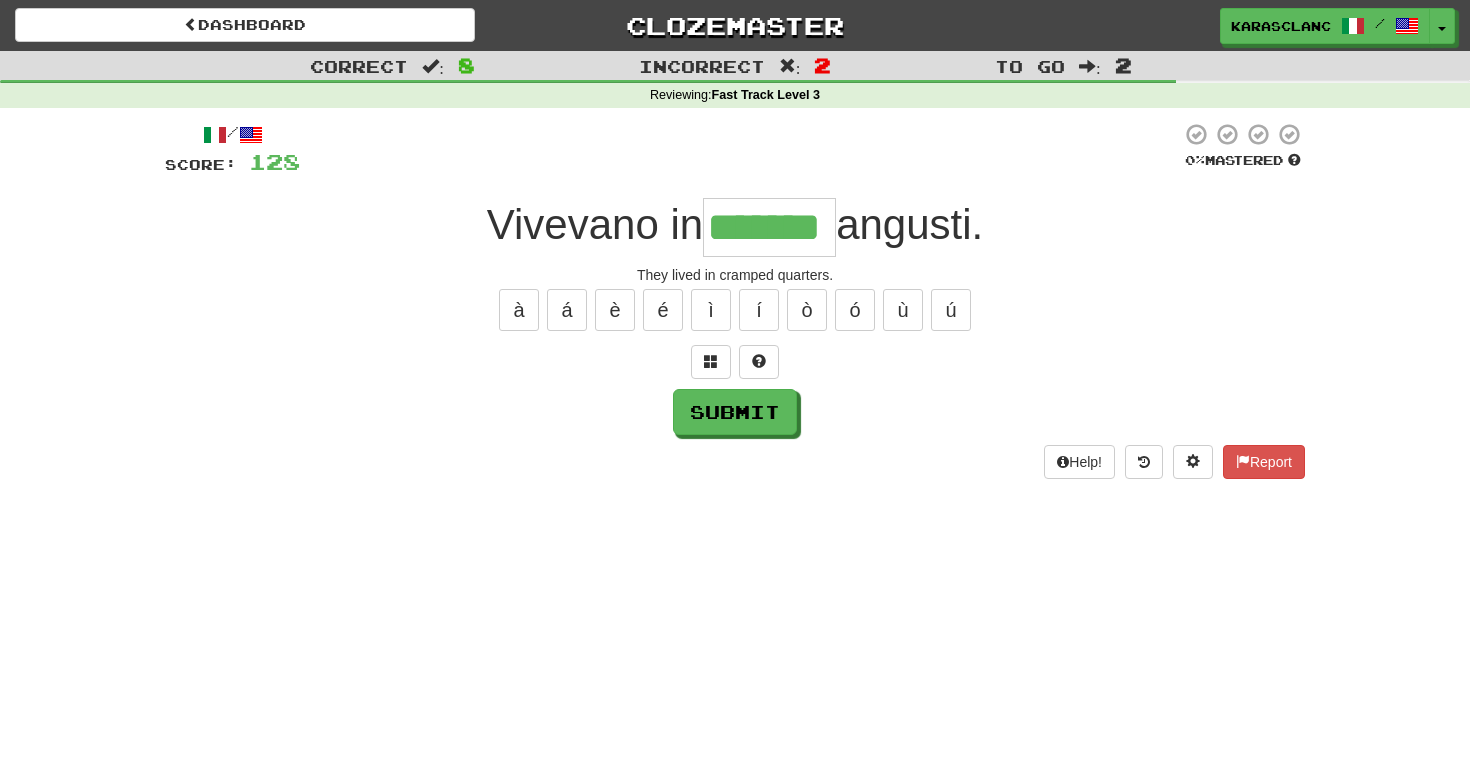 type on "*******" 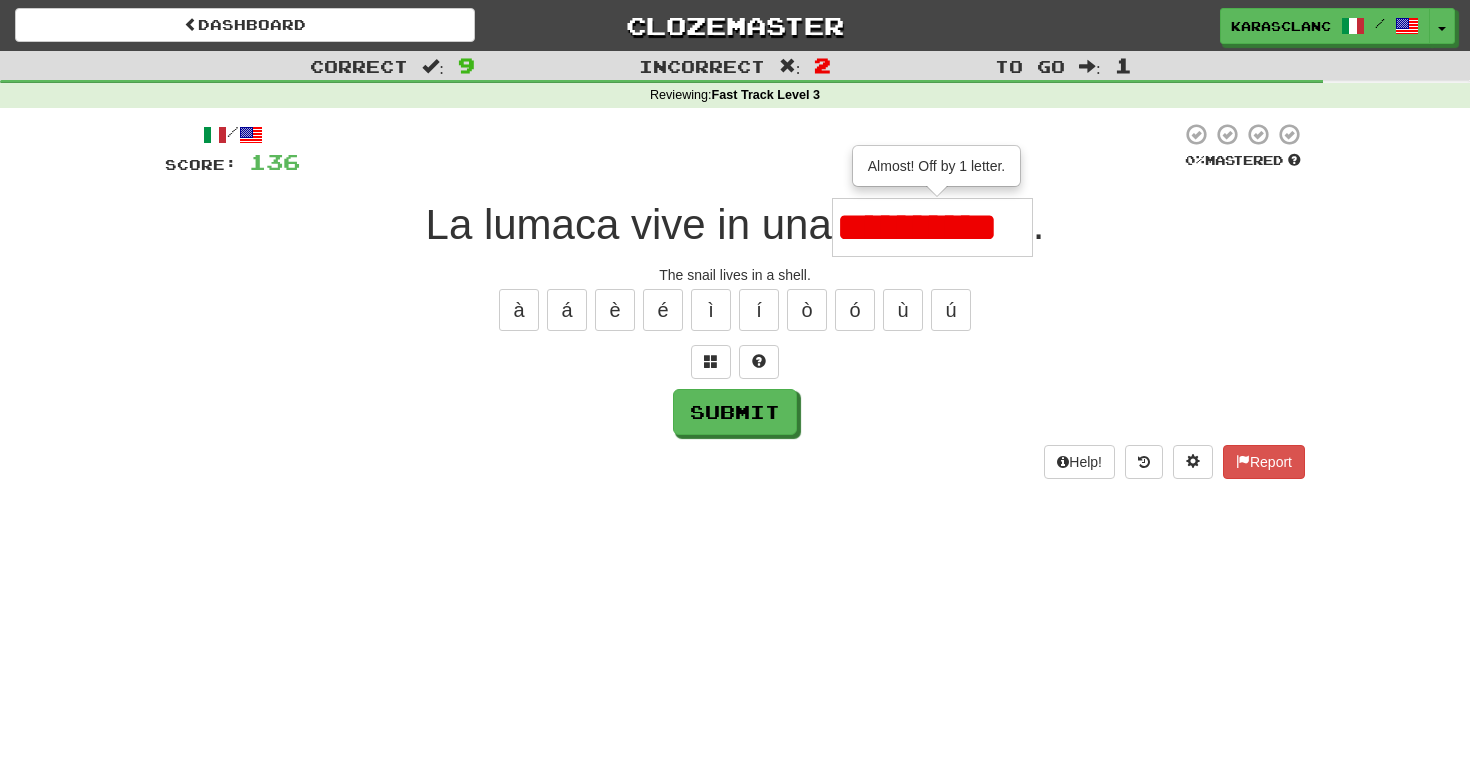 type on "**********" 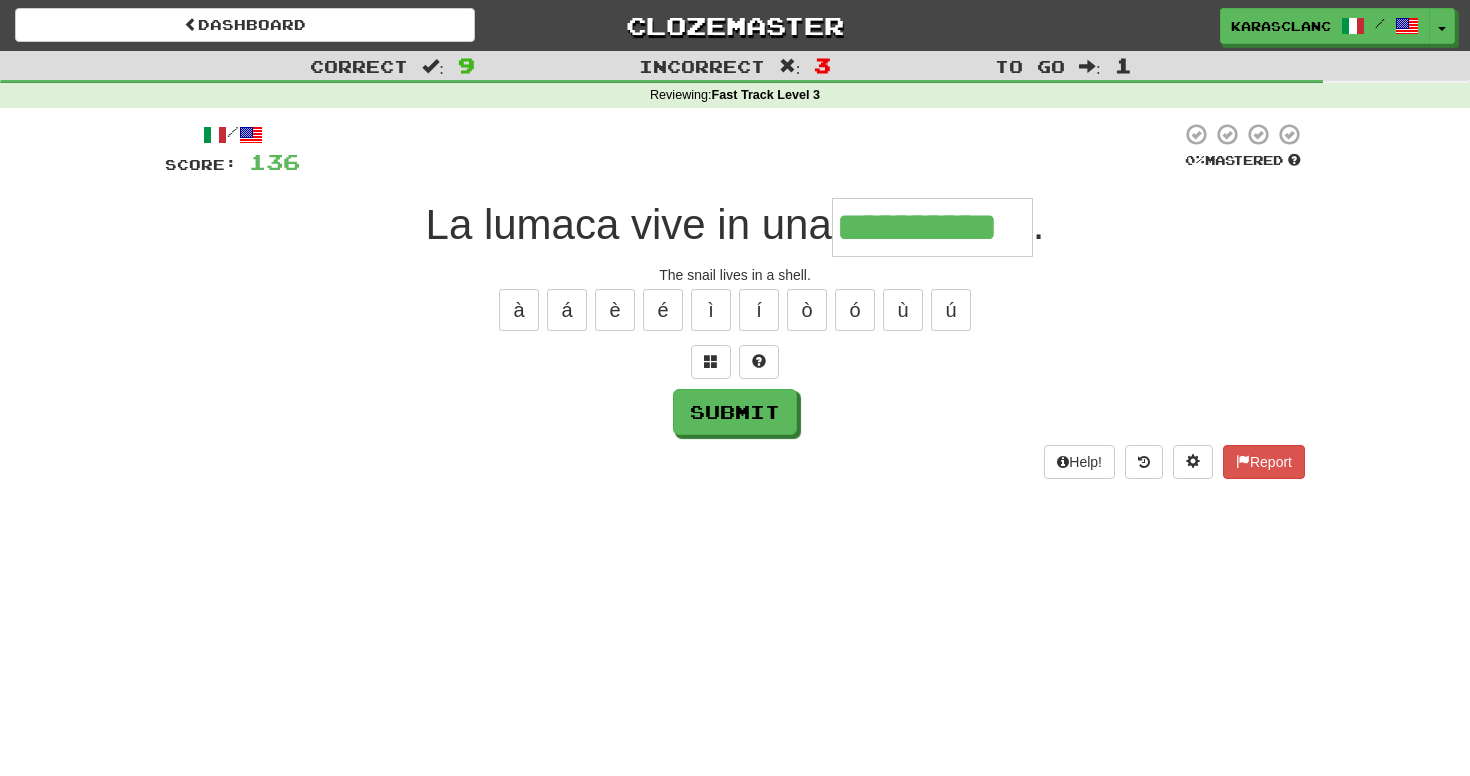 type on "**********" 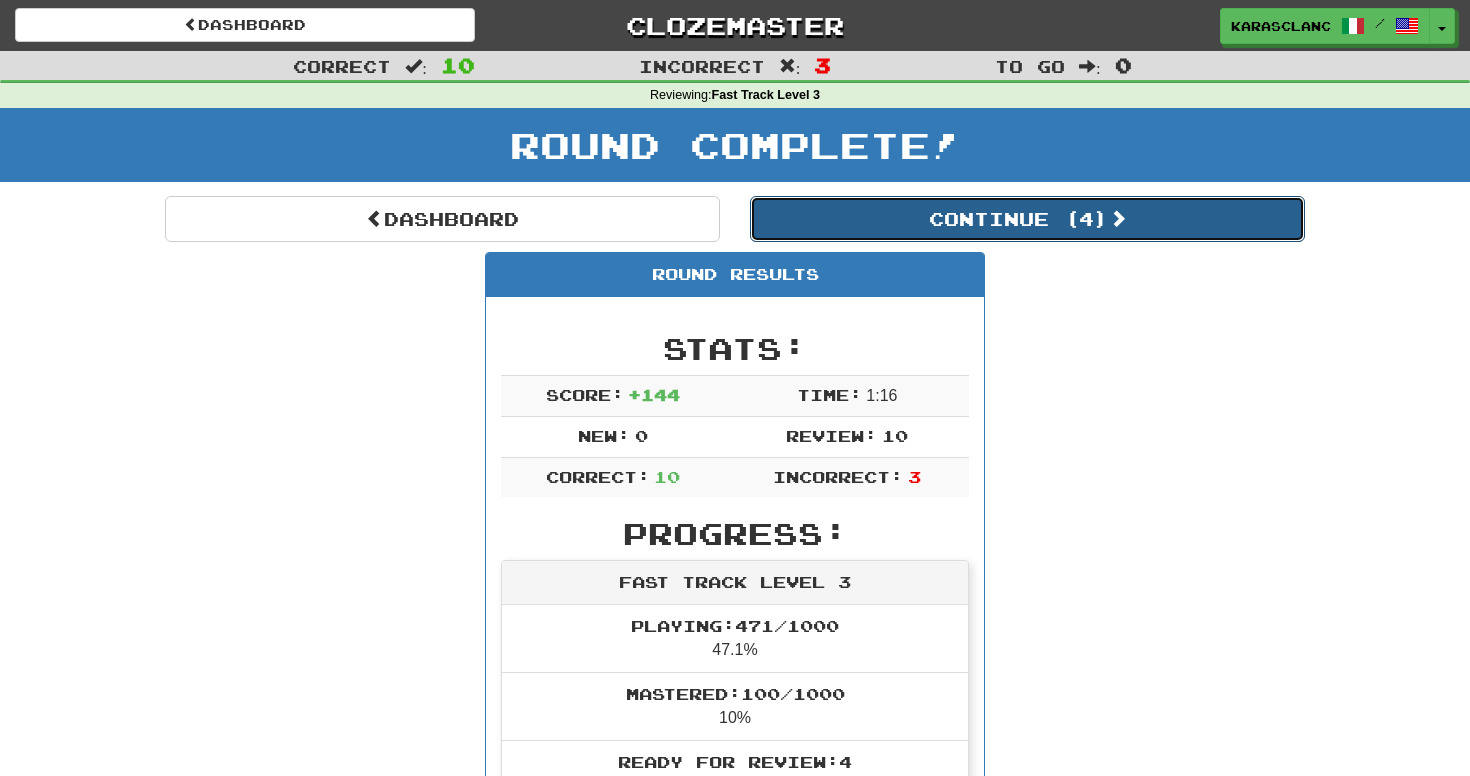 click on "Continue ( 4 )" at bounding box center [1027, 219] 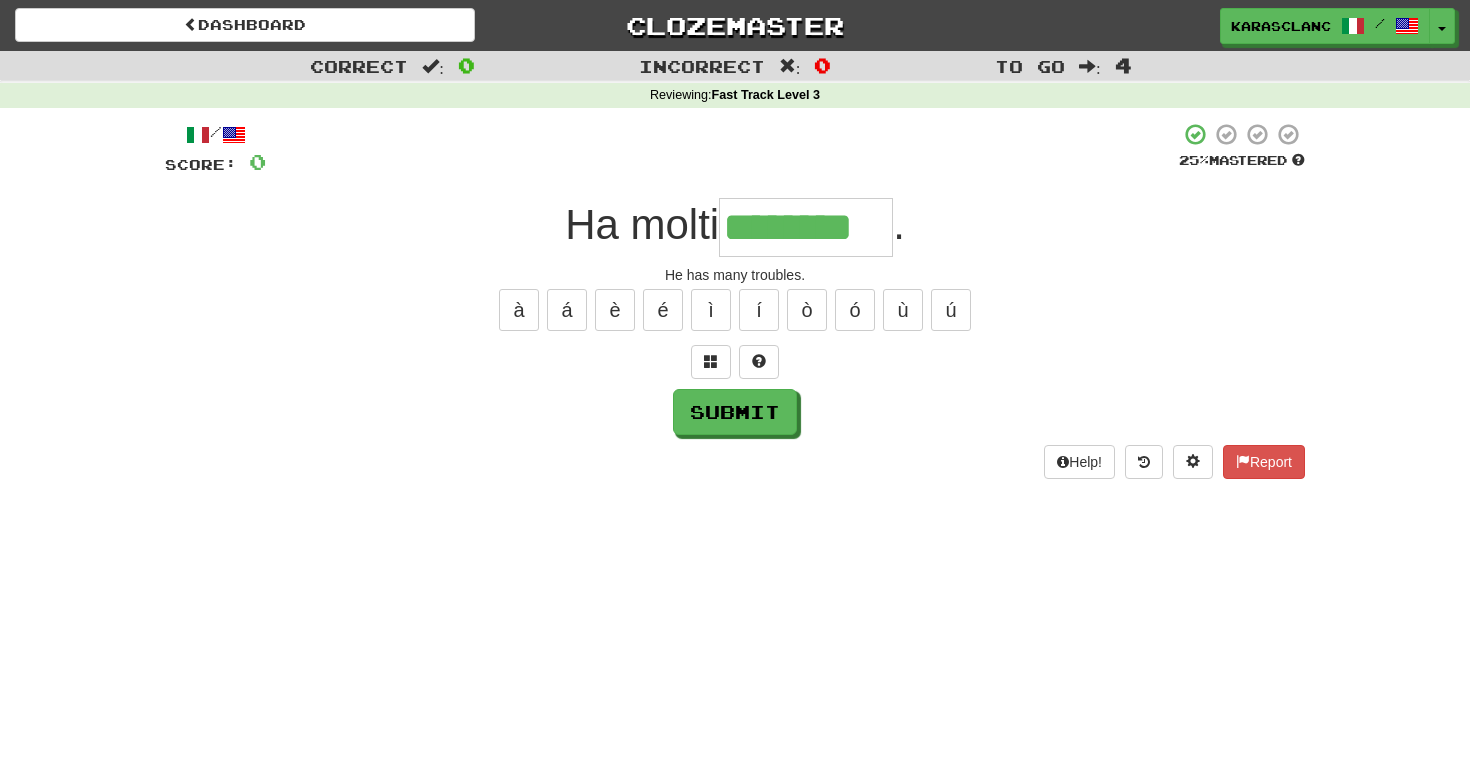 type on "********" 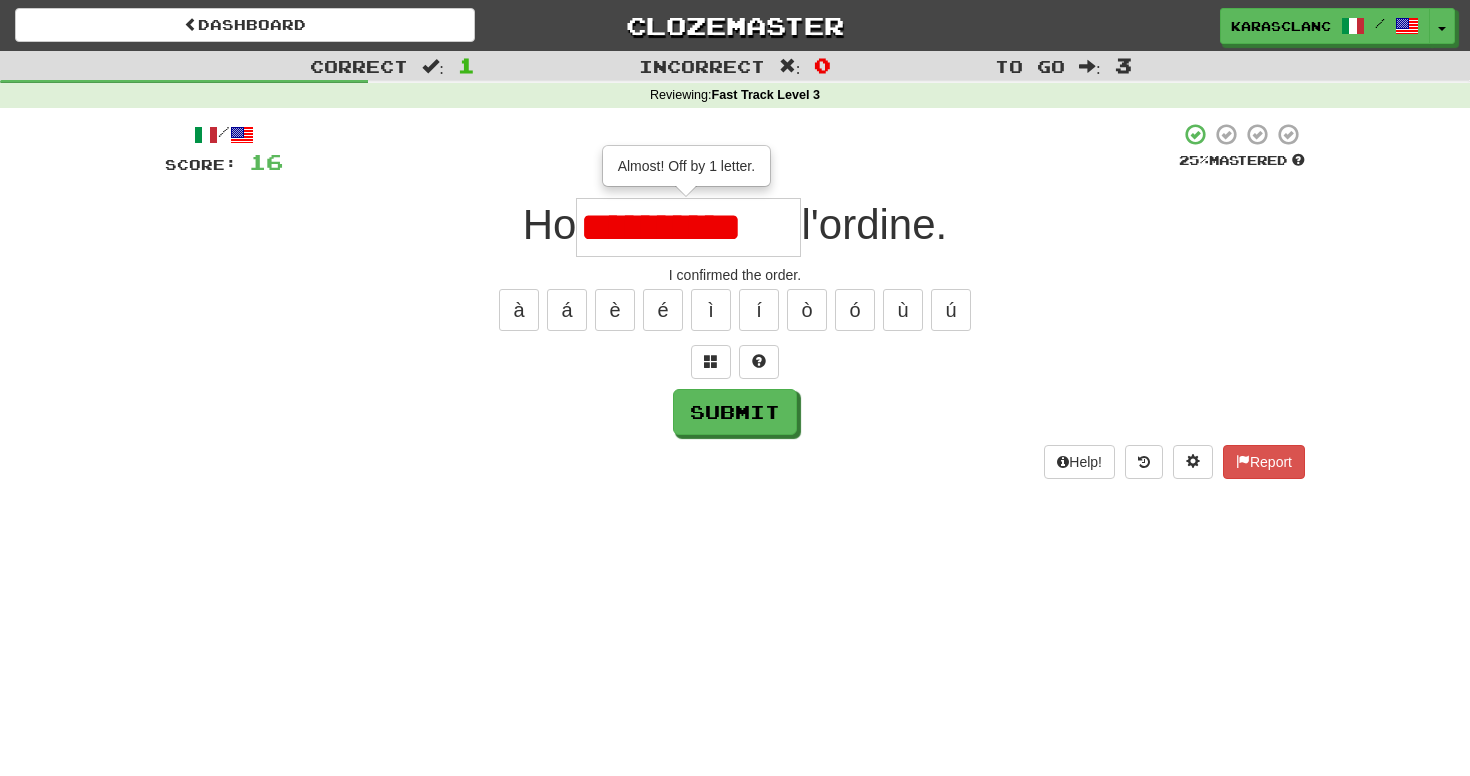 scroll, scrollTop: 0, scrollLeft: 0, axis: both 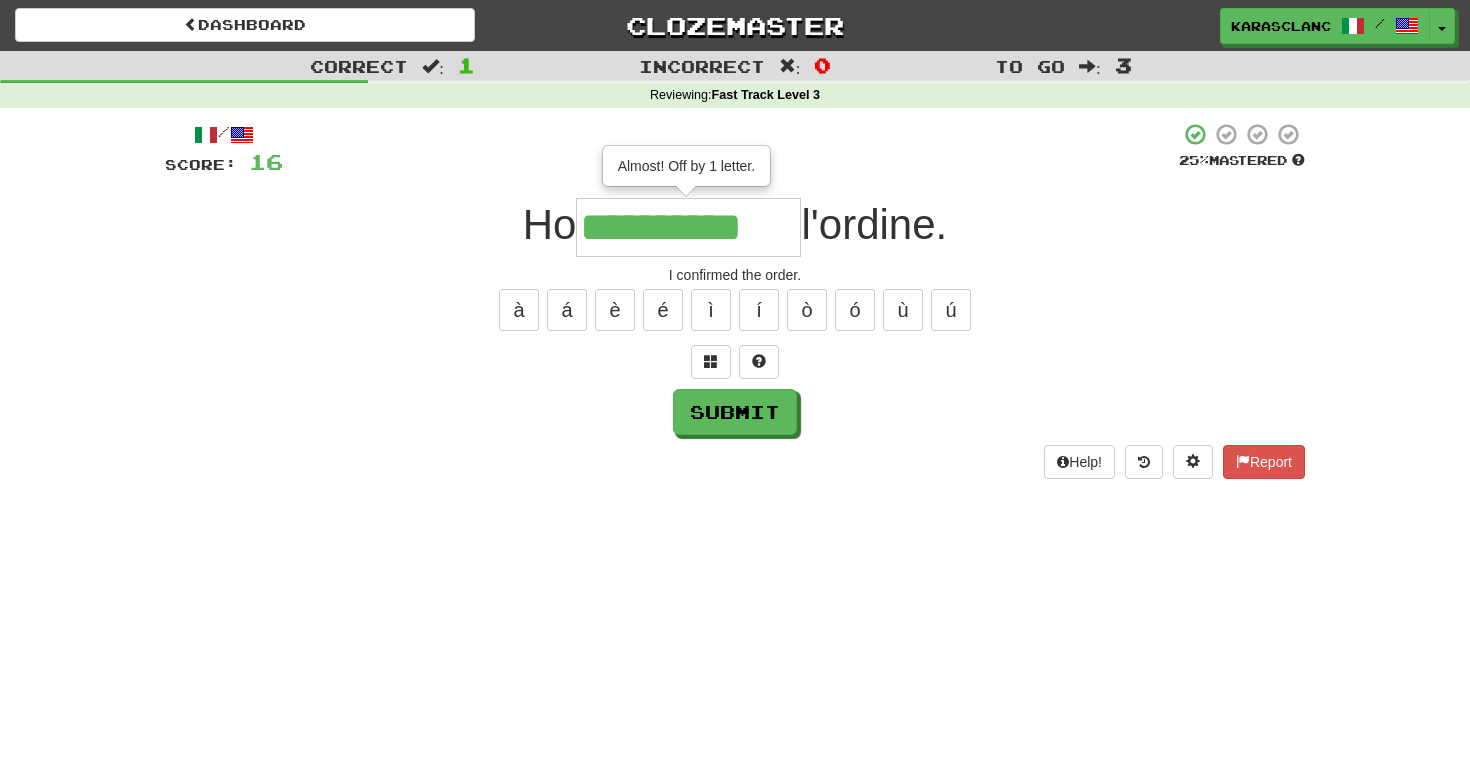 type on "**********" 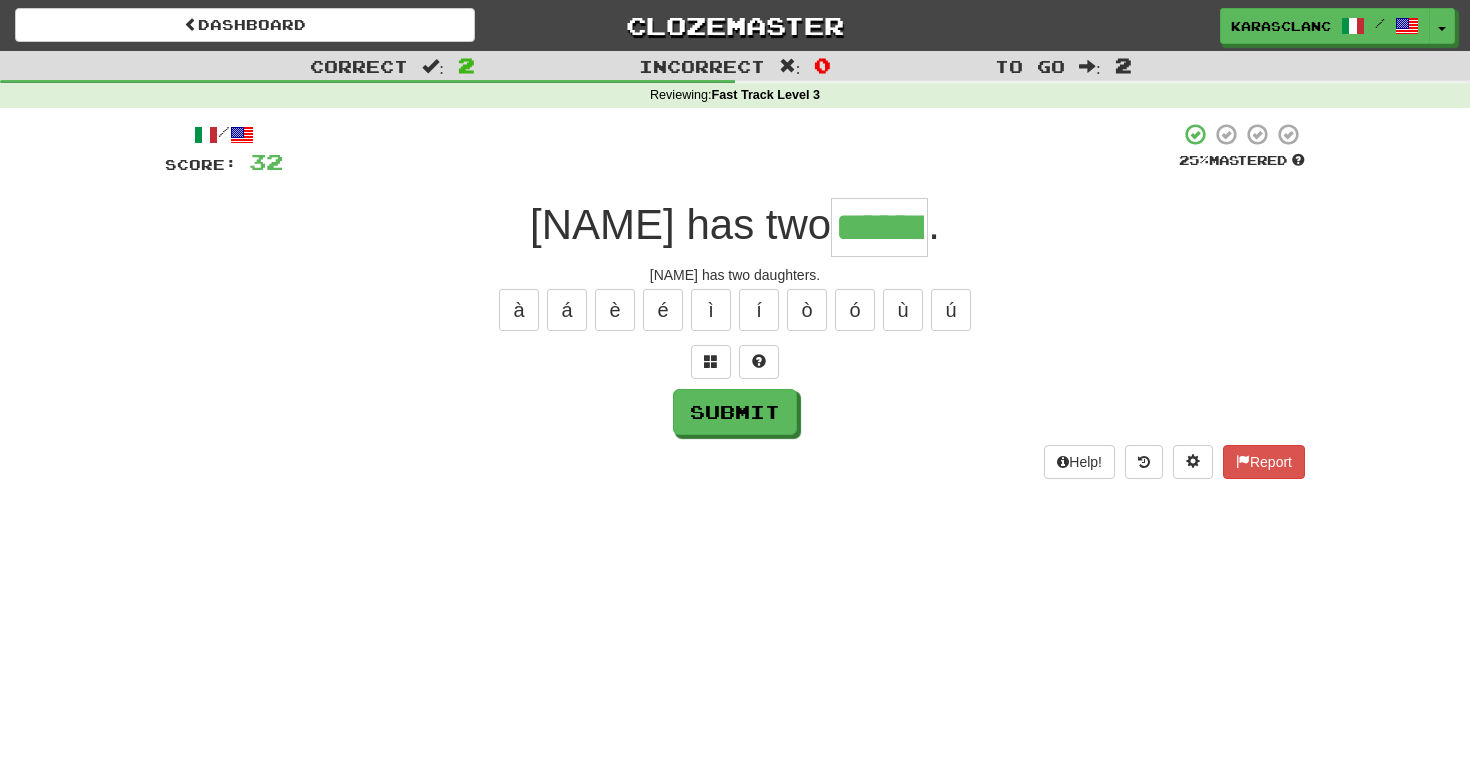 type on "******" 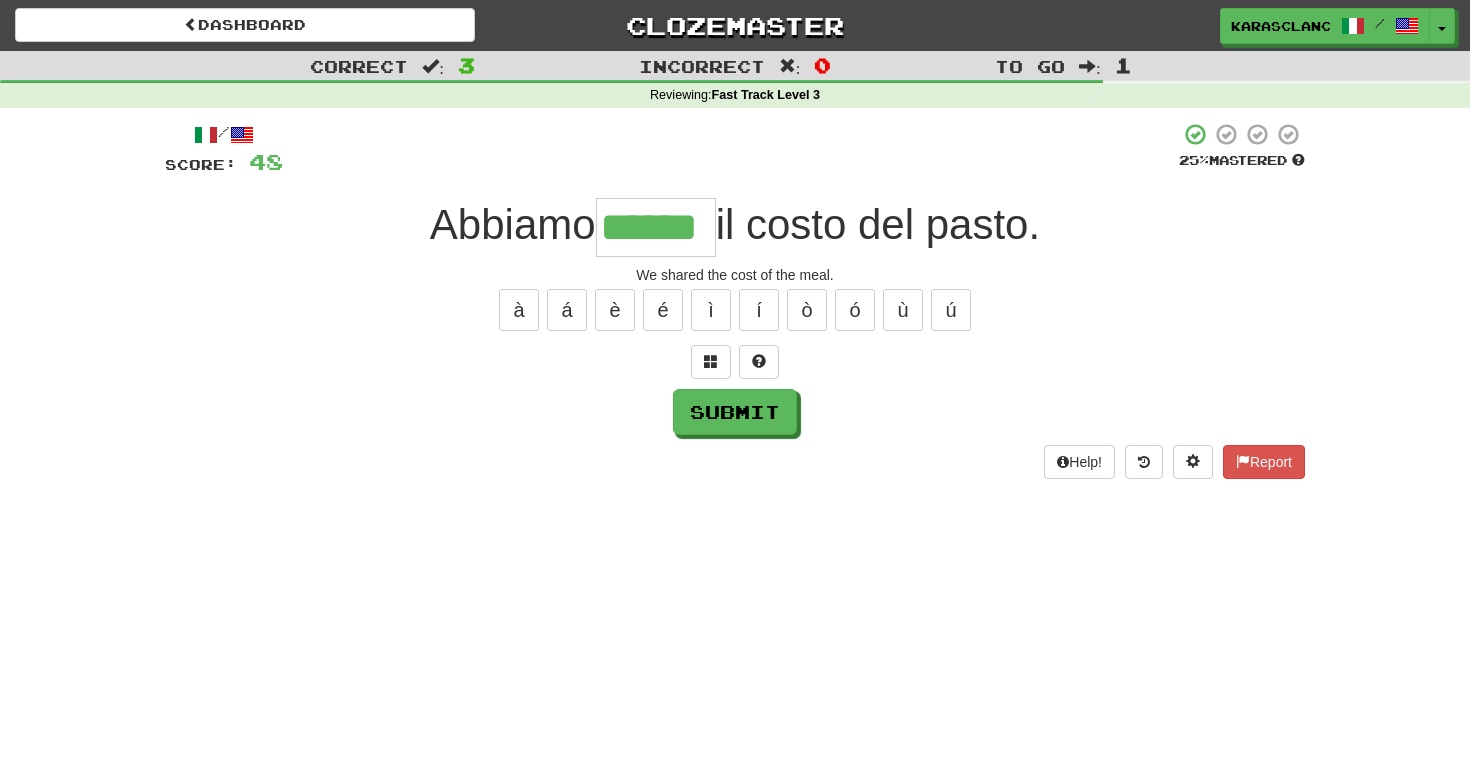 type on "******" 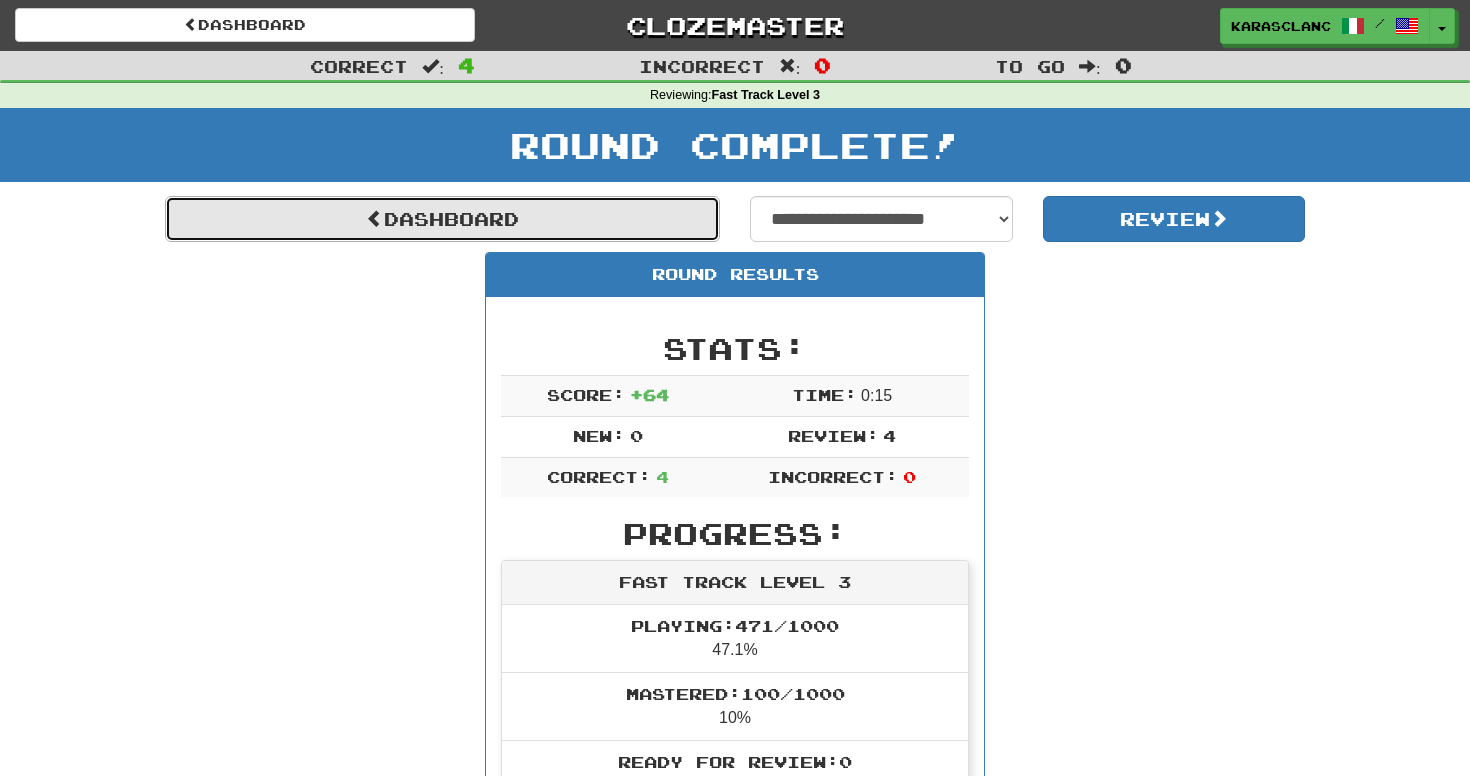 click on "Dashboard" at bounding box center [442, 219] 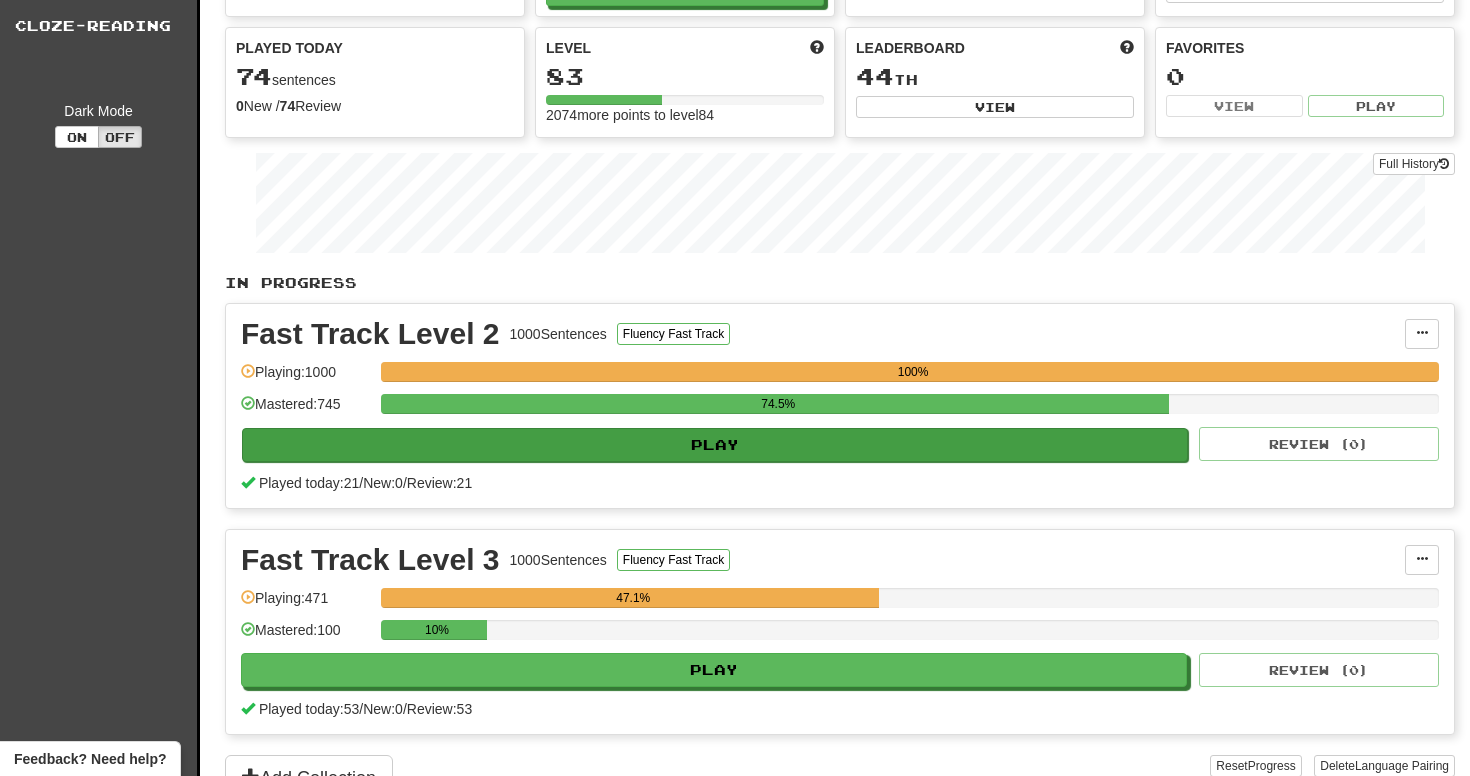 scroll, scrollTop: 121, scrollLeft: 0, axis: vertical 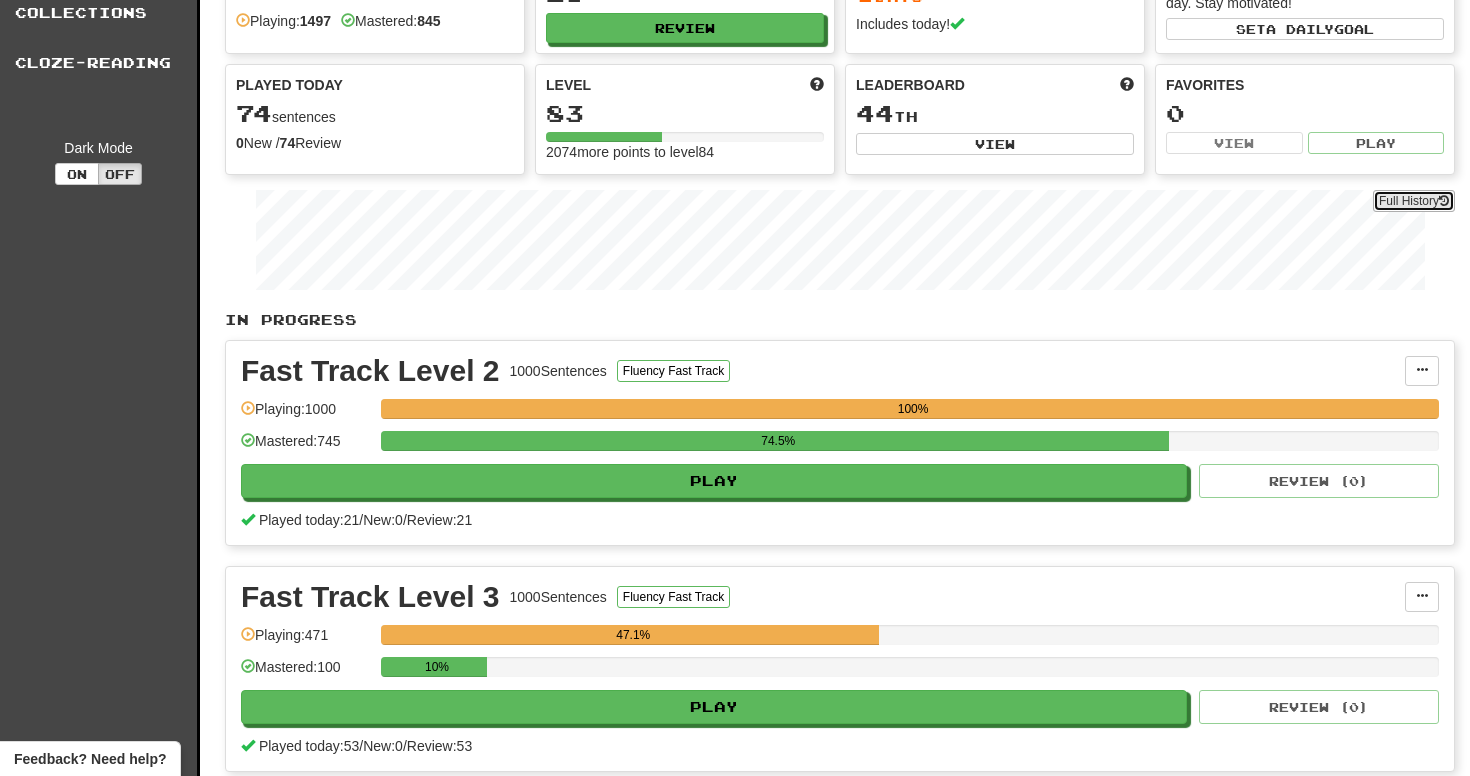 click on "Full History" at bounding box center [1414, 201] 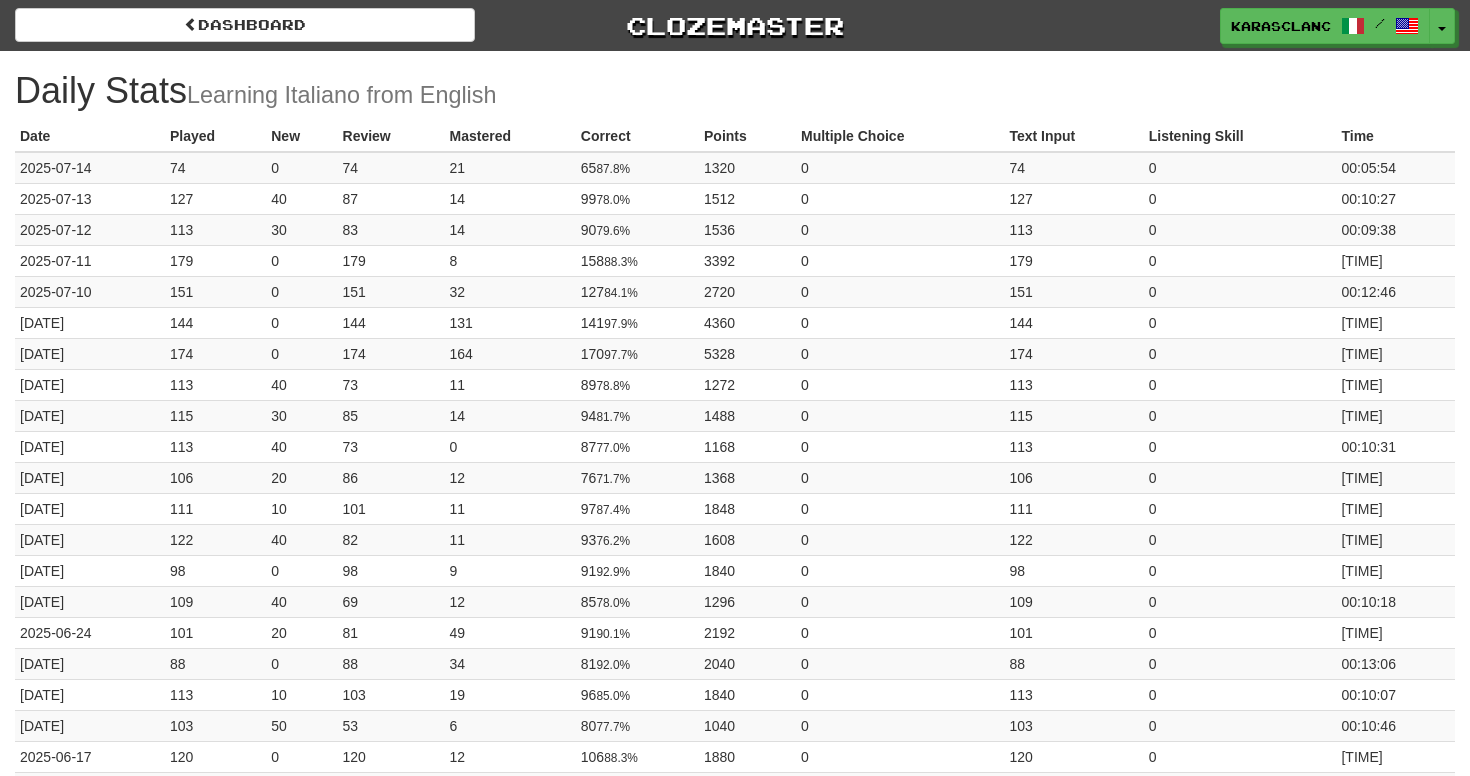 scroll, scrollTop: 0, scrollLeft: 0, axis: both 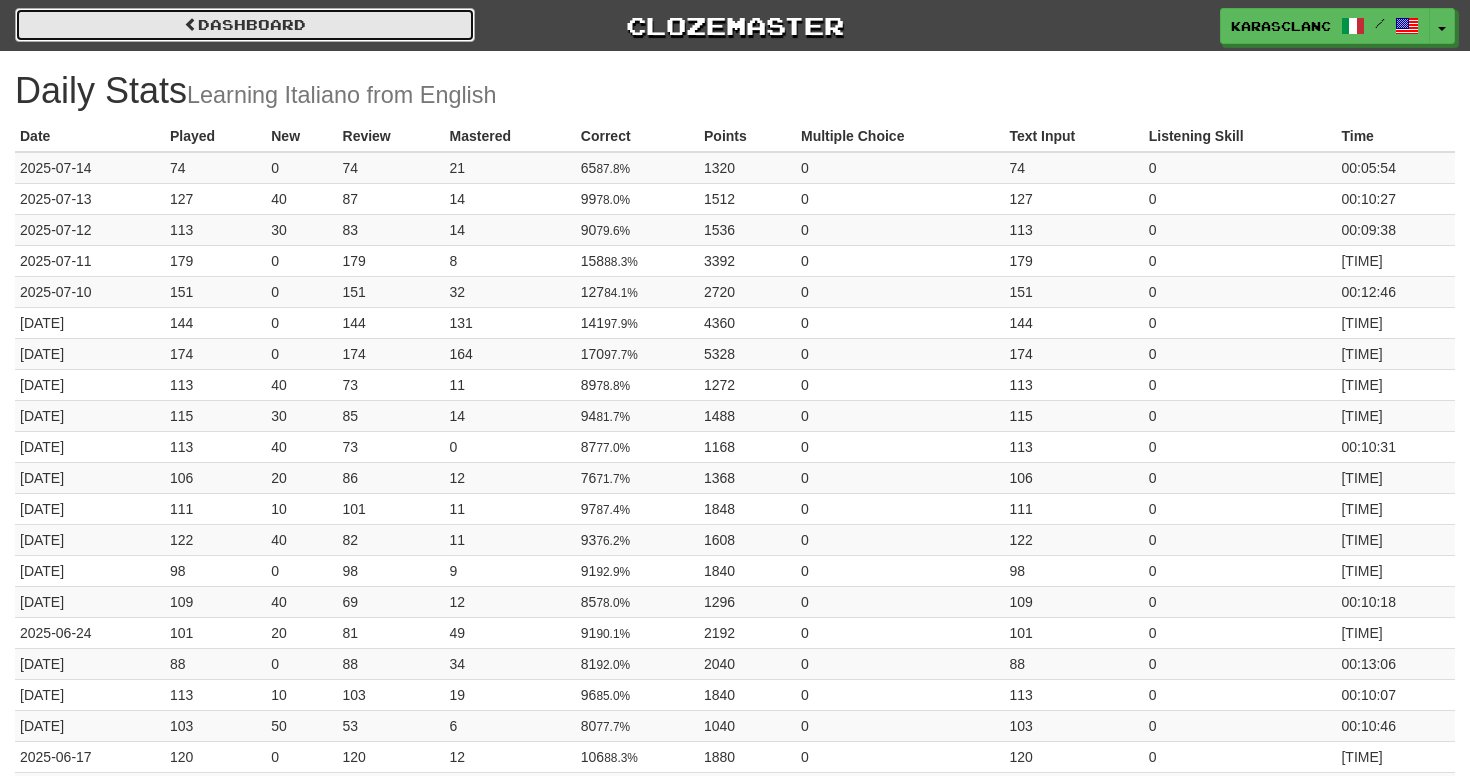 click at bounding box center [191, 24] 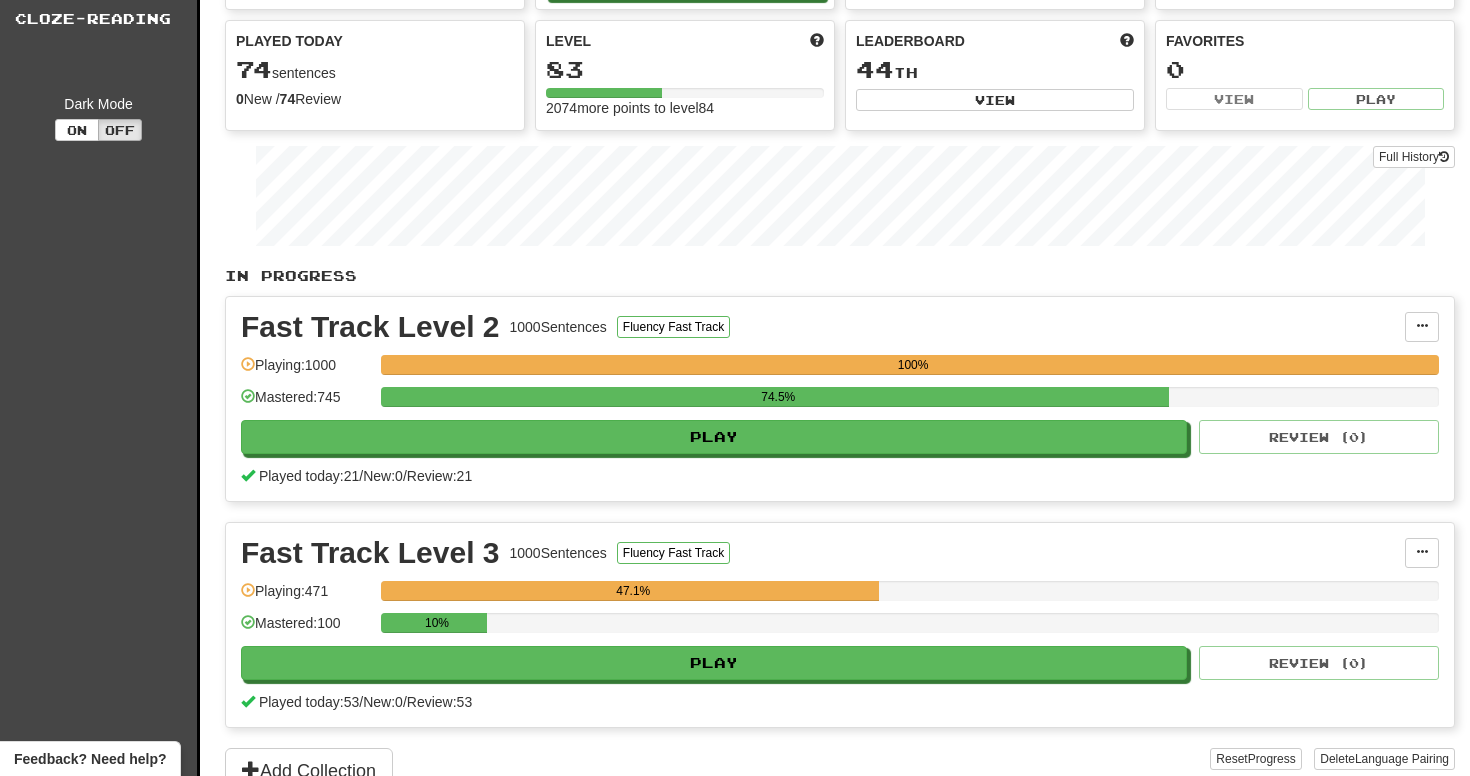 scroll, scrollTop: 694, scrollLeft: 0, axis: vertical 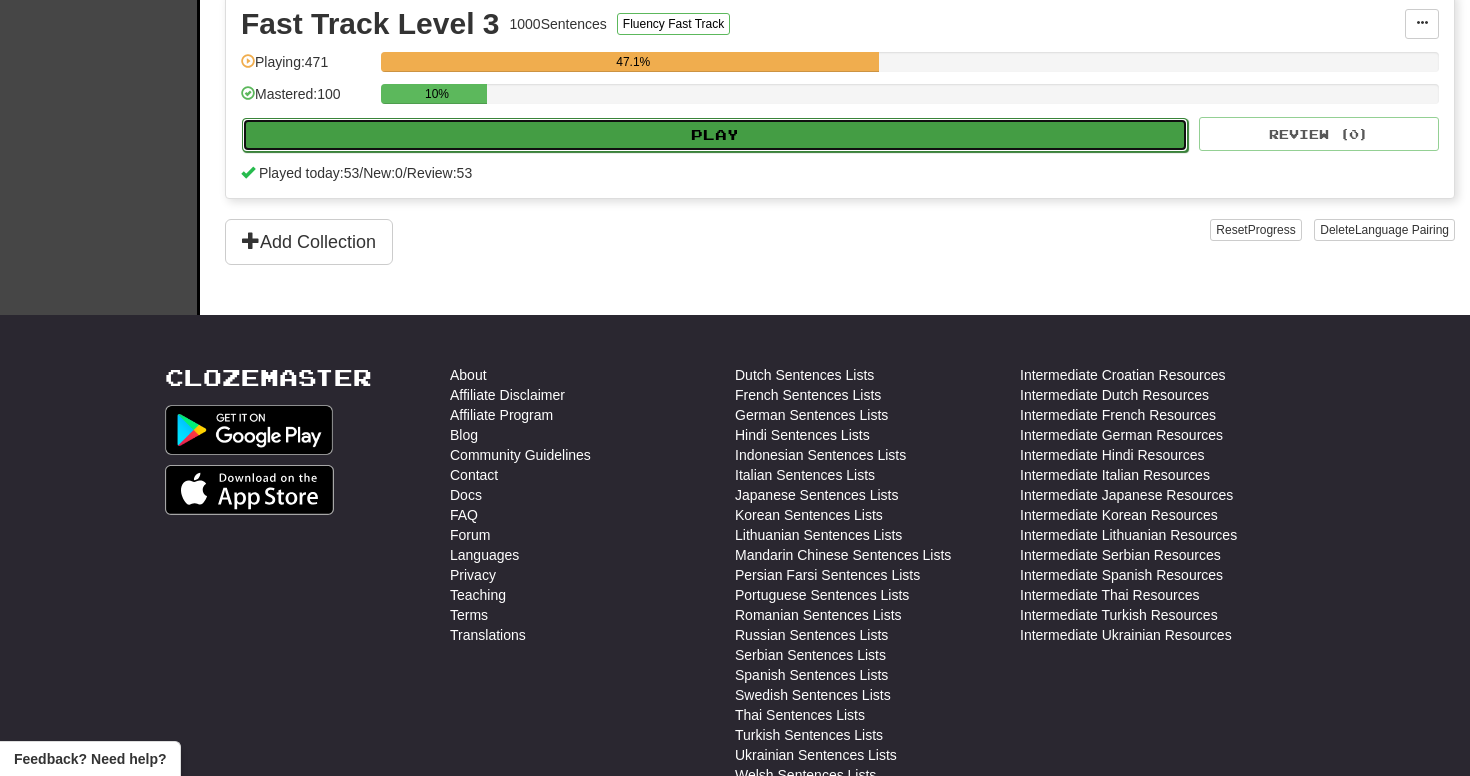 click on "Play" at bounding box center (715, 135) 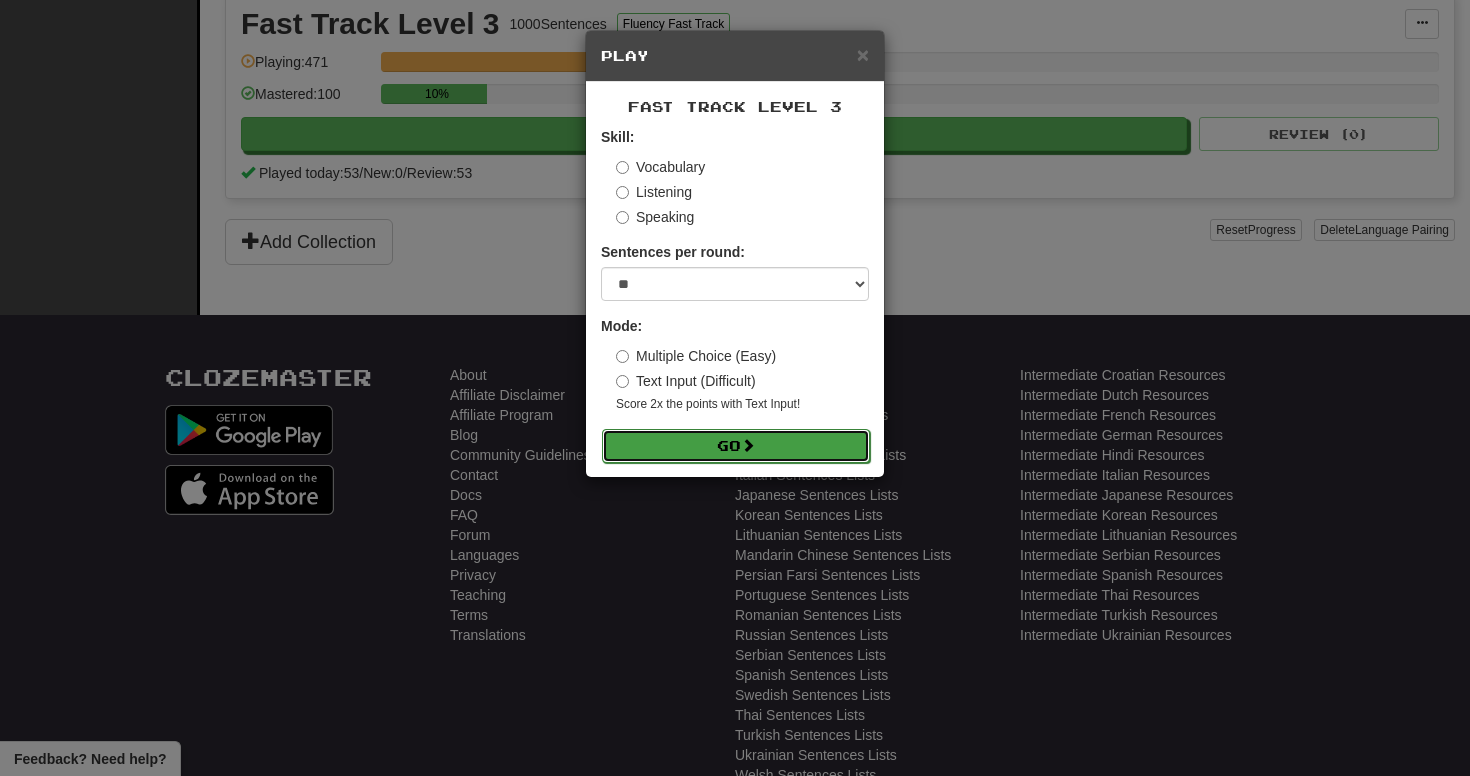 click on "Go" at bounding box center (736, 446) 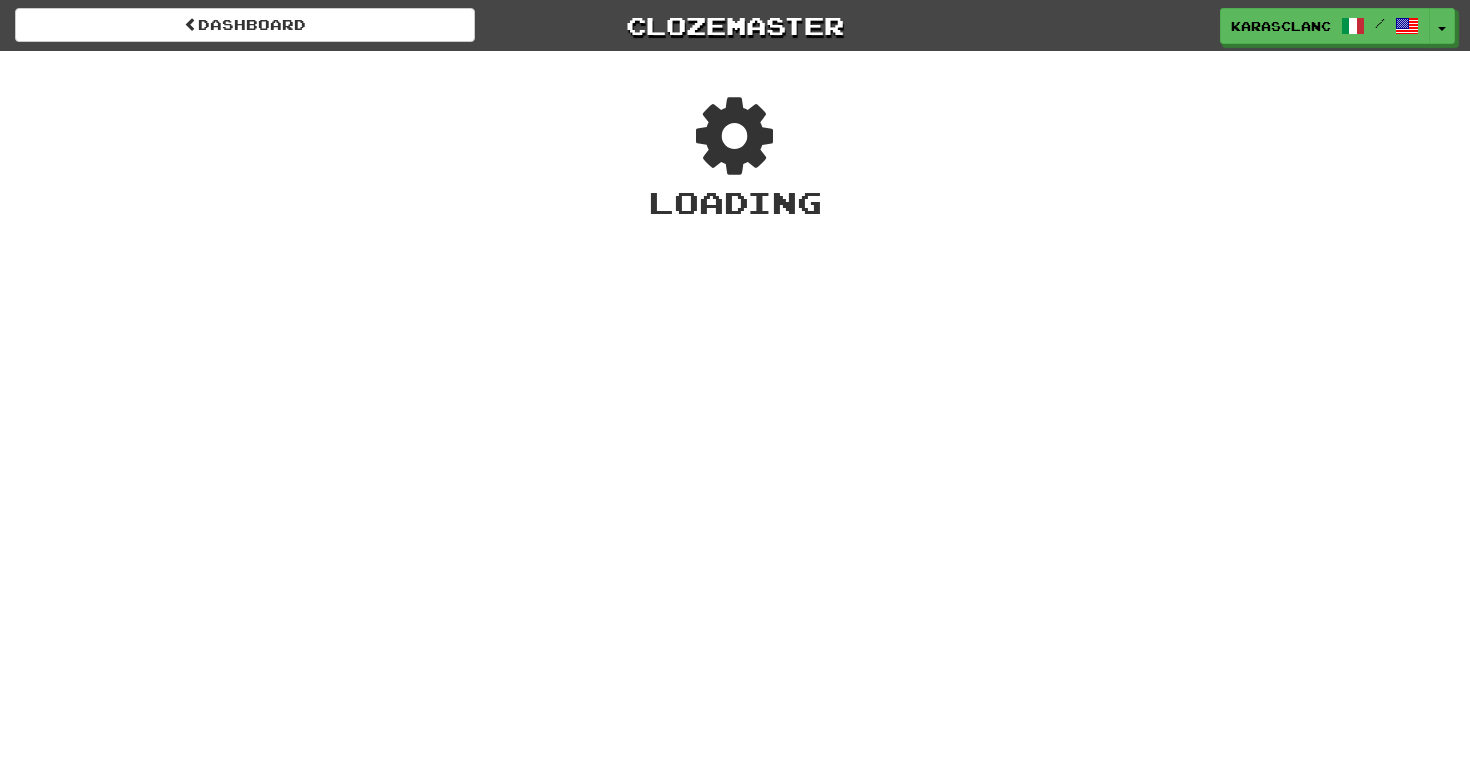 scroll, scrollTop: 0, scrollLeft: 0, axis: both 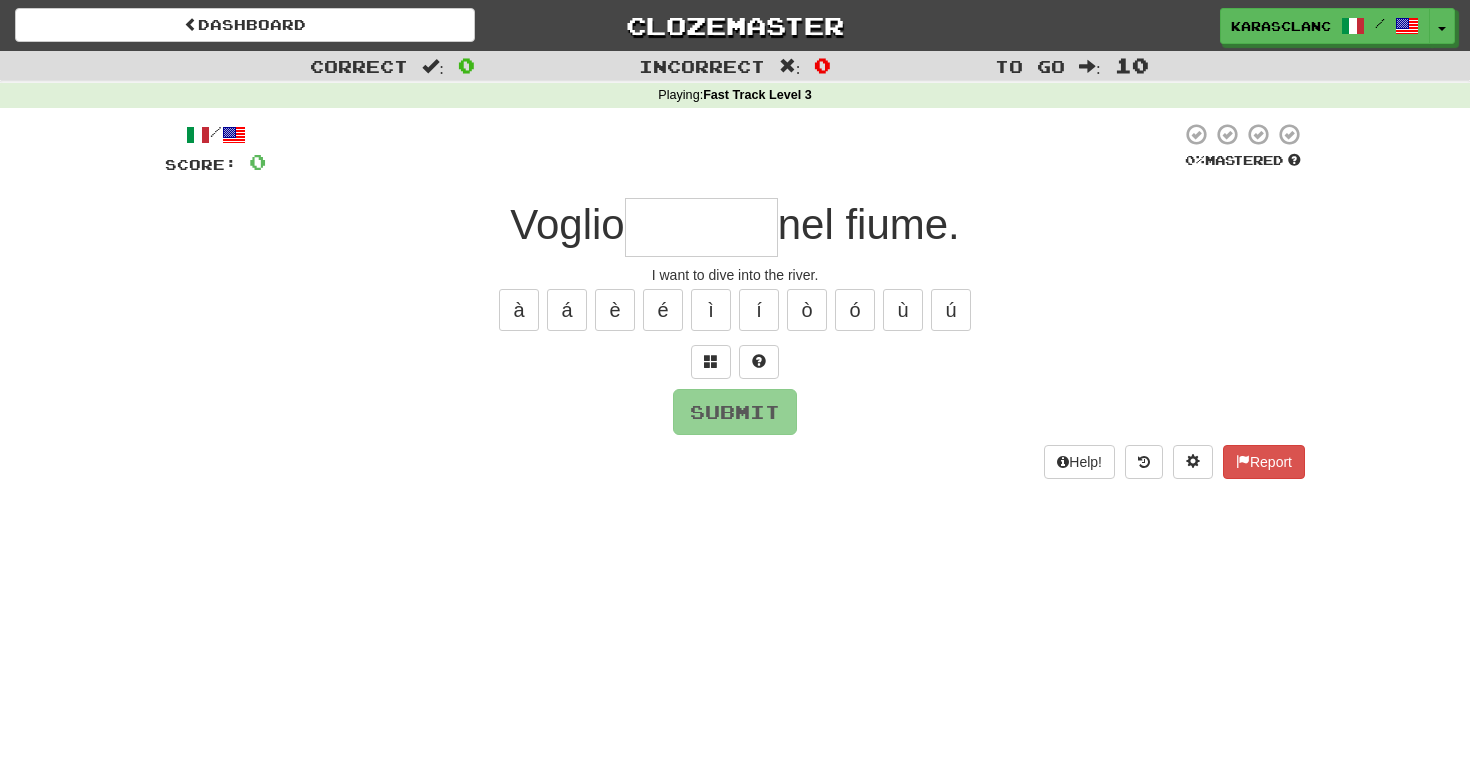 type on "********" 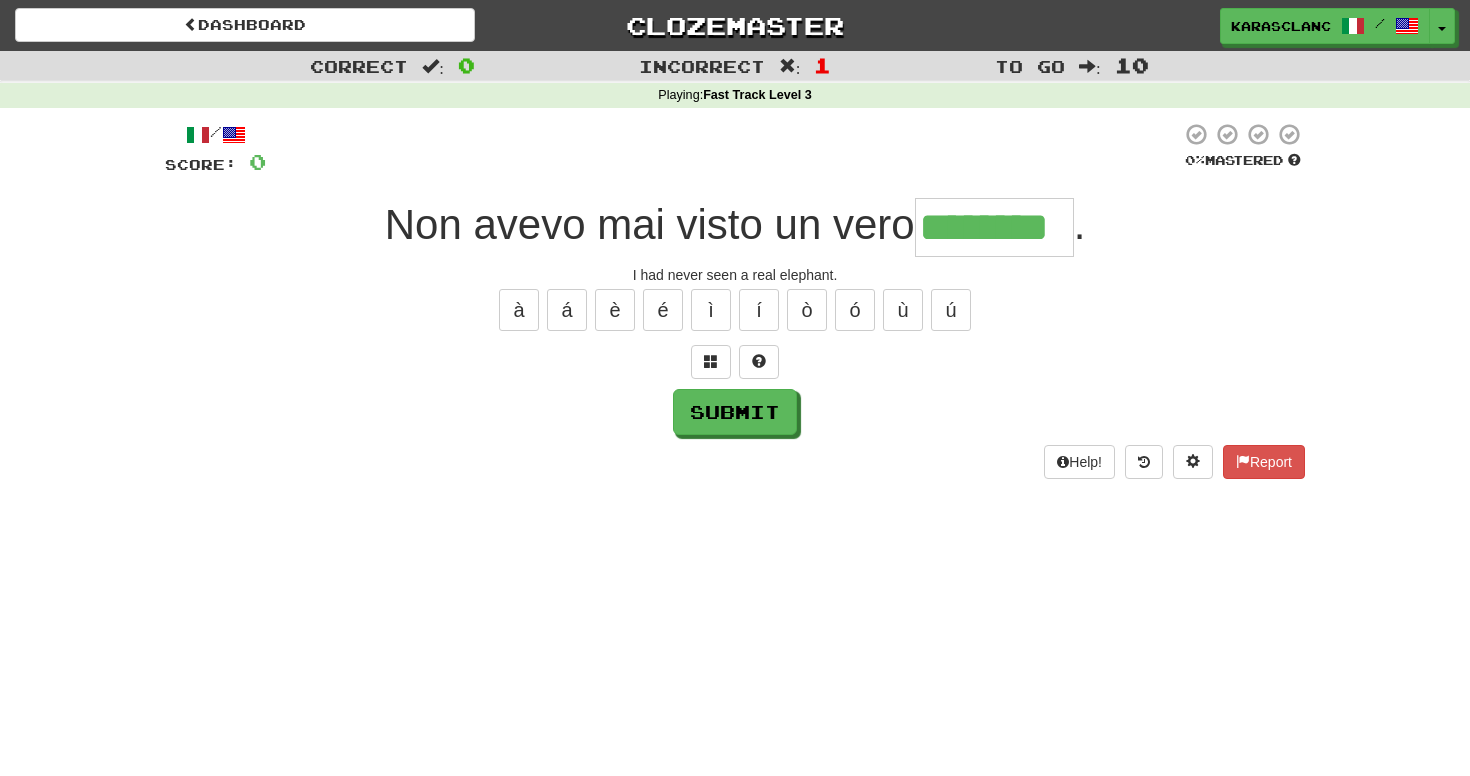 type on "********" 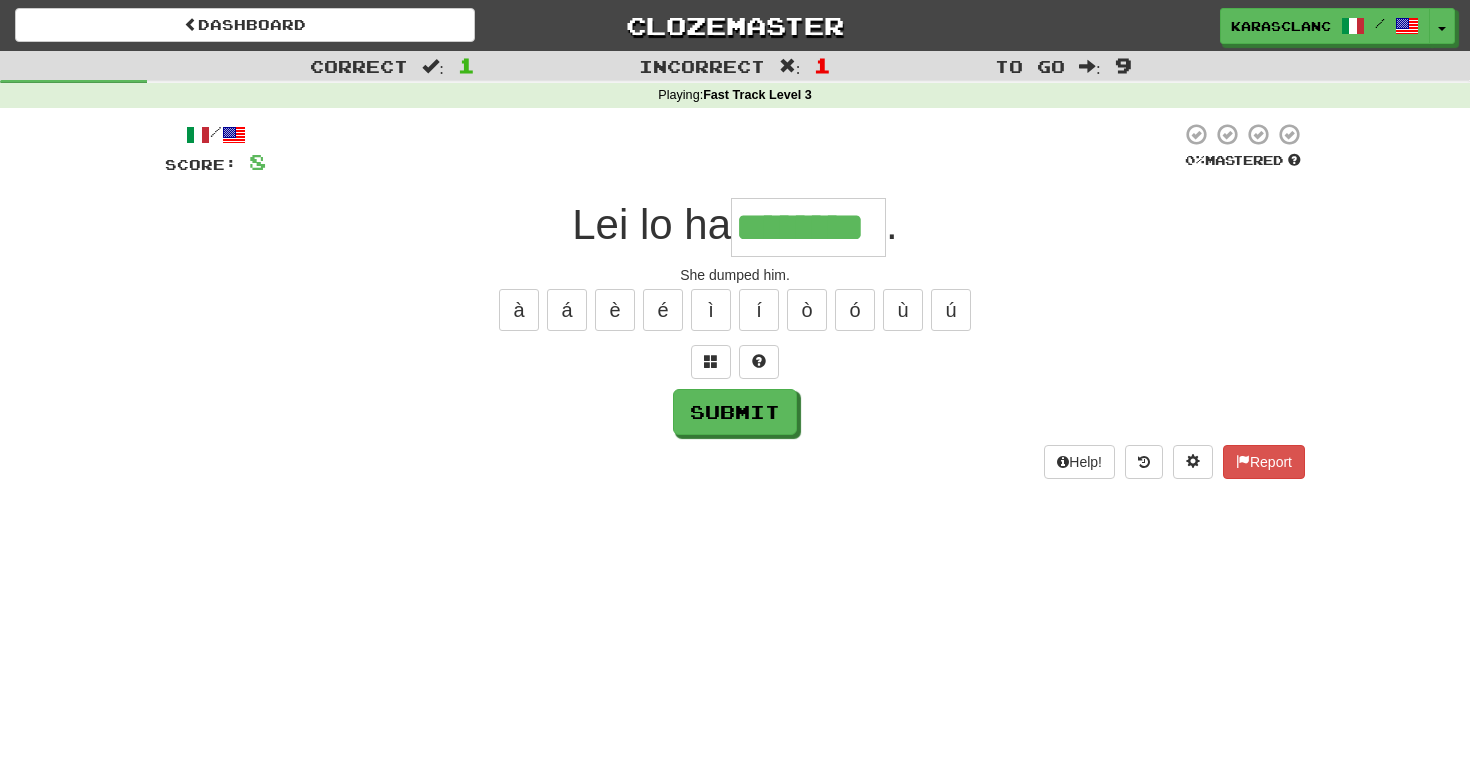 type on "********" 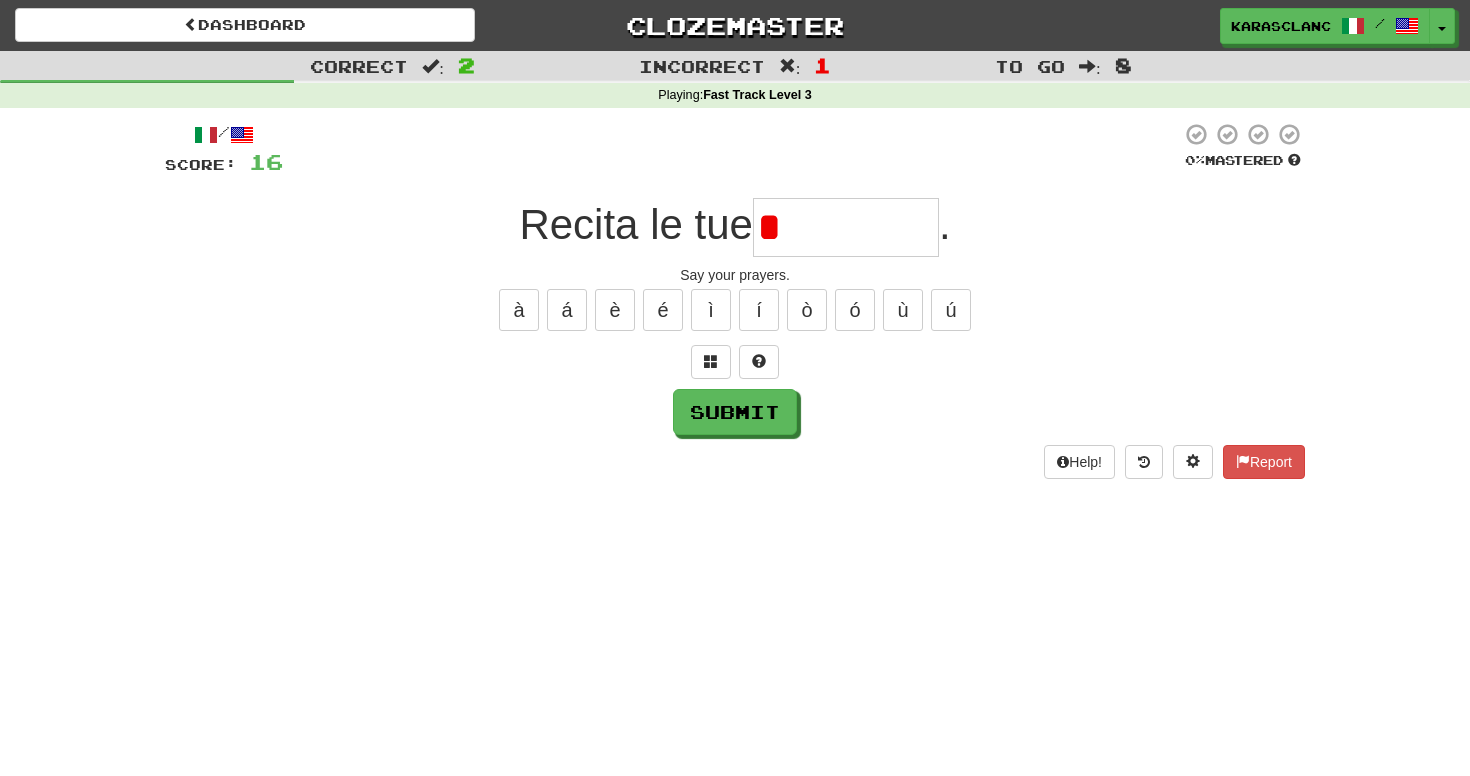 type on "*********" 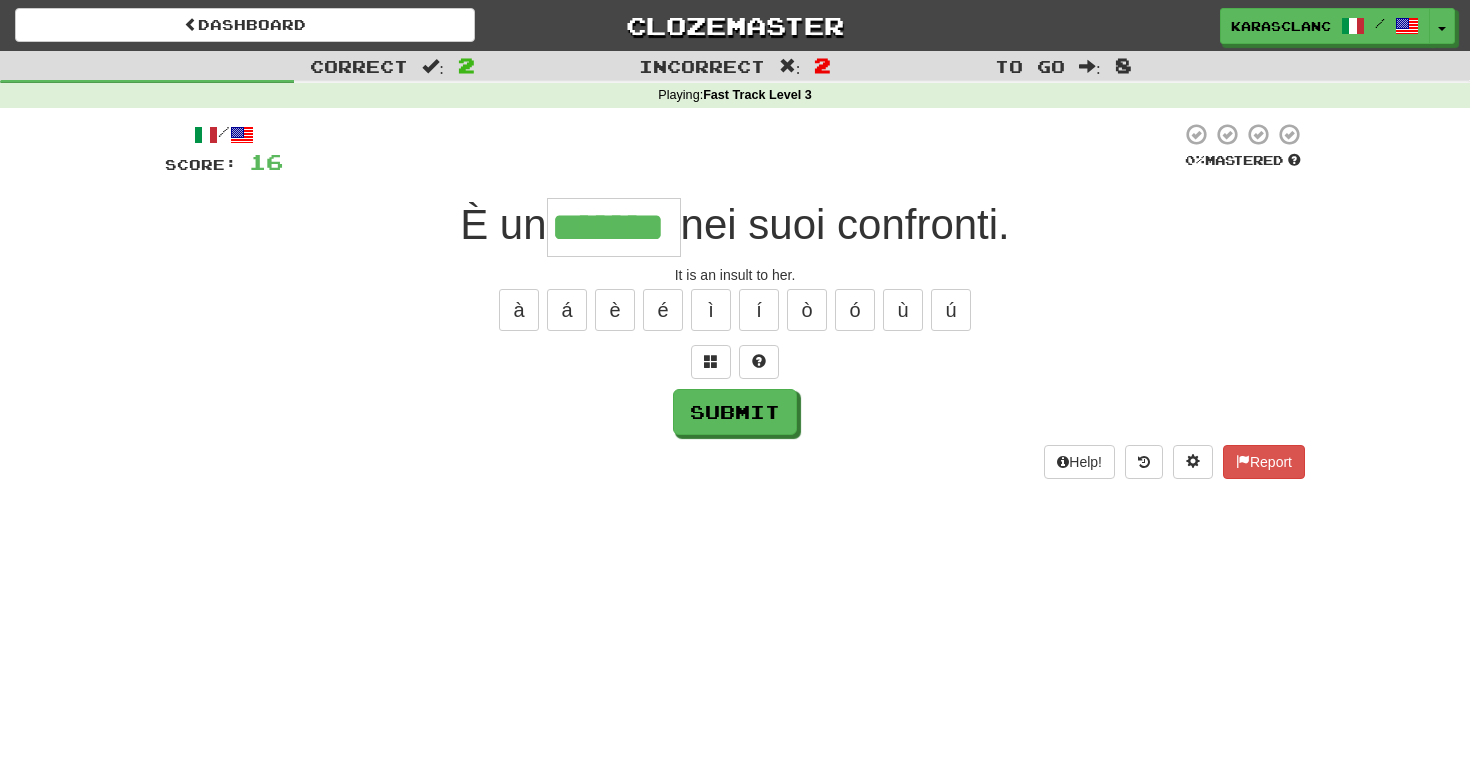 type on "*******" 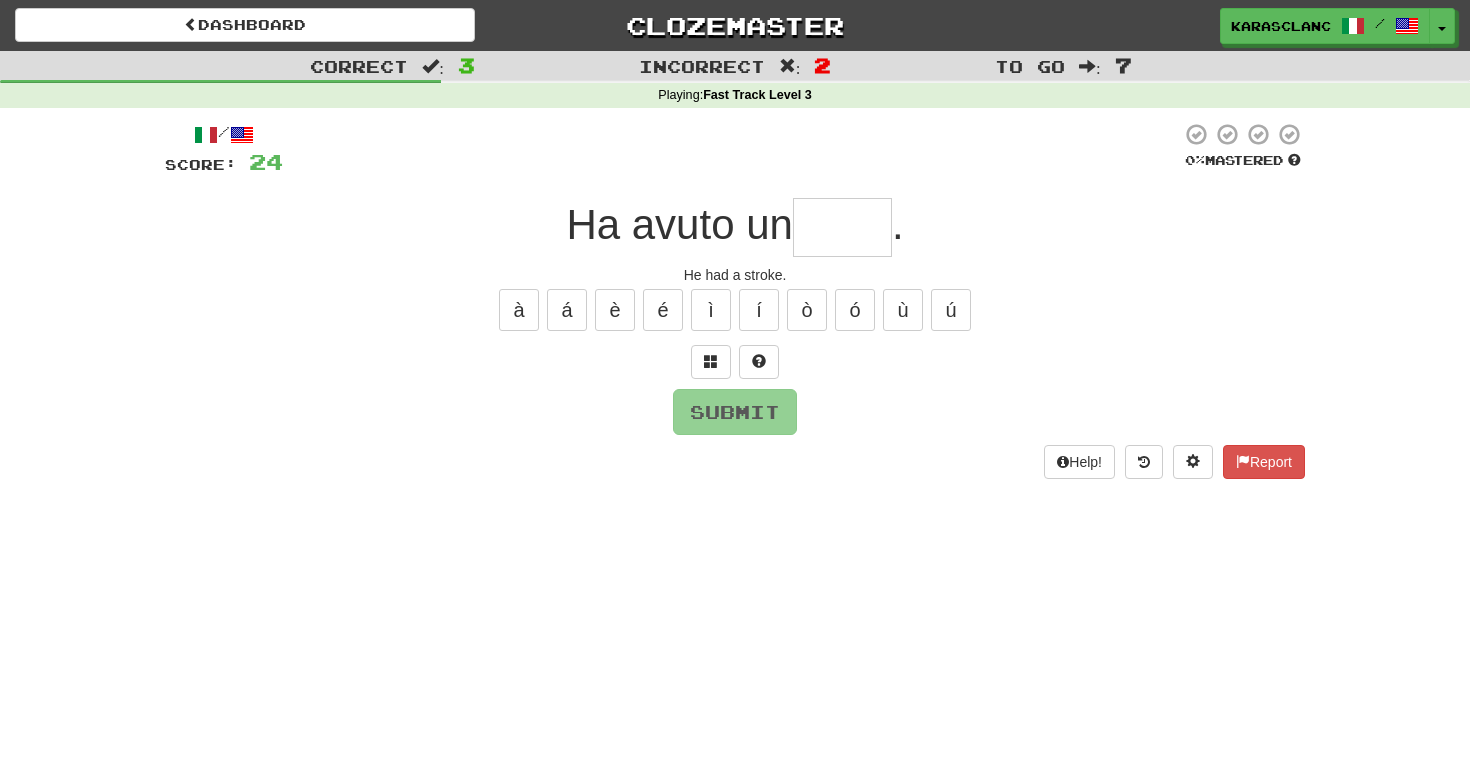 type on "*****" 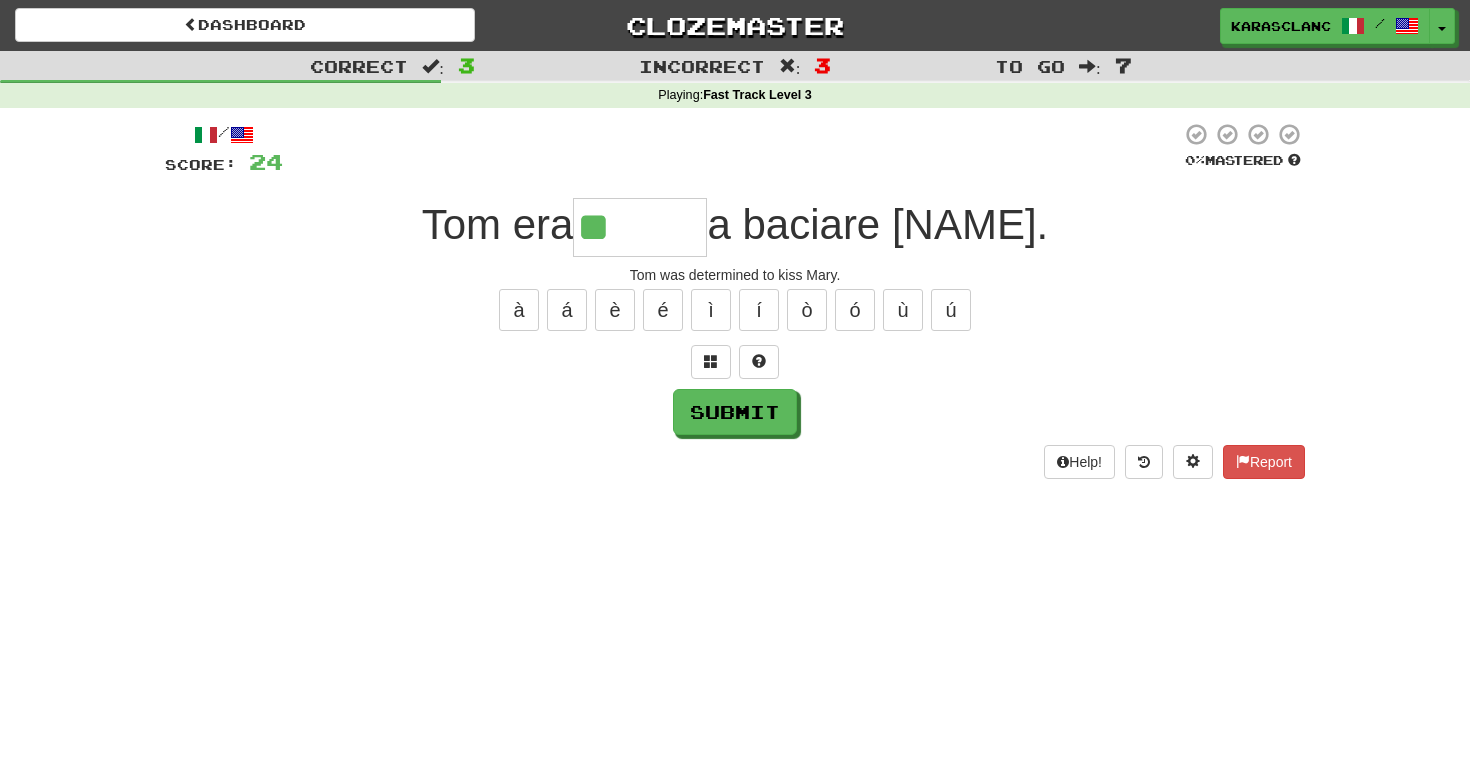 type on "******" 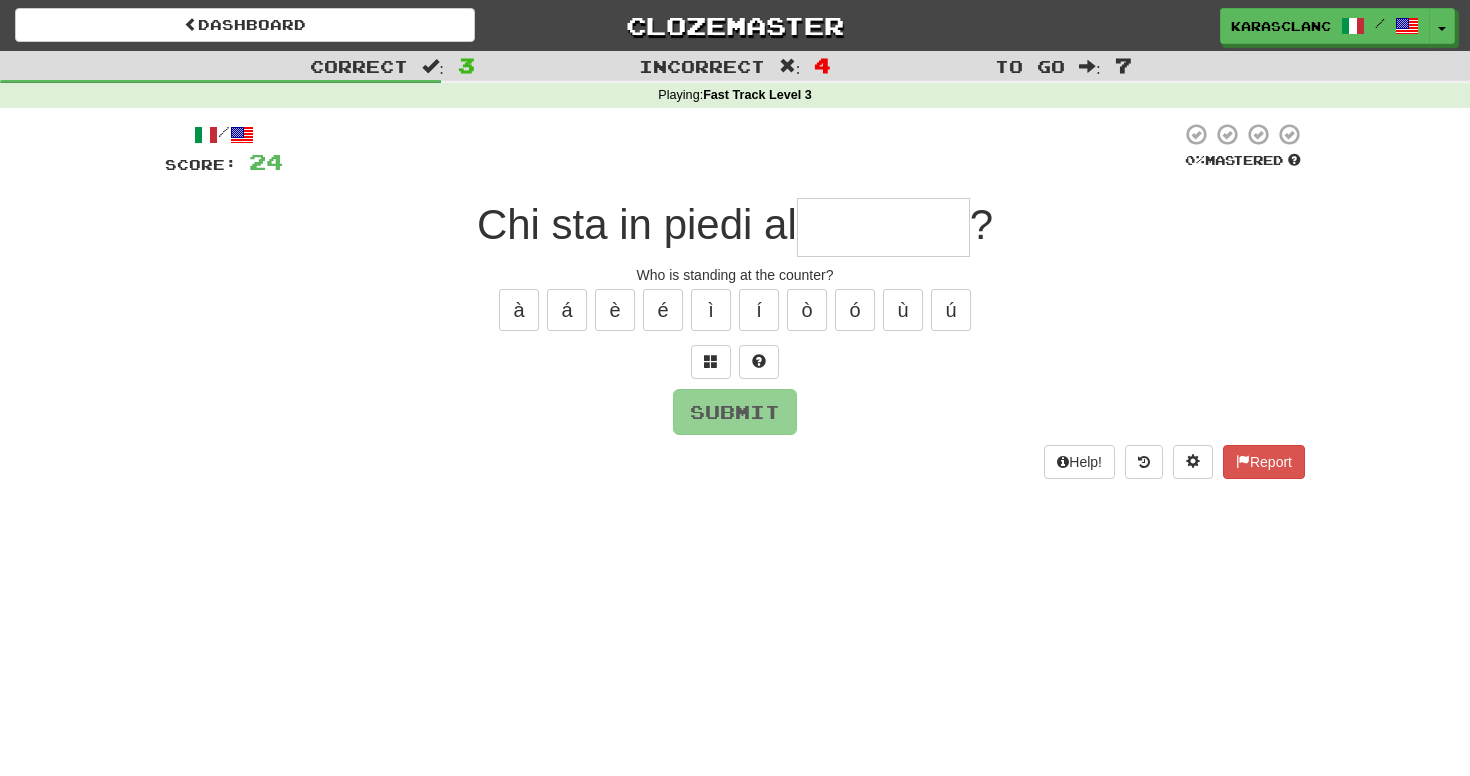 type on "*******" 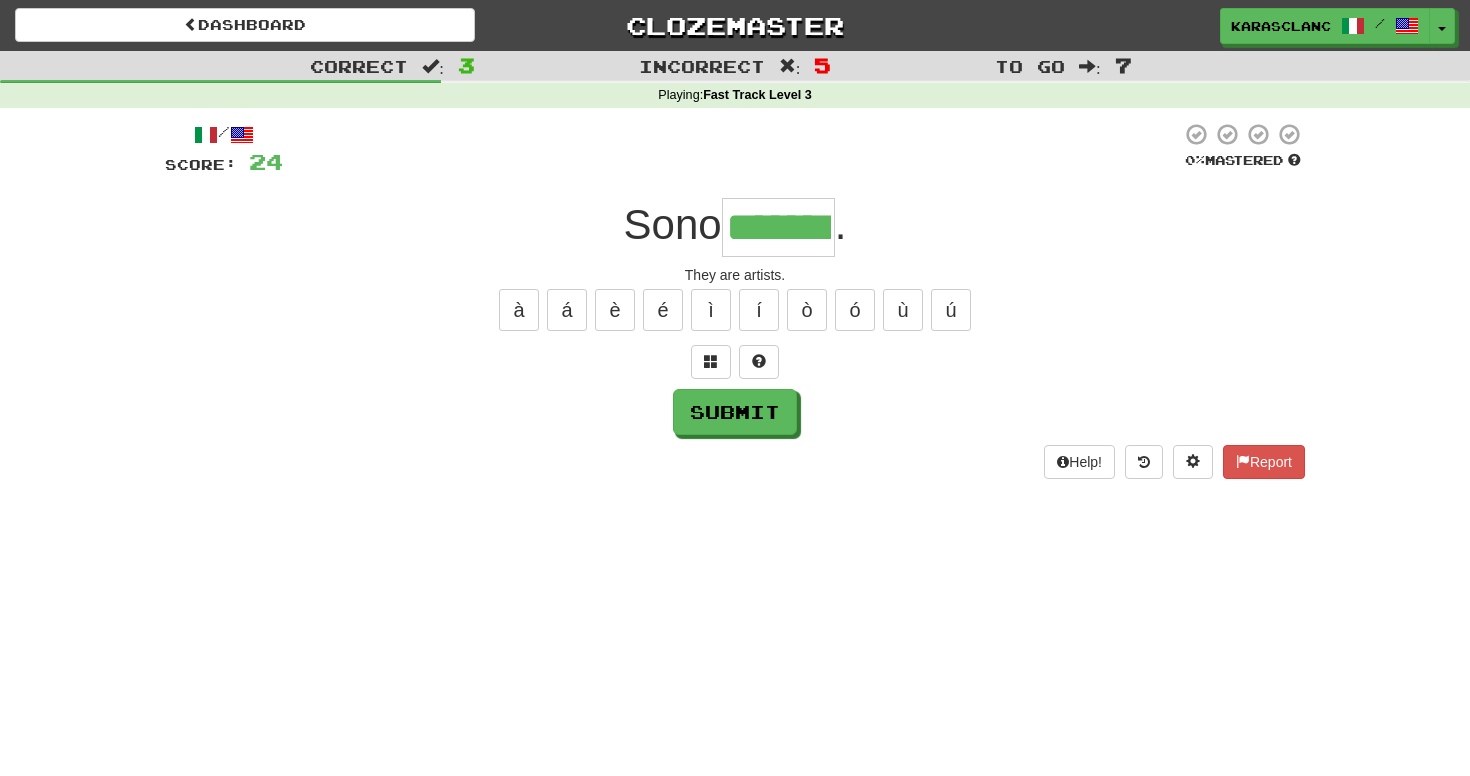 type on "*******" 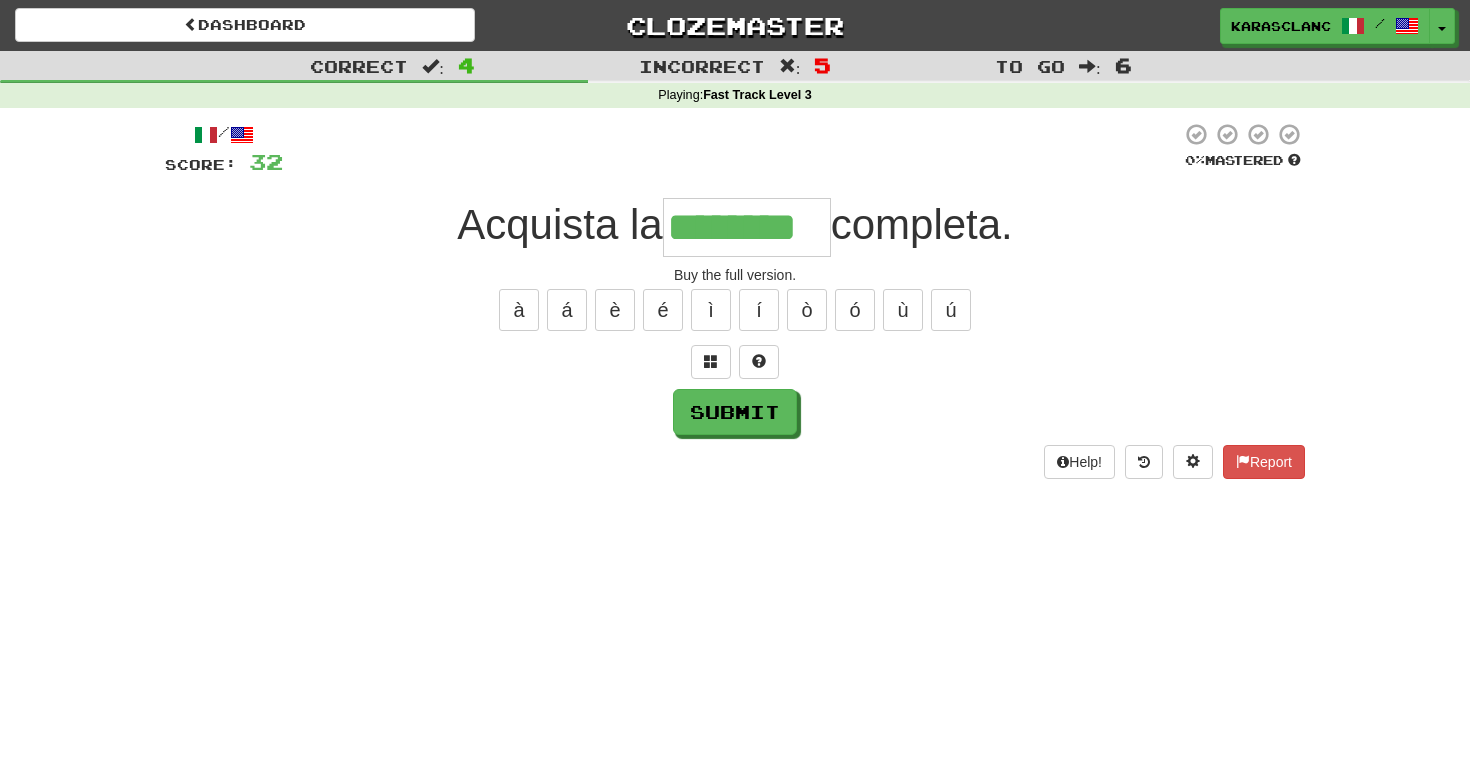 type on "********" 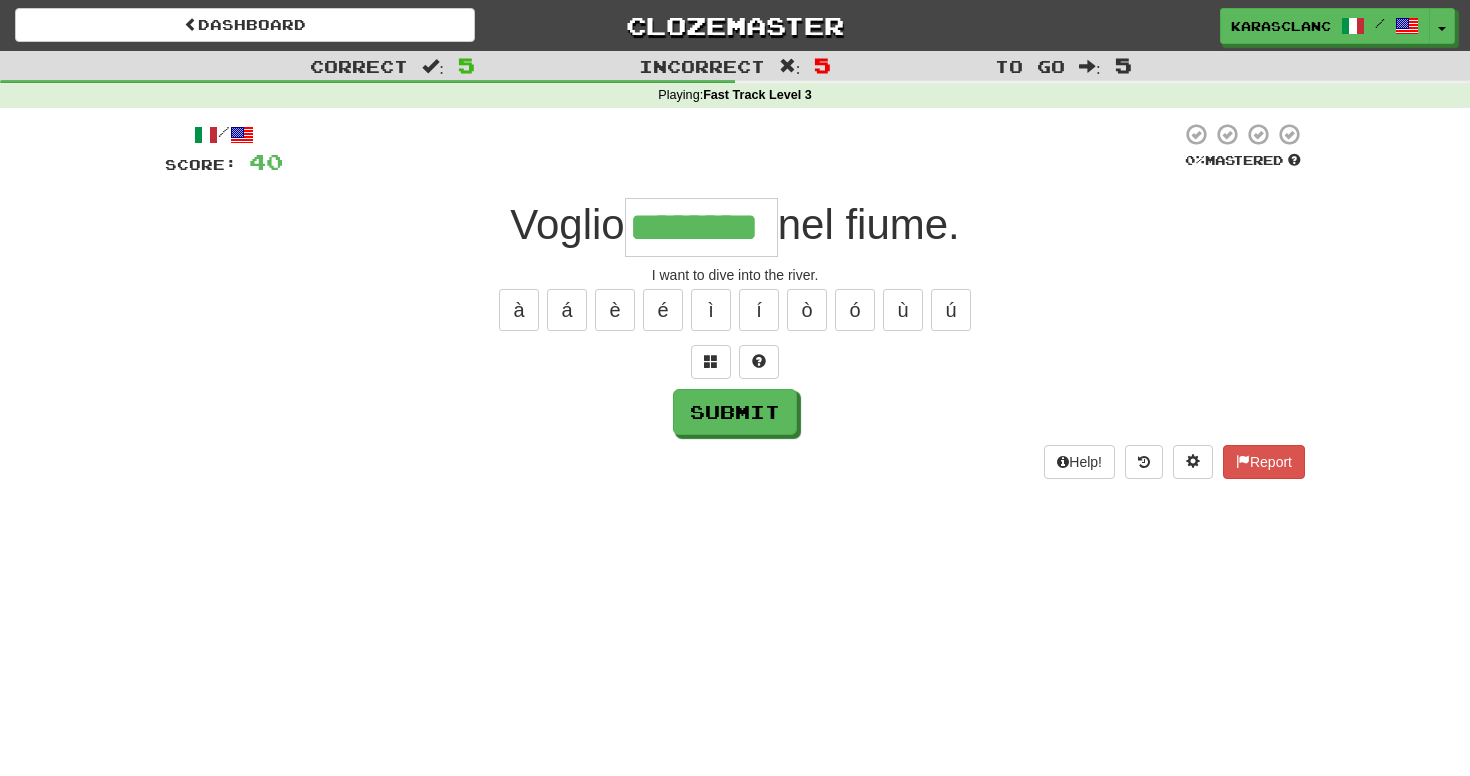 type on "********" 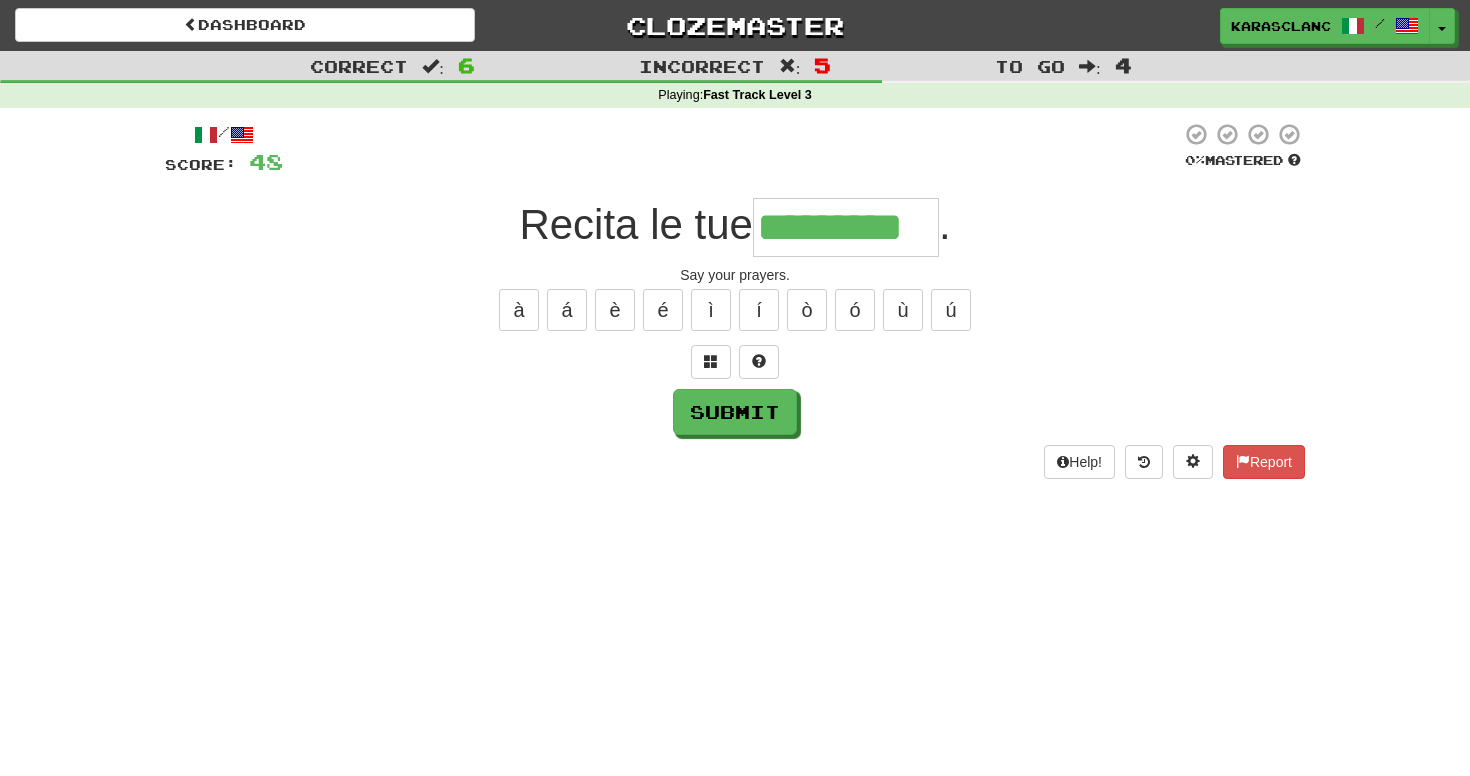 type on "*********" 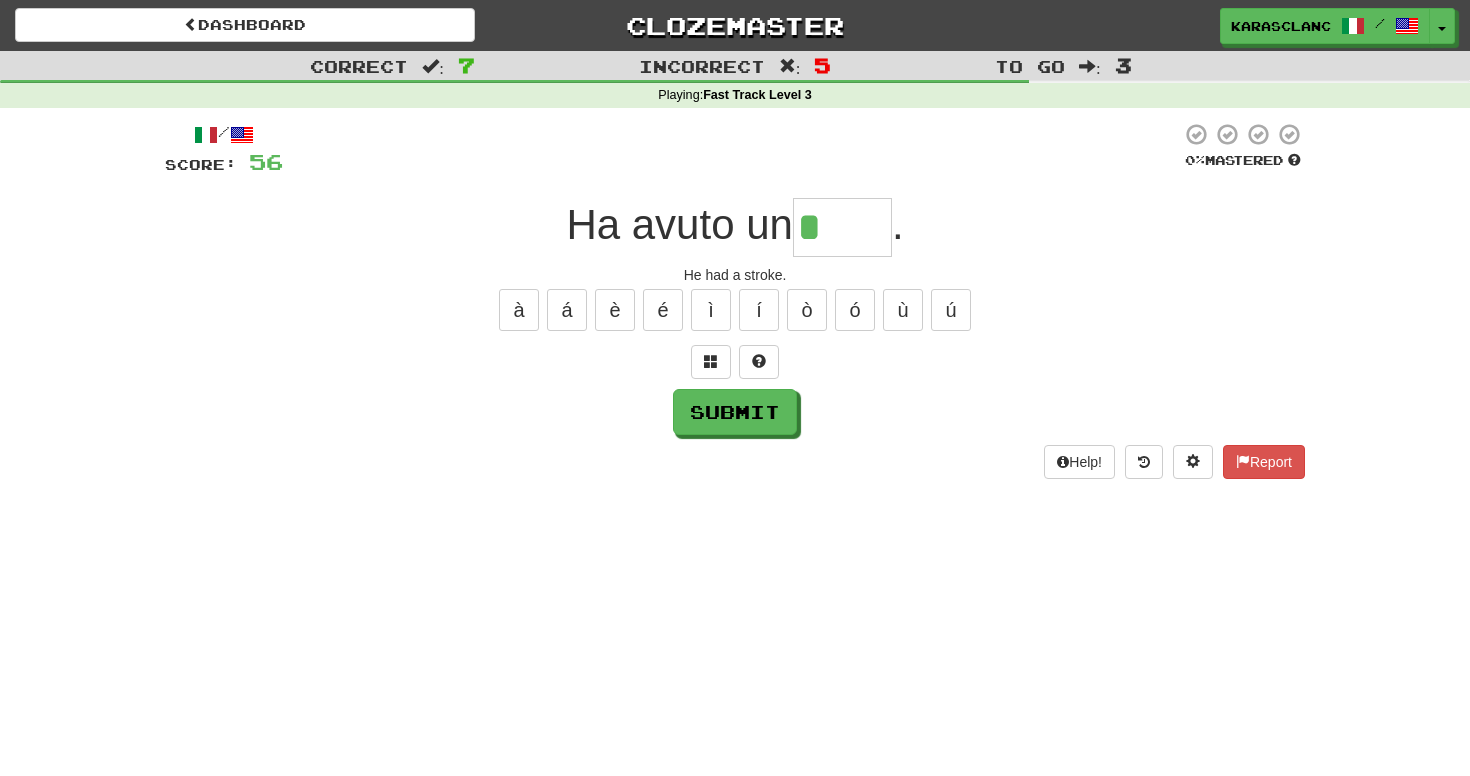 type on "*****" 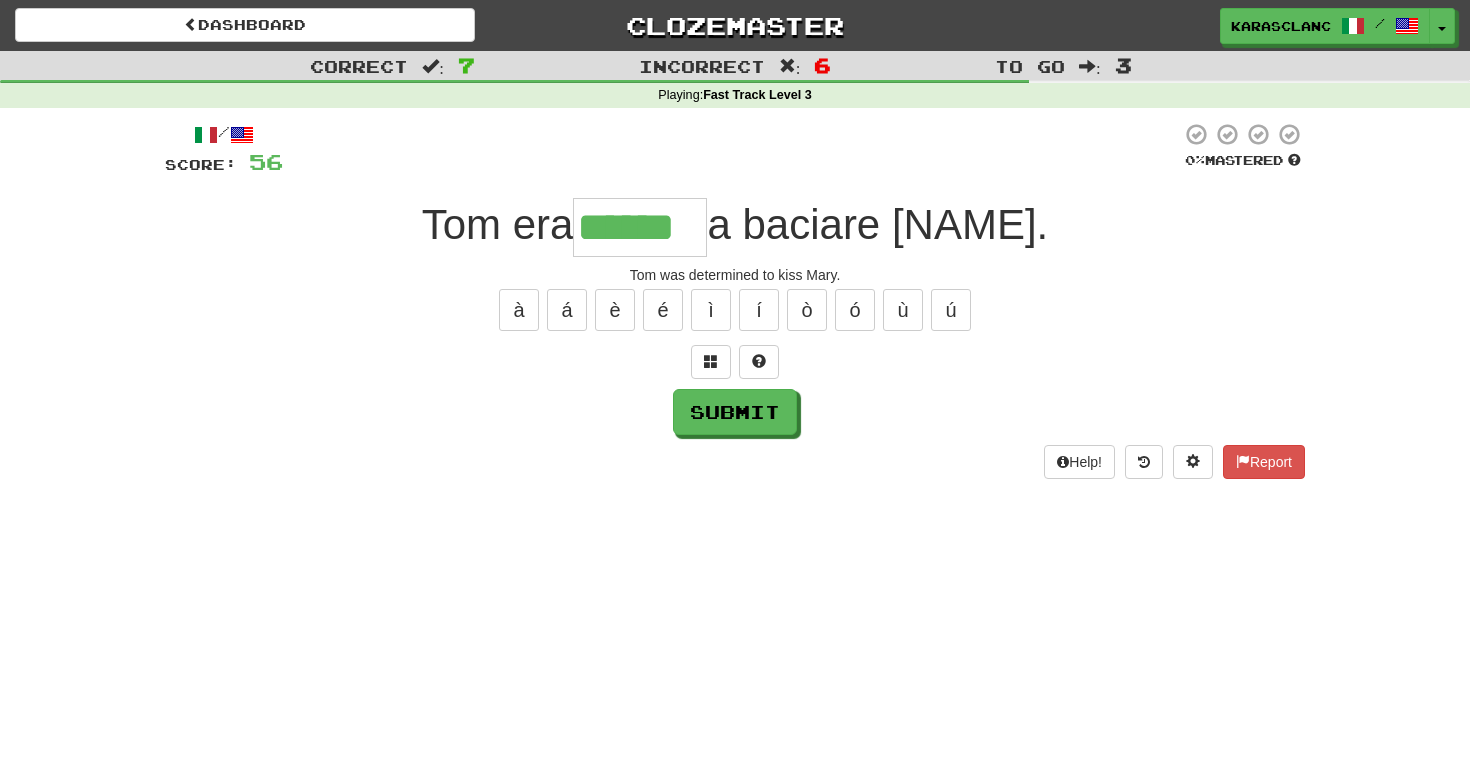 type on "******" 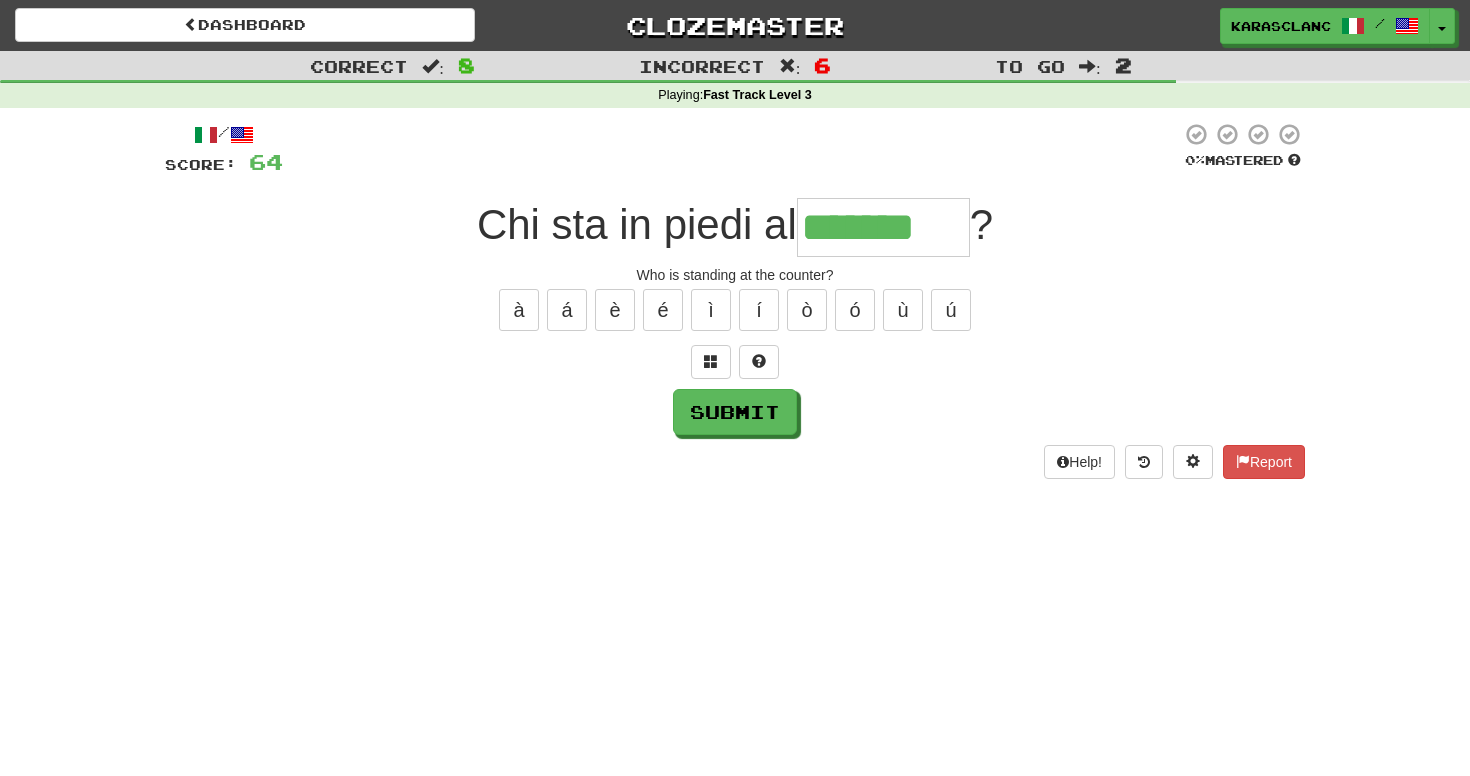 type on "*******" 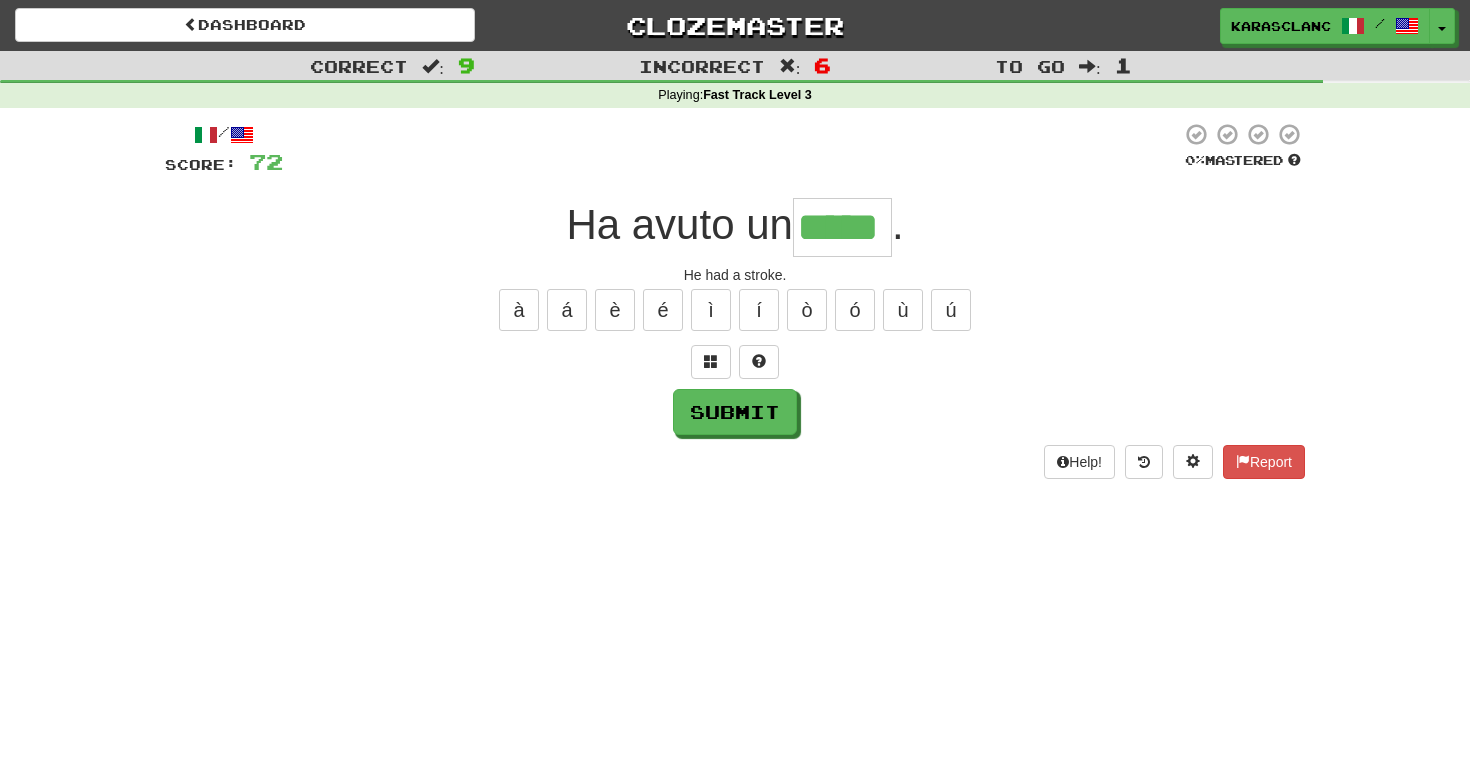 type on "*****" 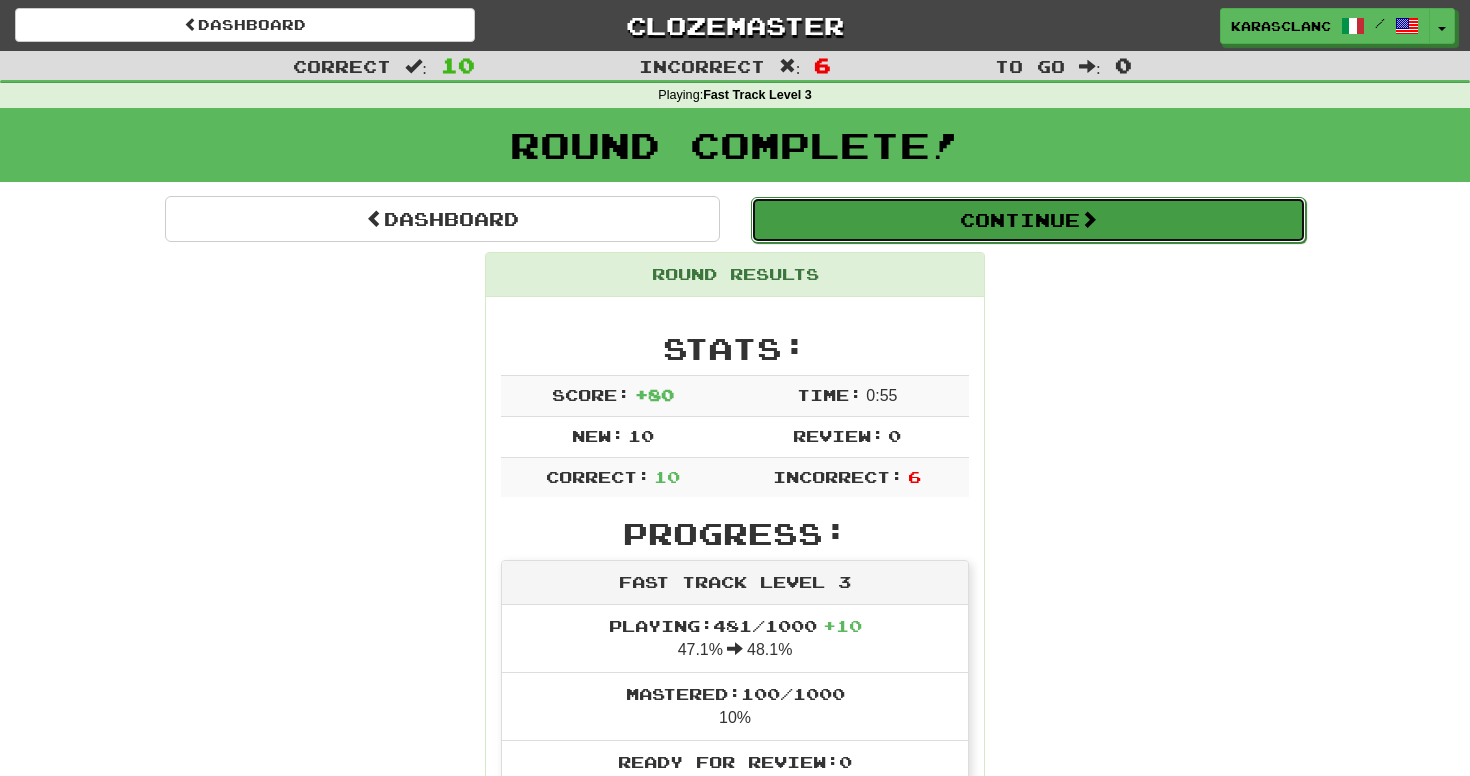 click on "Continue" at bounding box center (1028, 220) 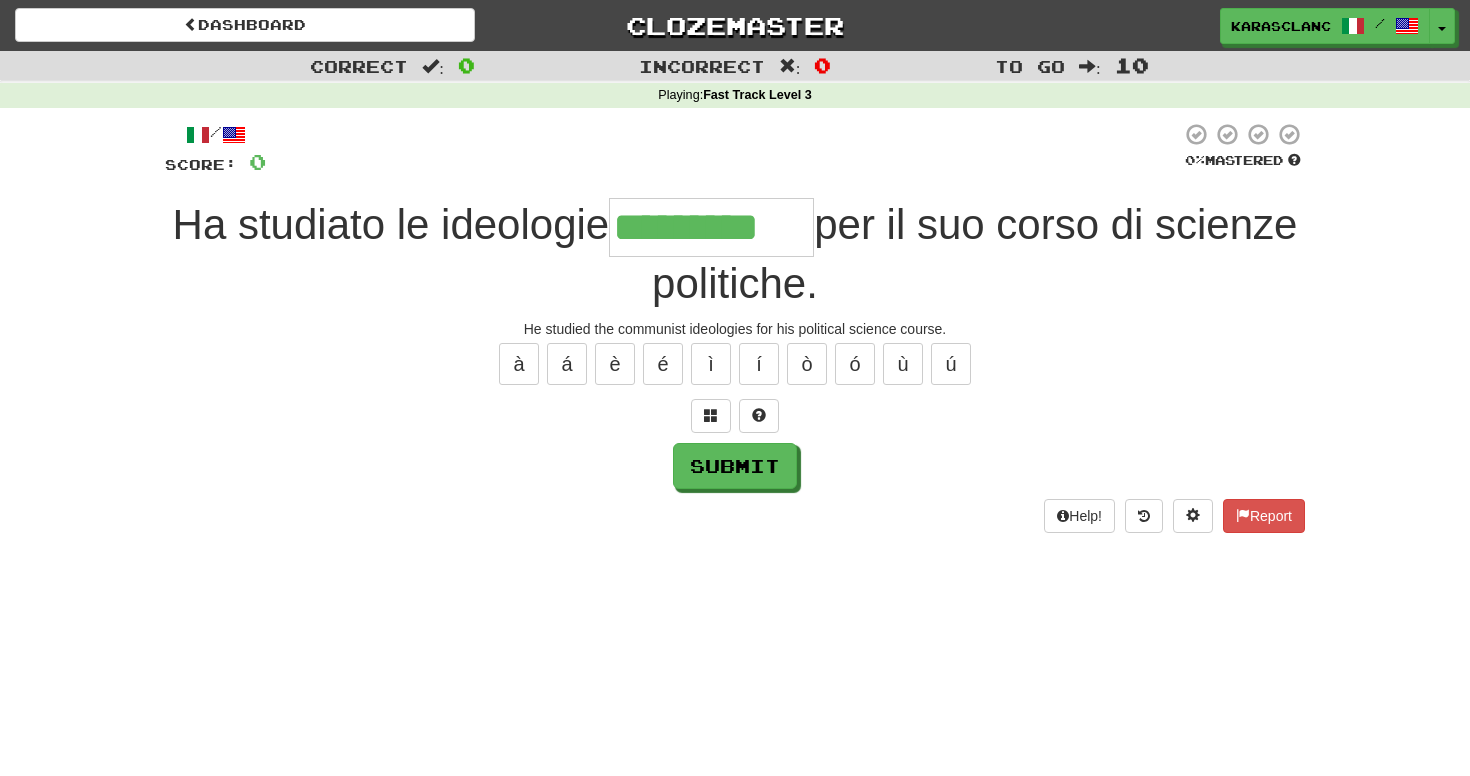 type on "*********" 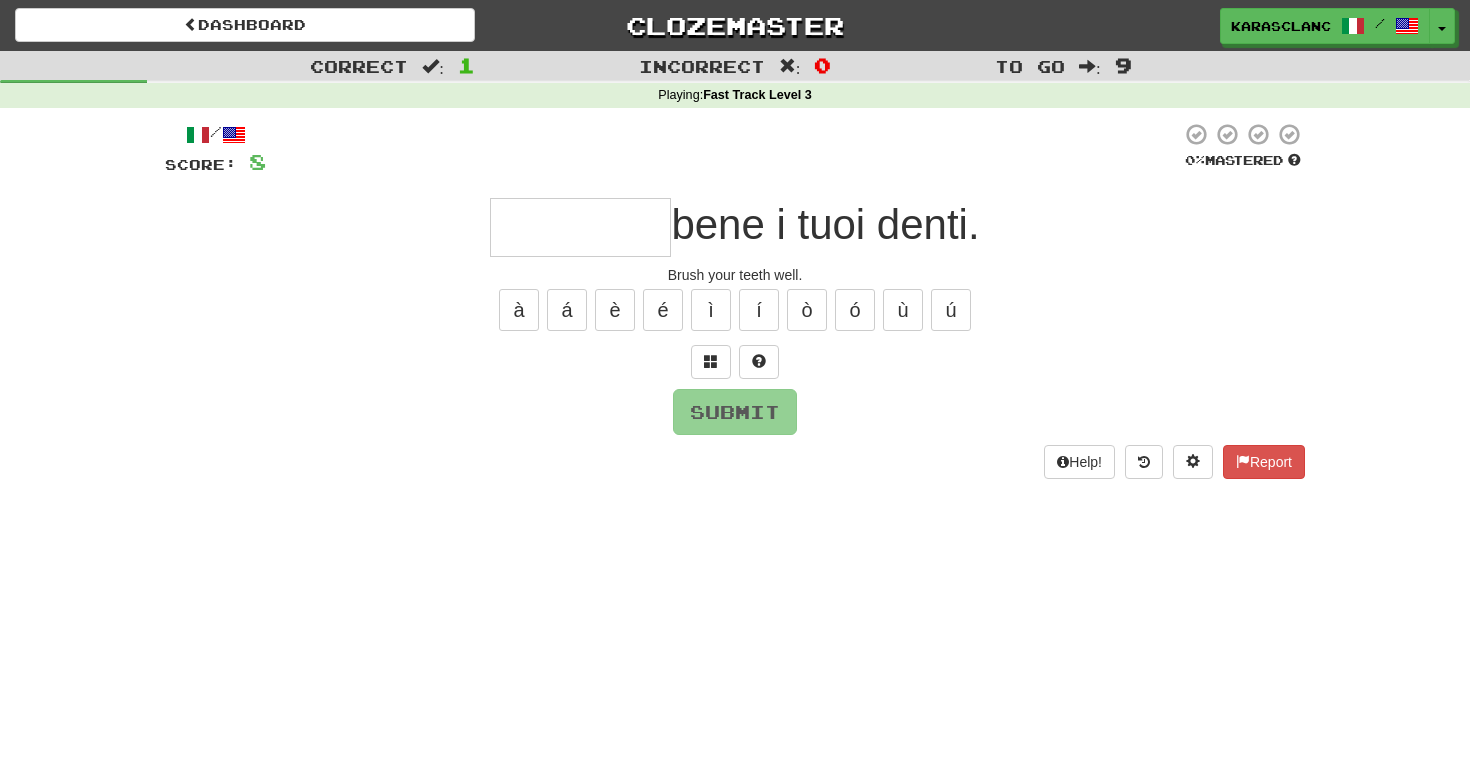 type on "********" 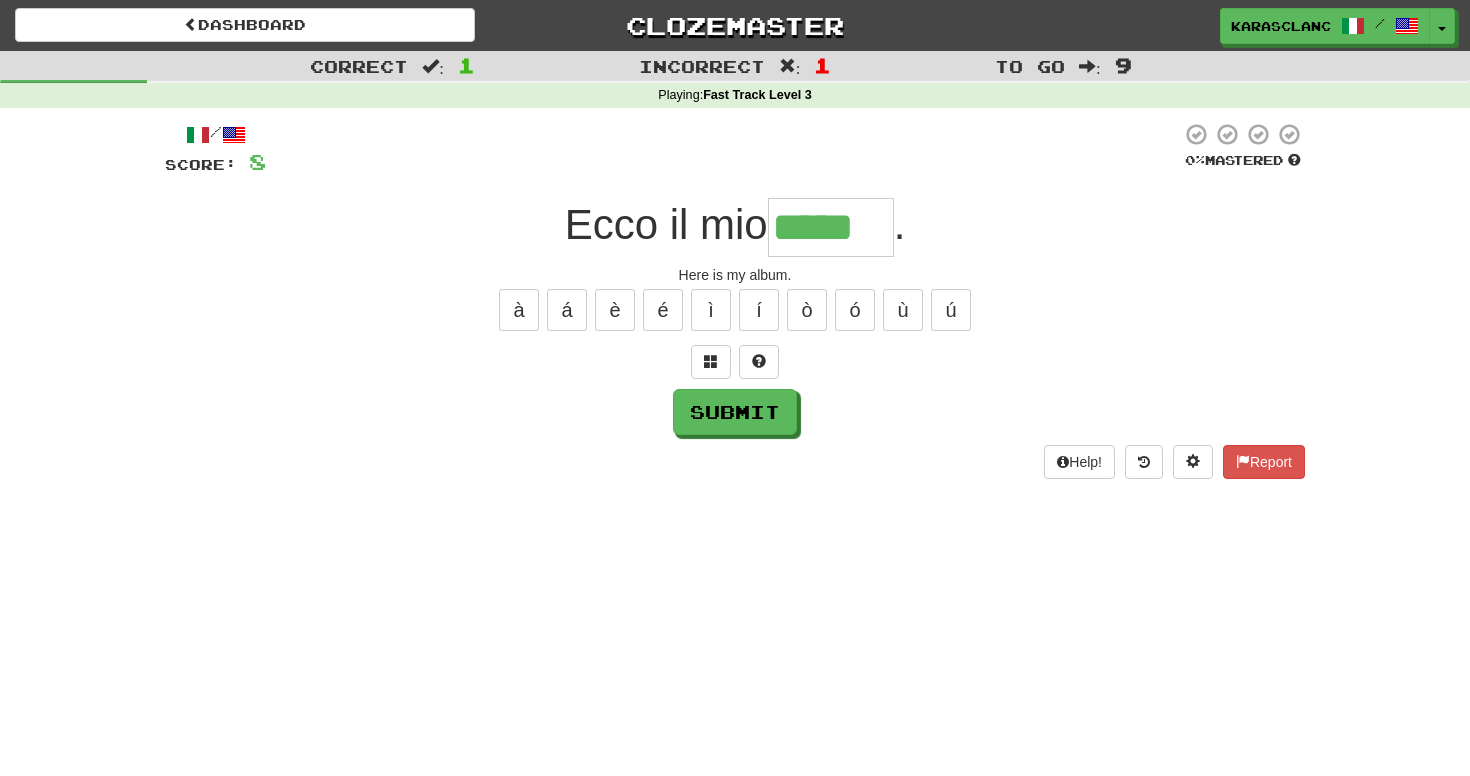 type on "*****" 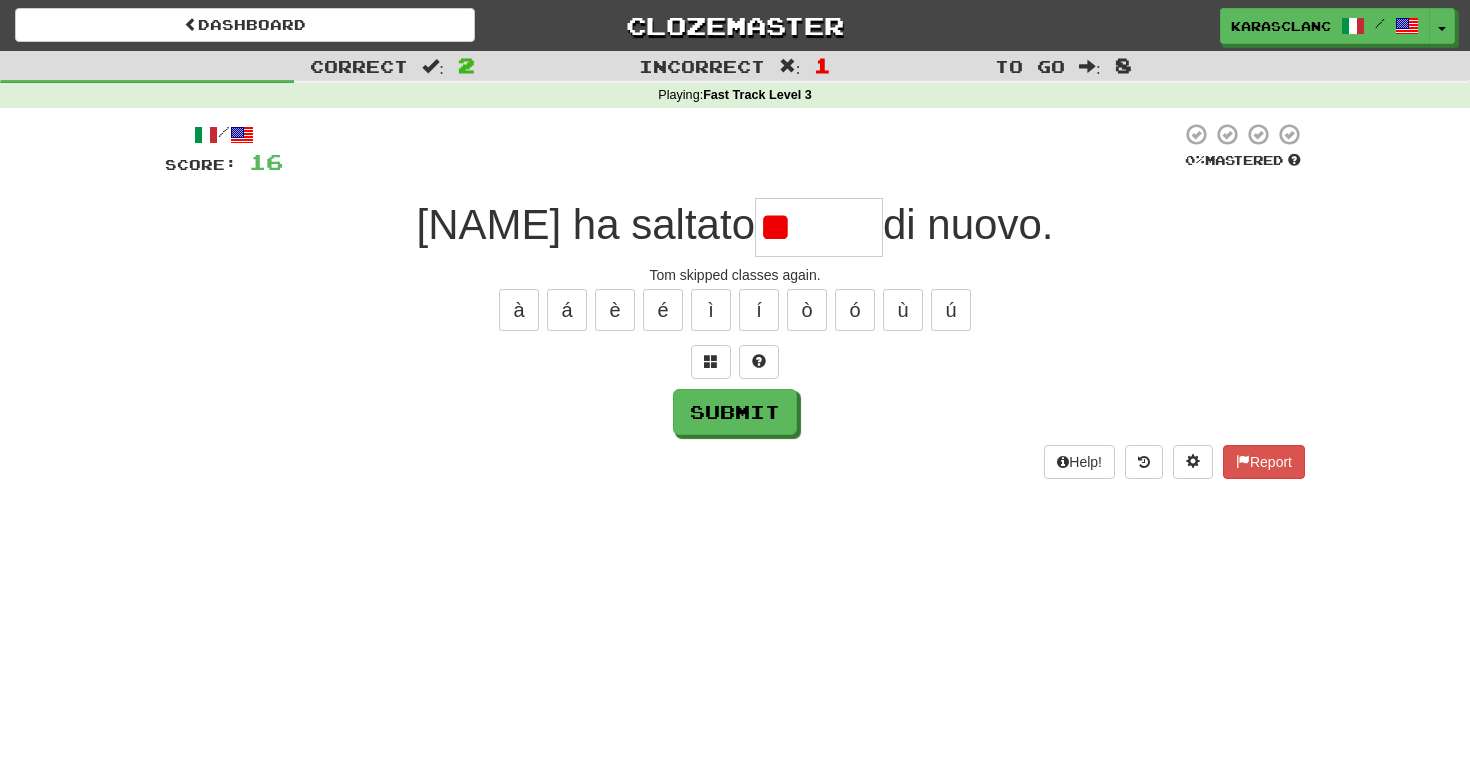 type on "*" 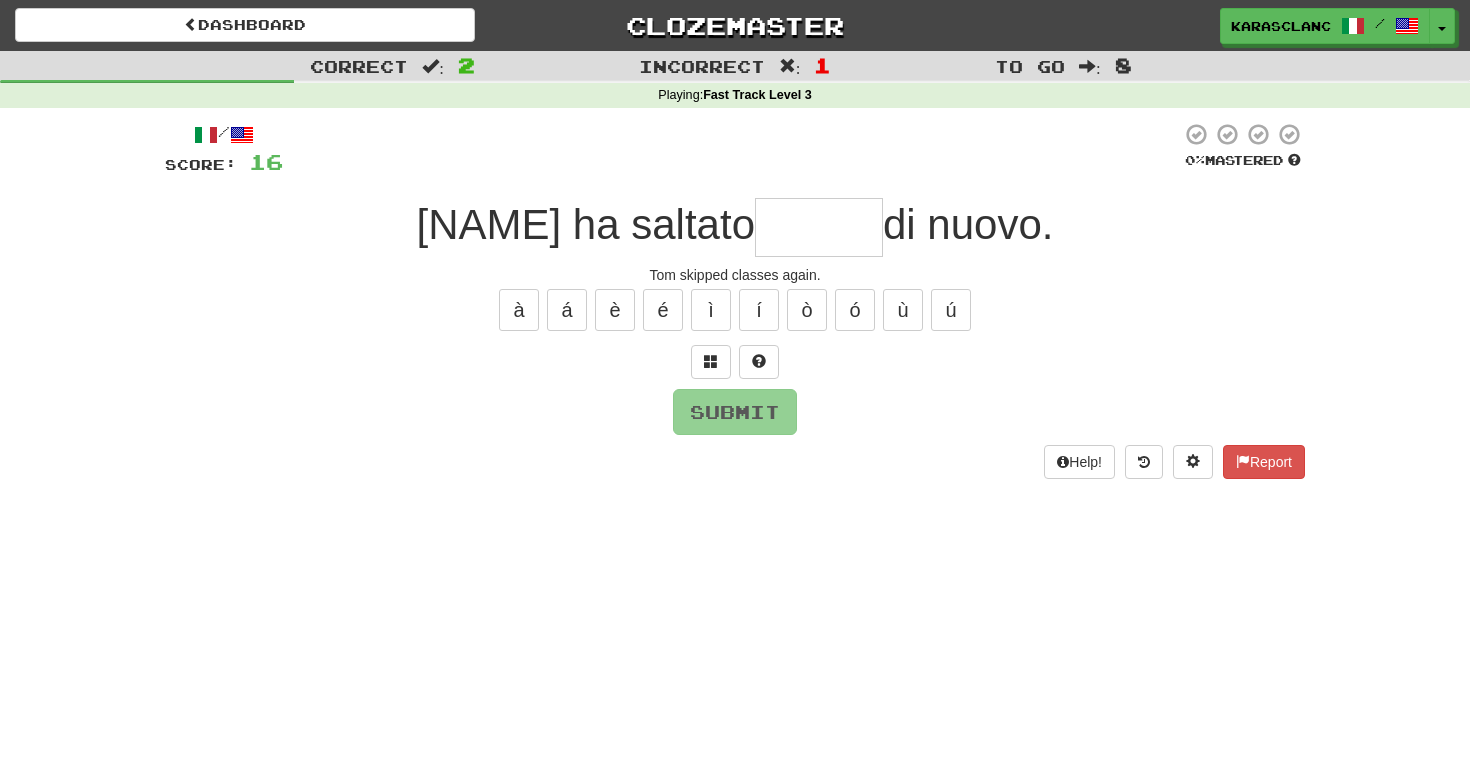 type on "*******" 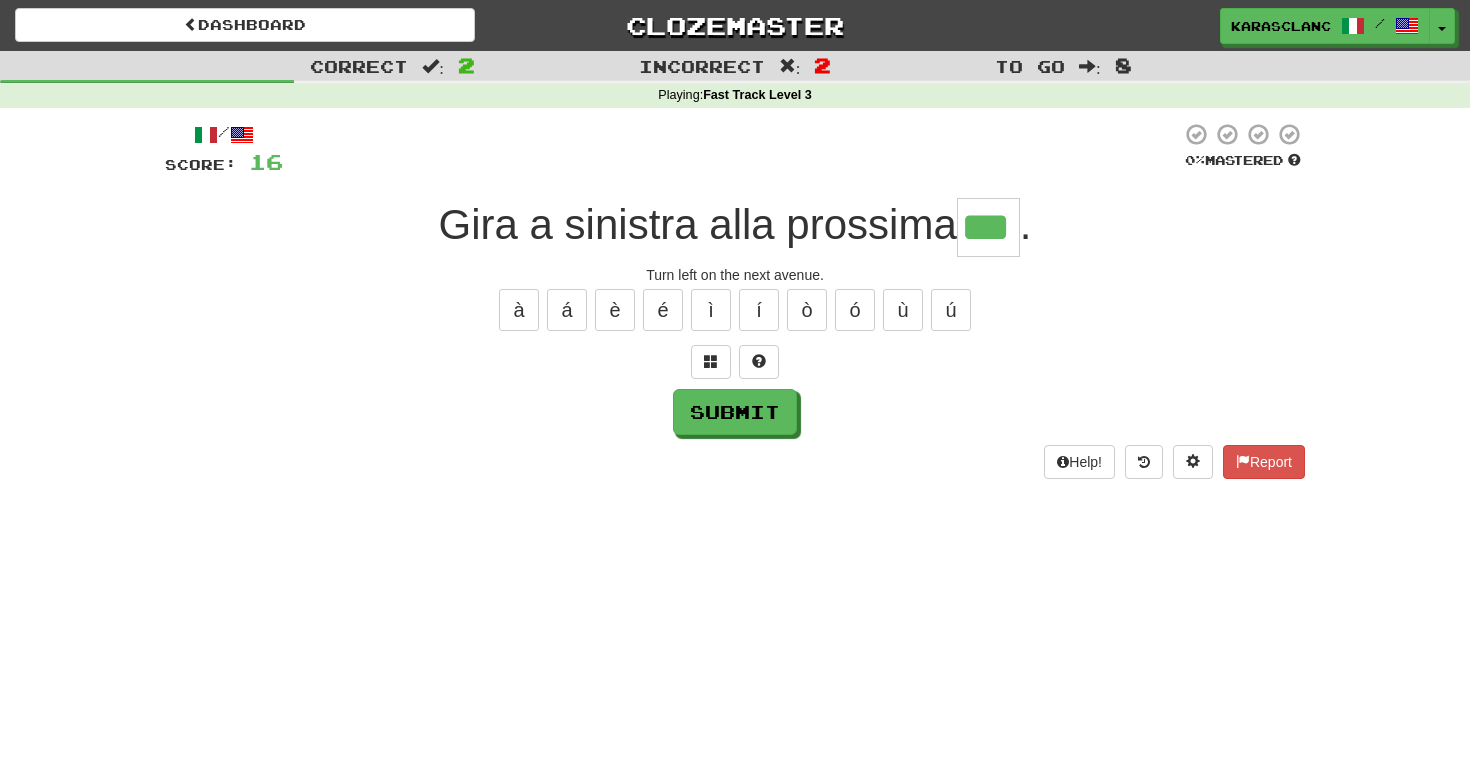 type on "***" 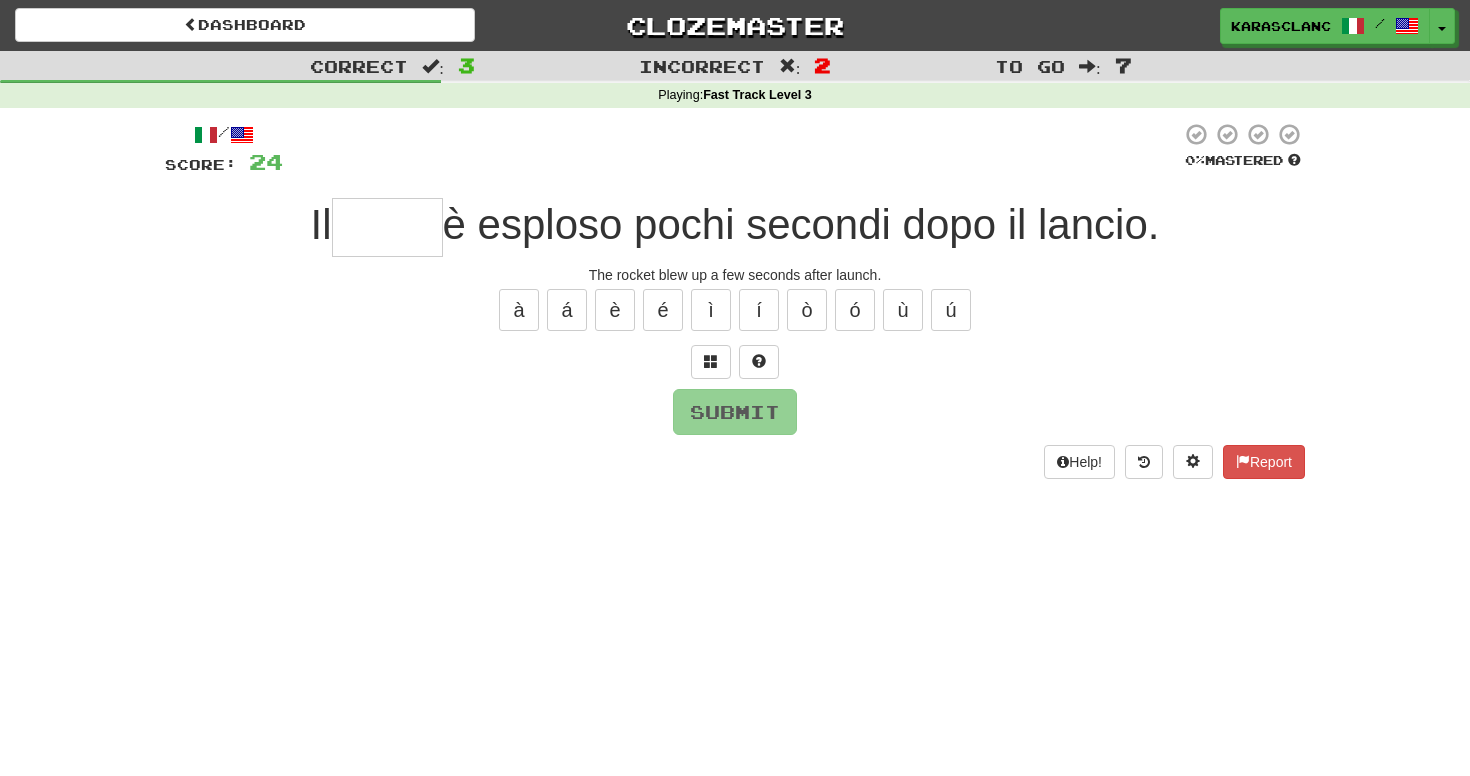 type on "*****" 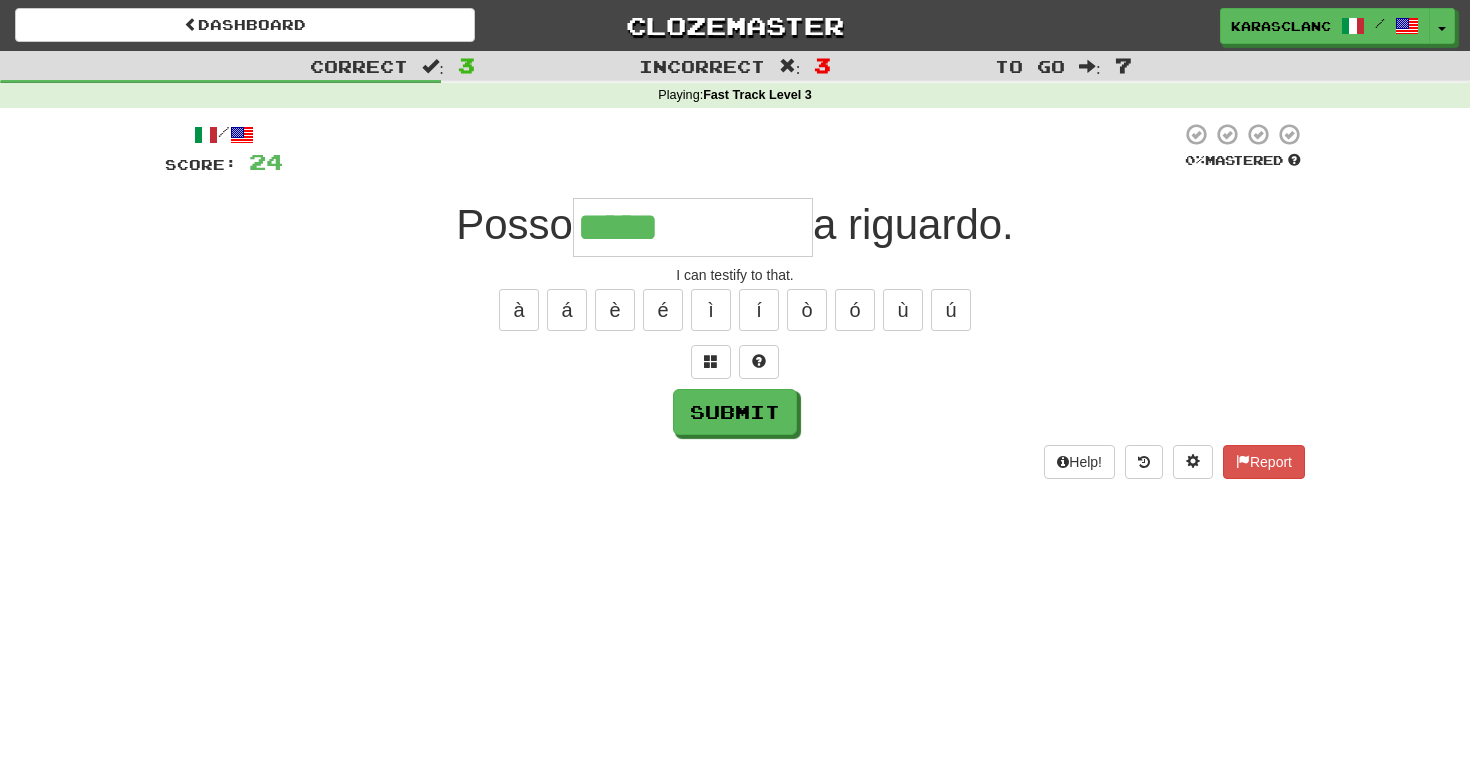 type on "**********" 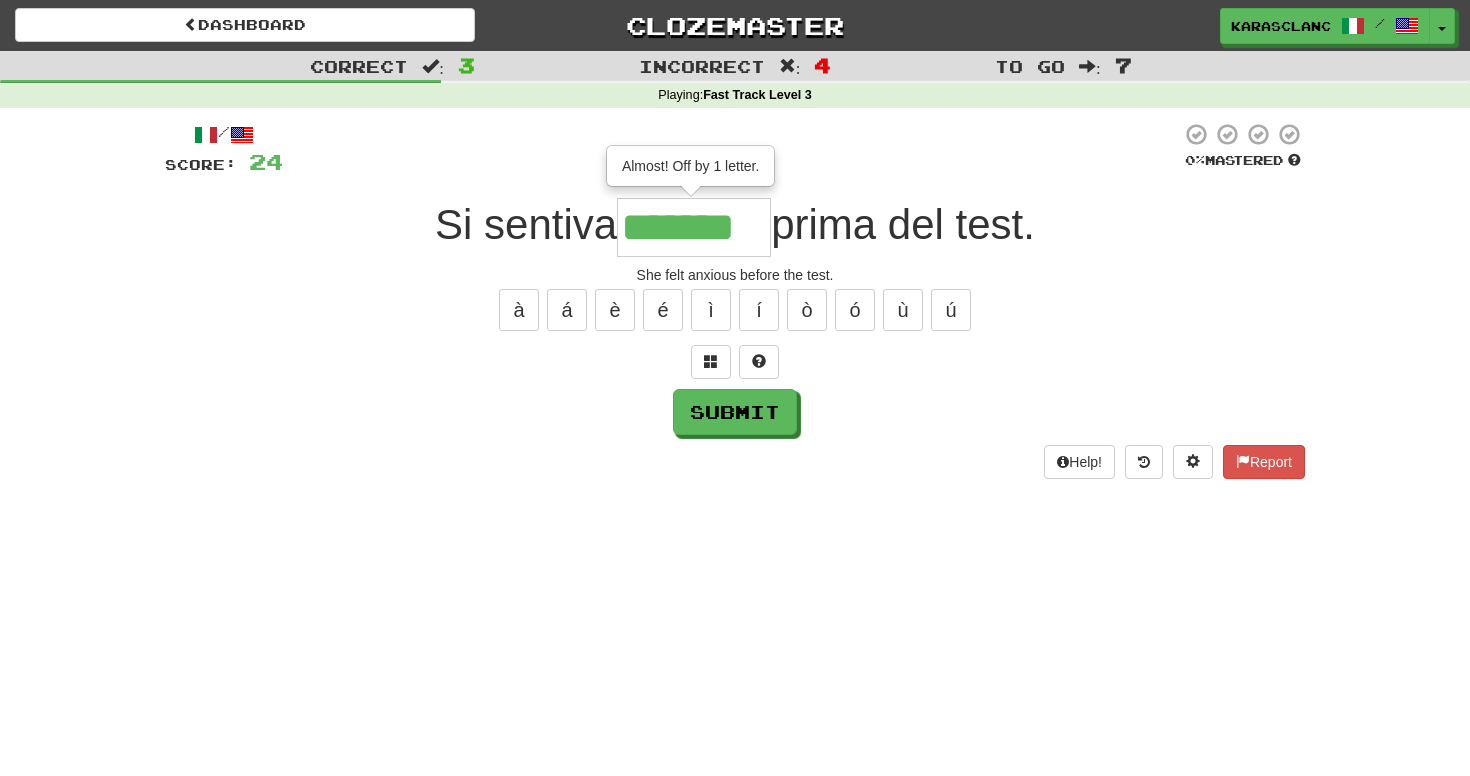 type on "*******" 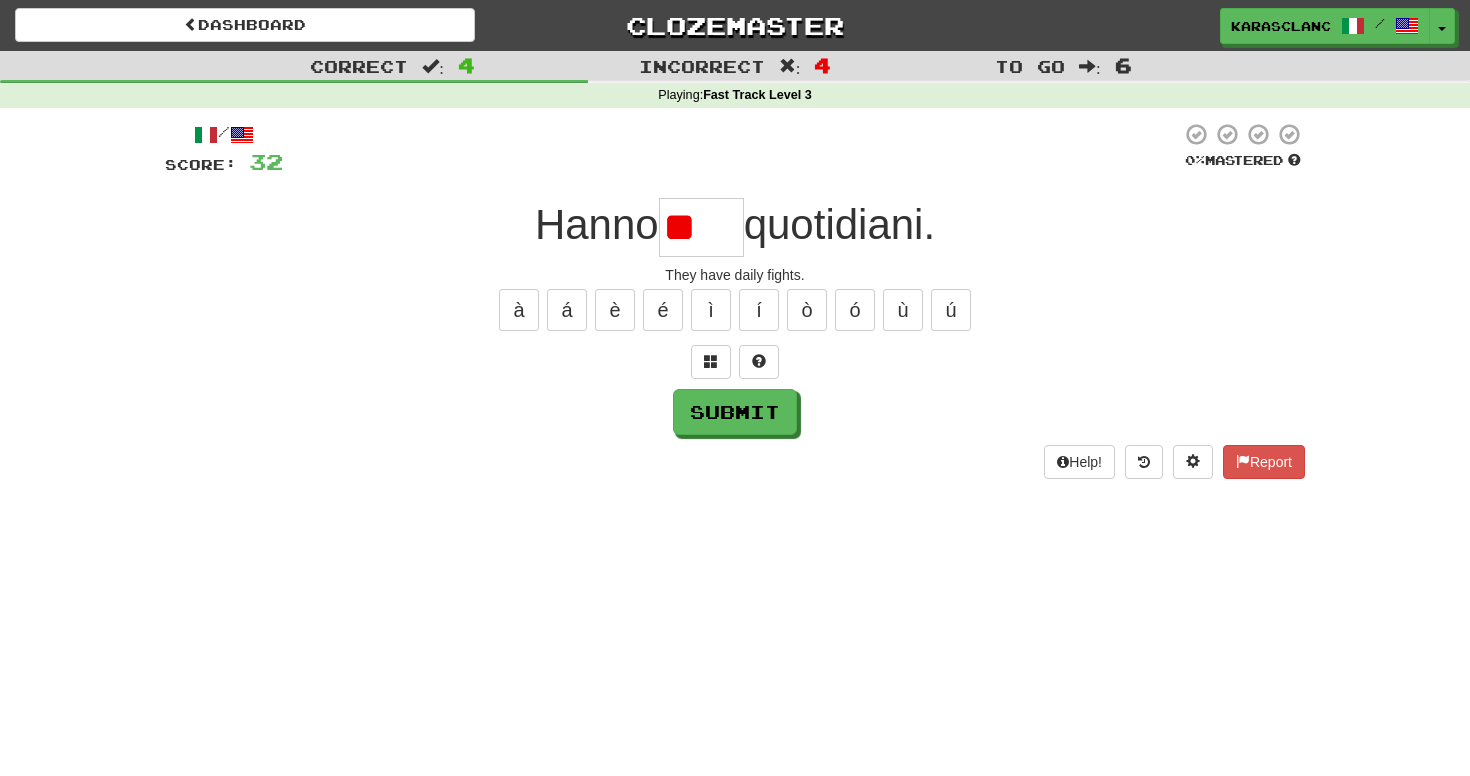 type on "******" 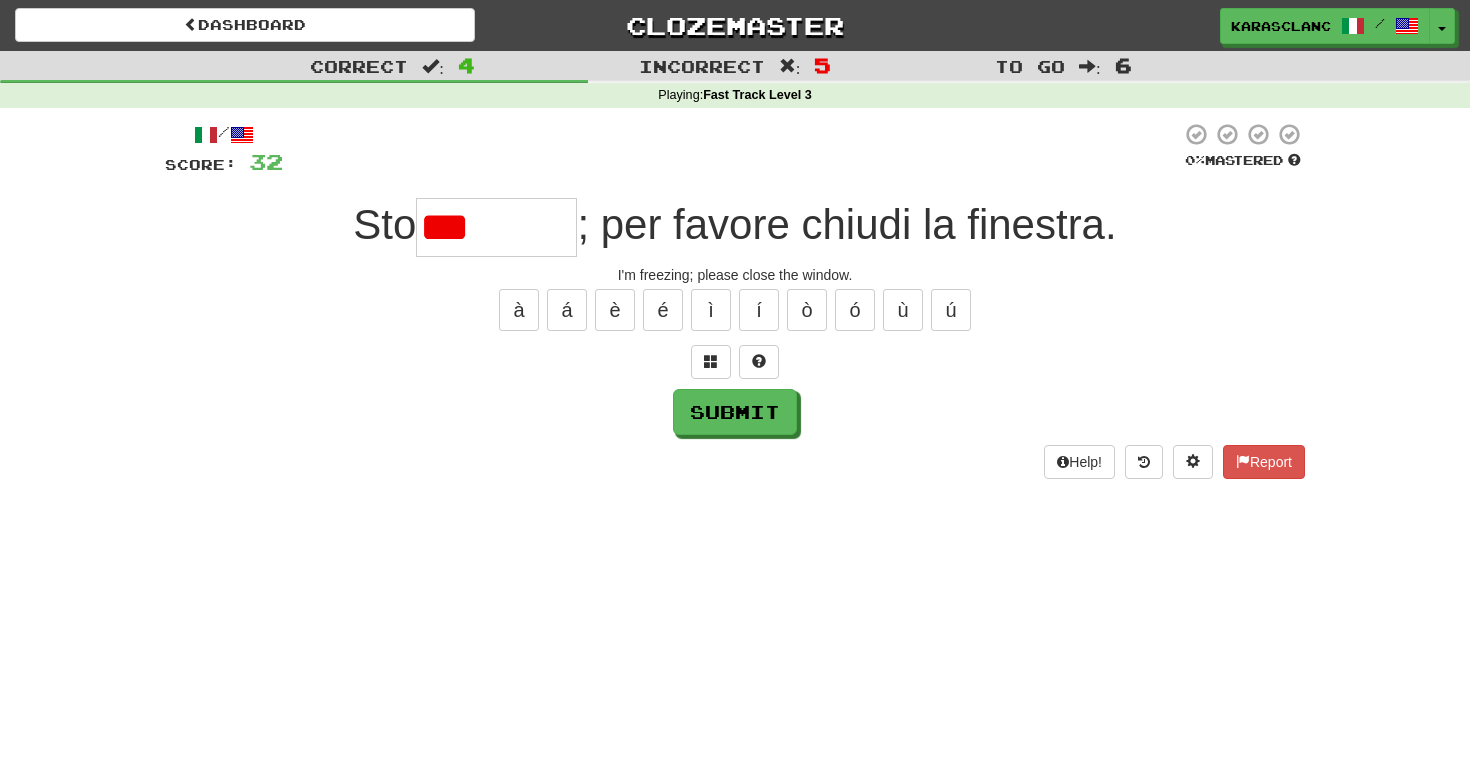 type on "*******" 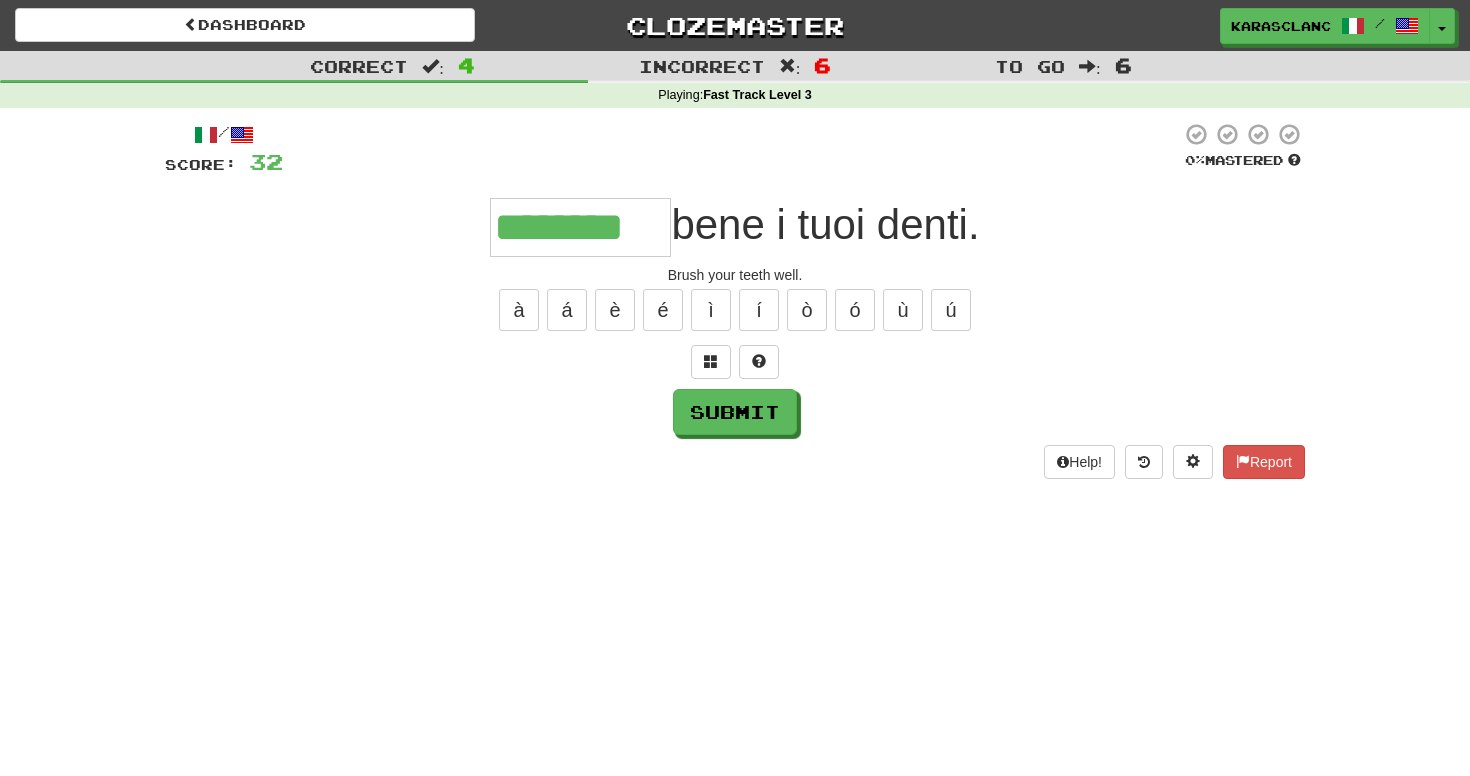 type on "********" 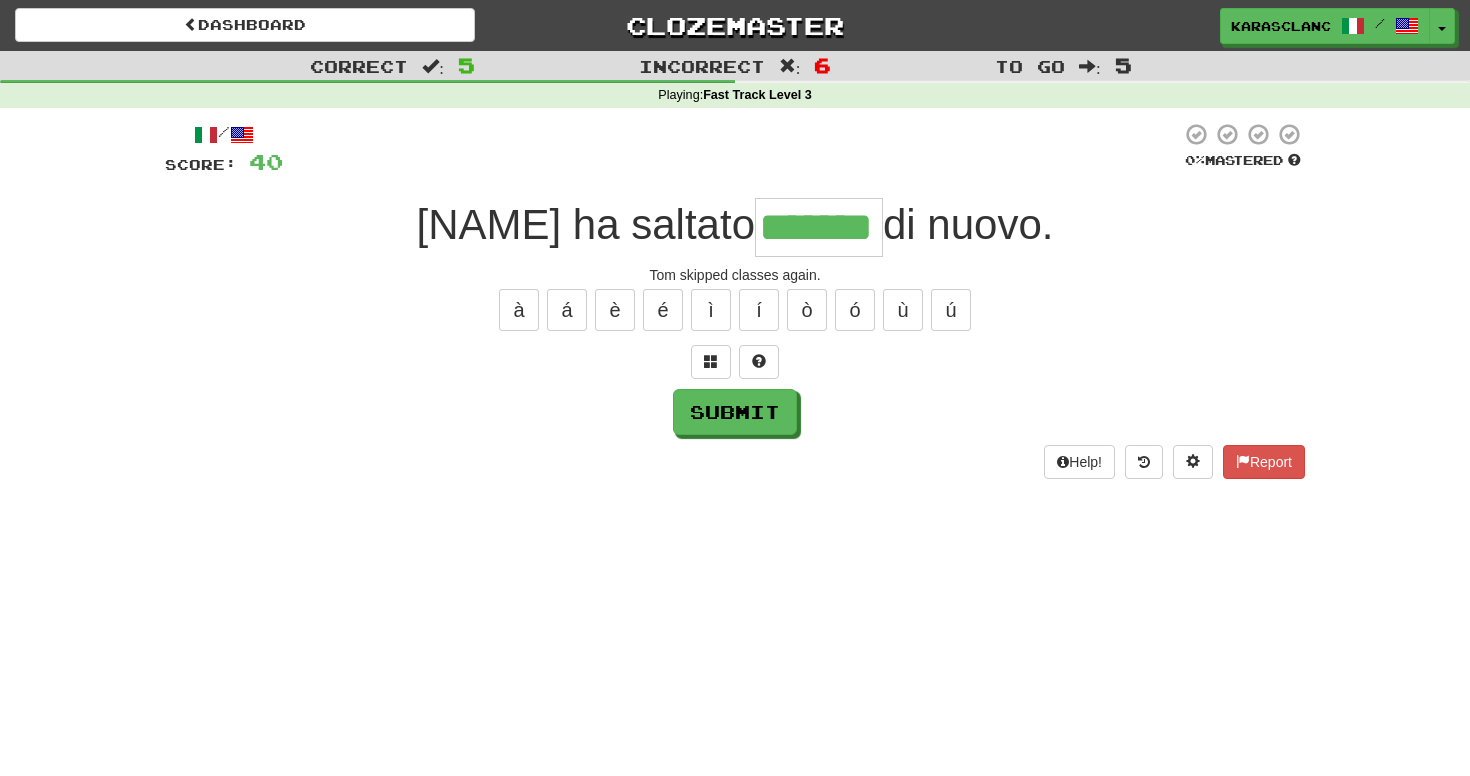 type on "*******" 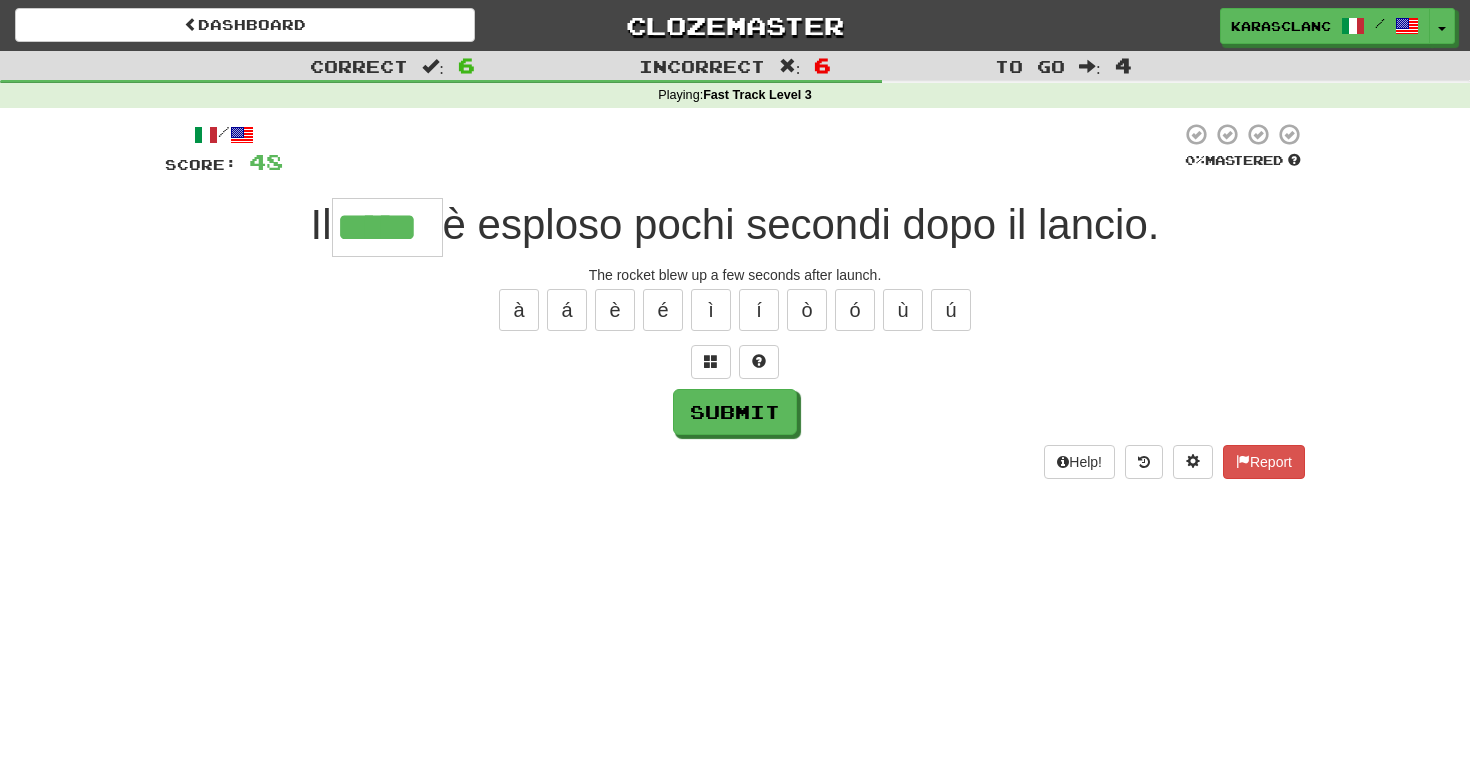 type on "*****" 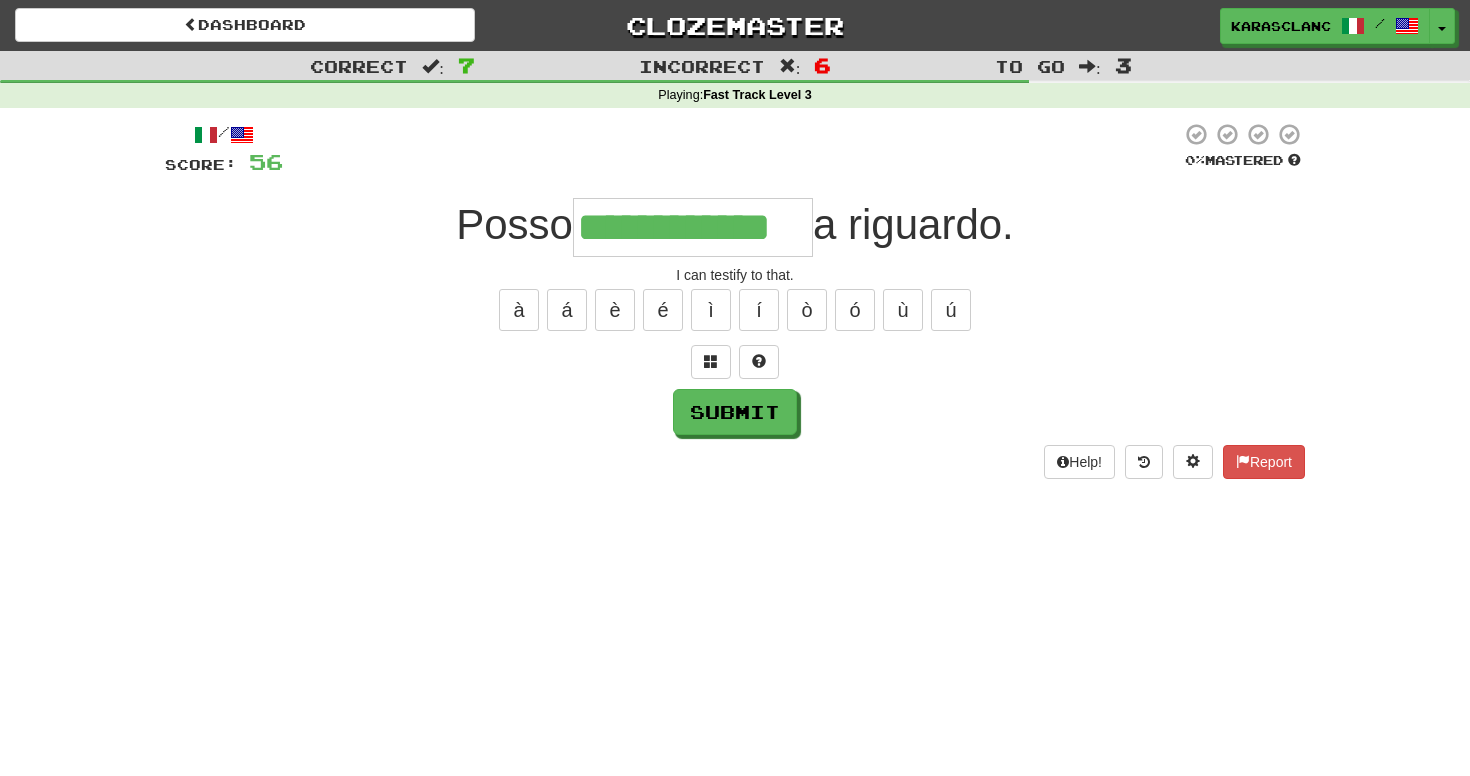 type on "**********" 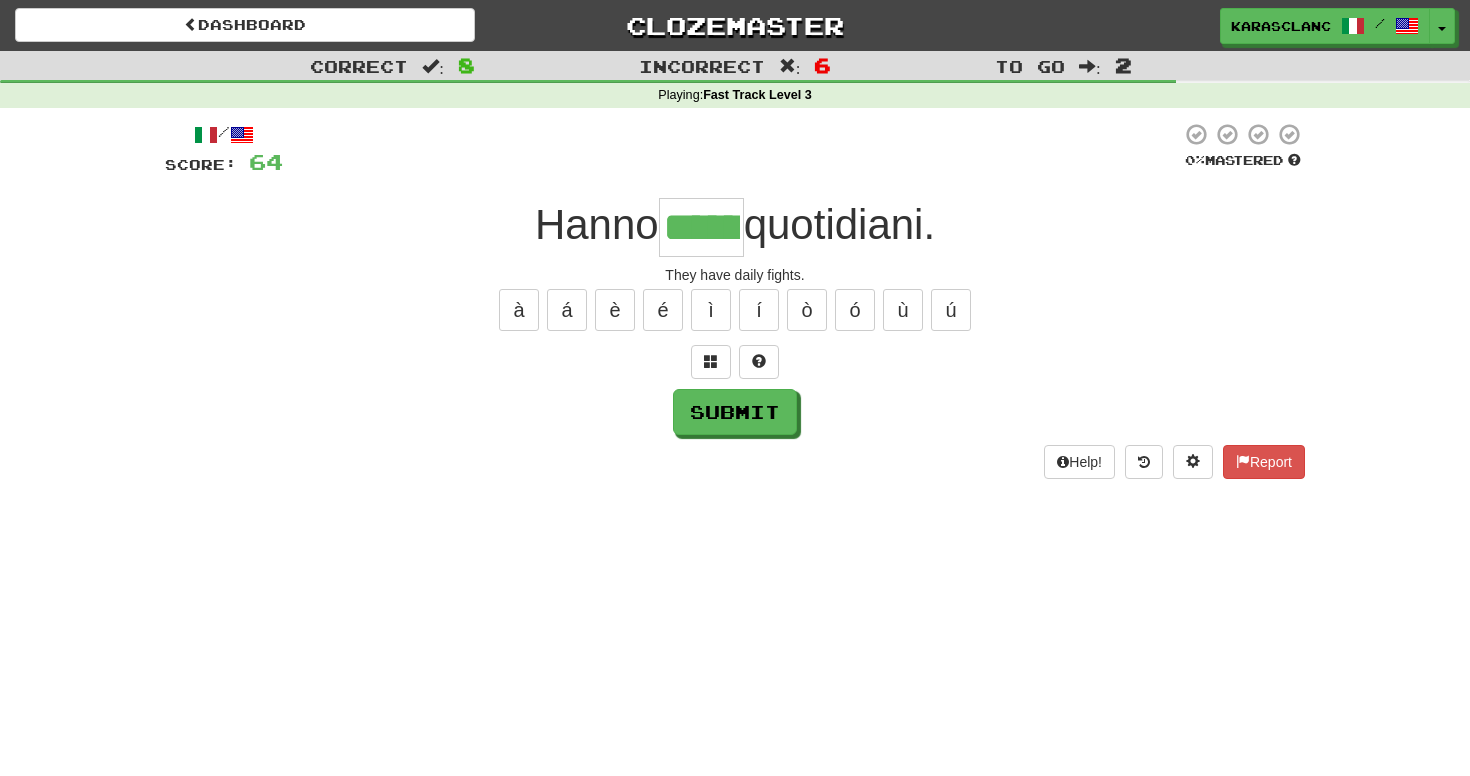 type on "******" 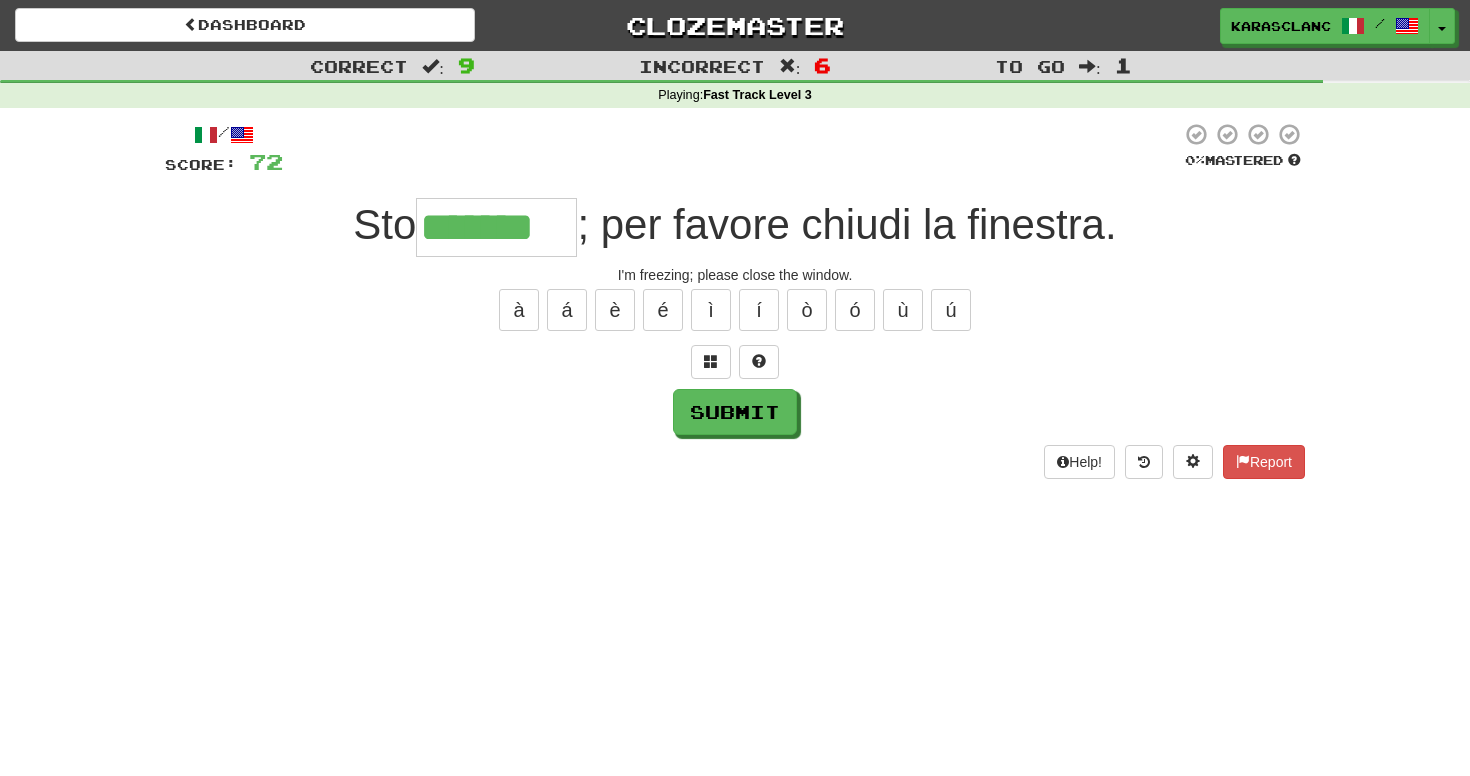 type on "*******" 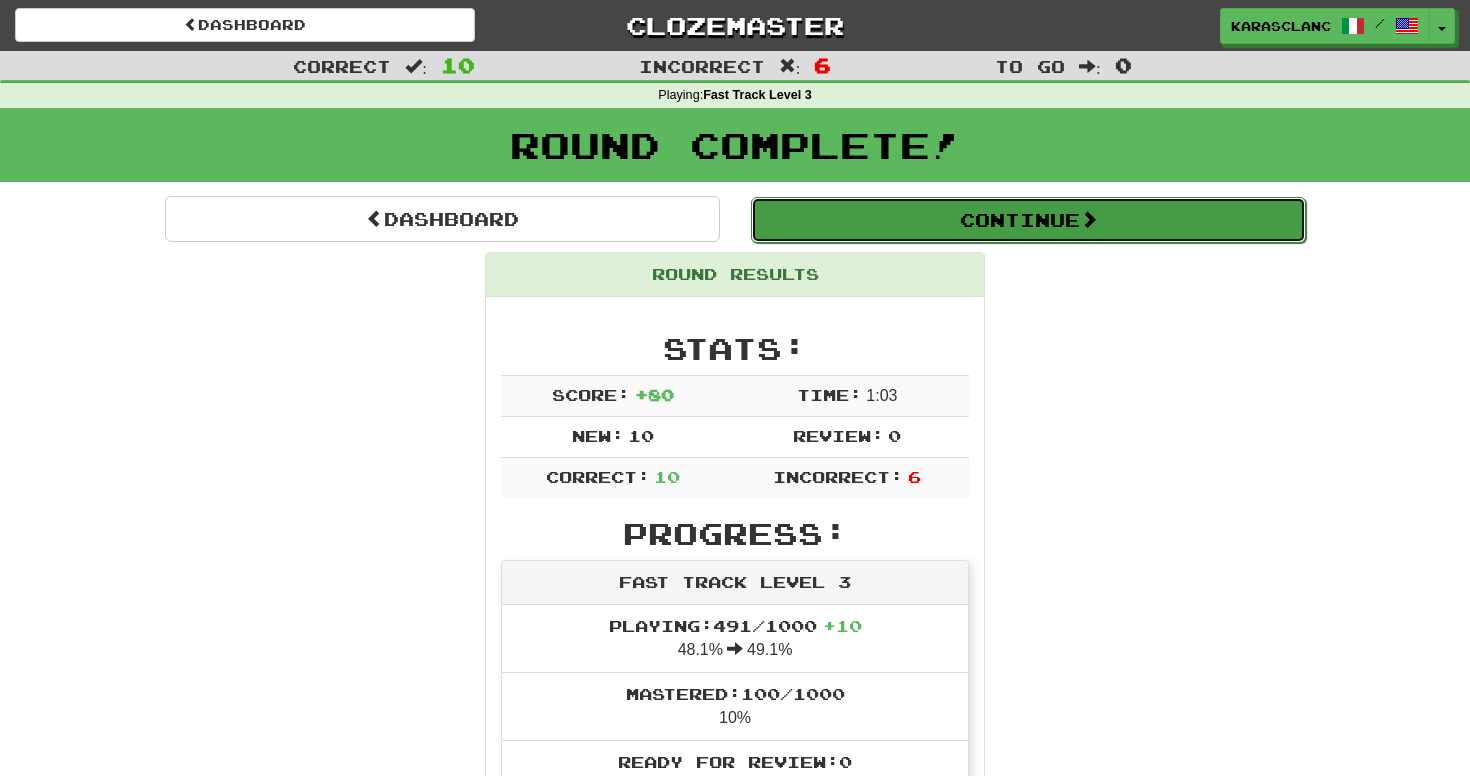 click on "Continue" at bounding box center [1028, 220] 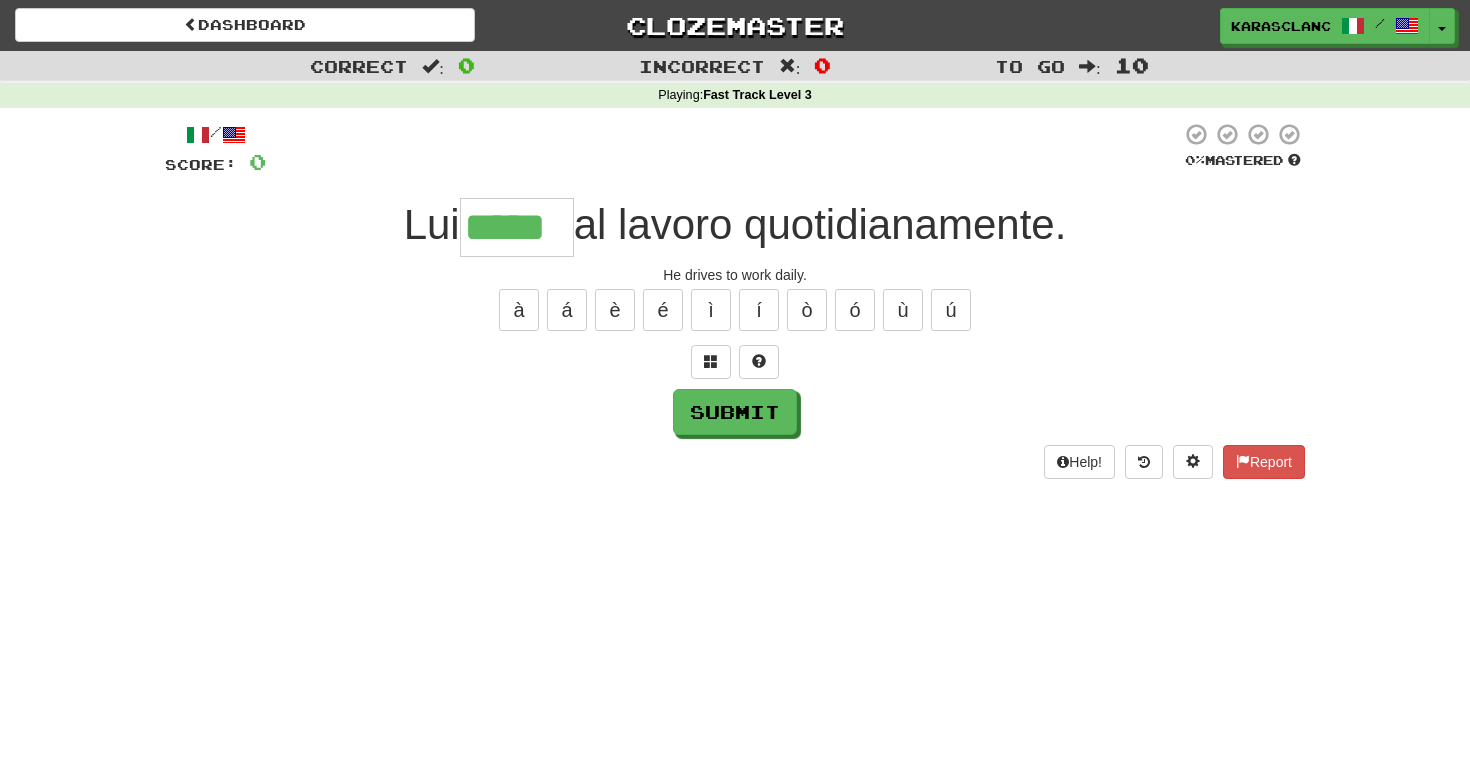 type on "*****" 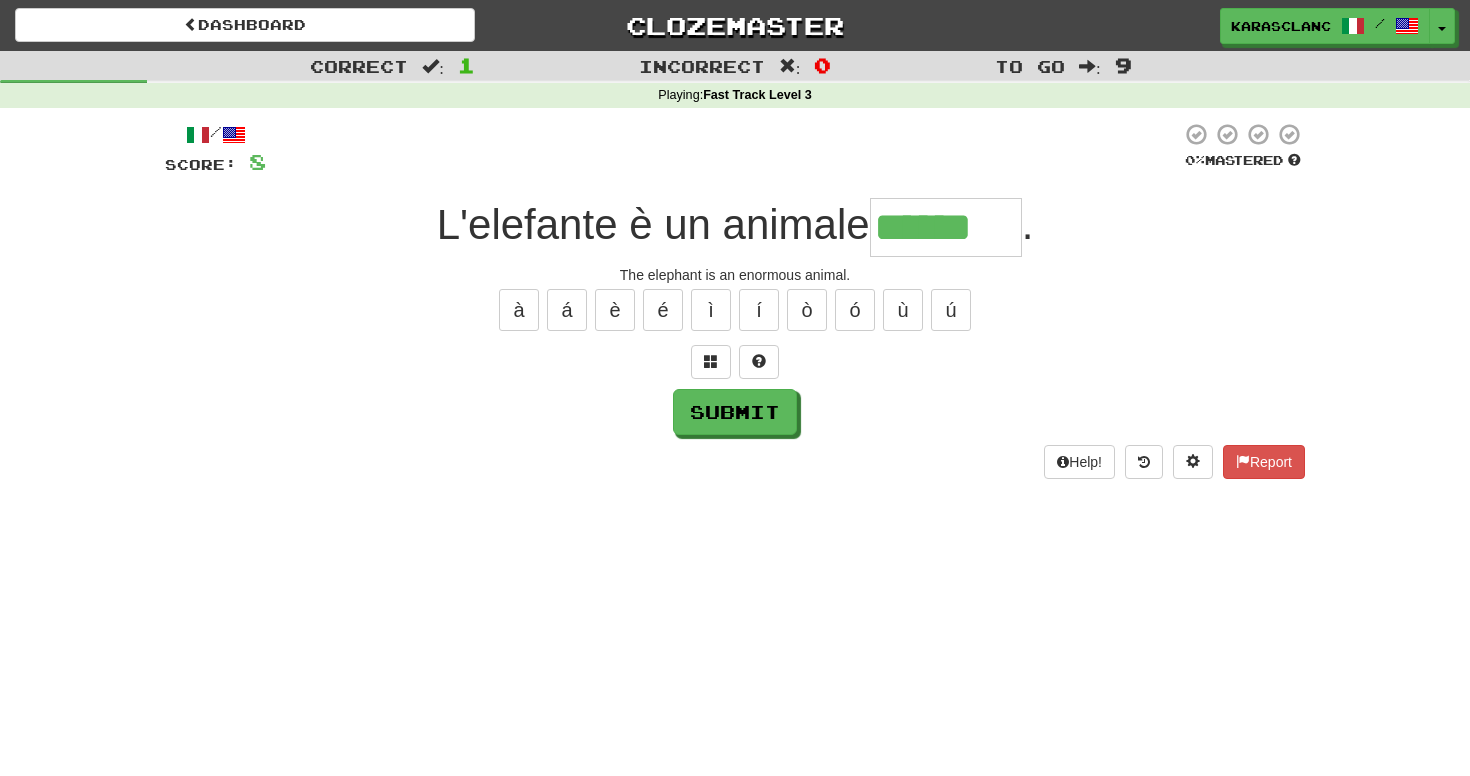 type on "******" 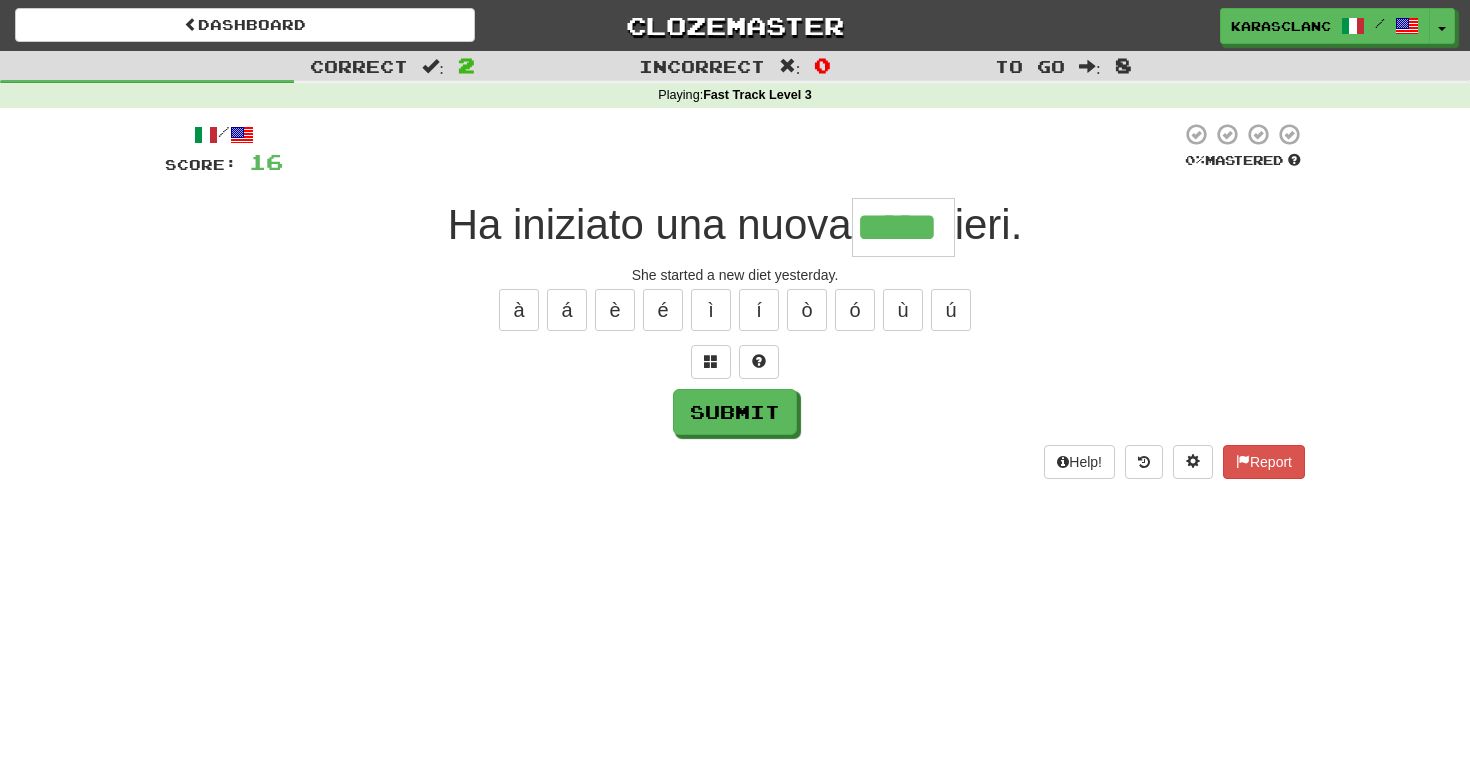 type on "*****" 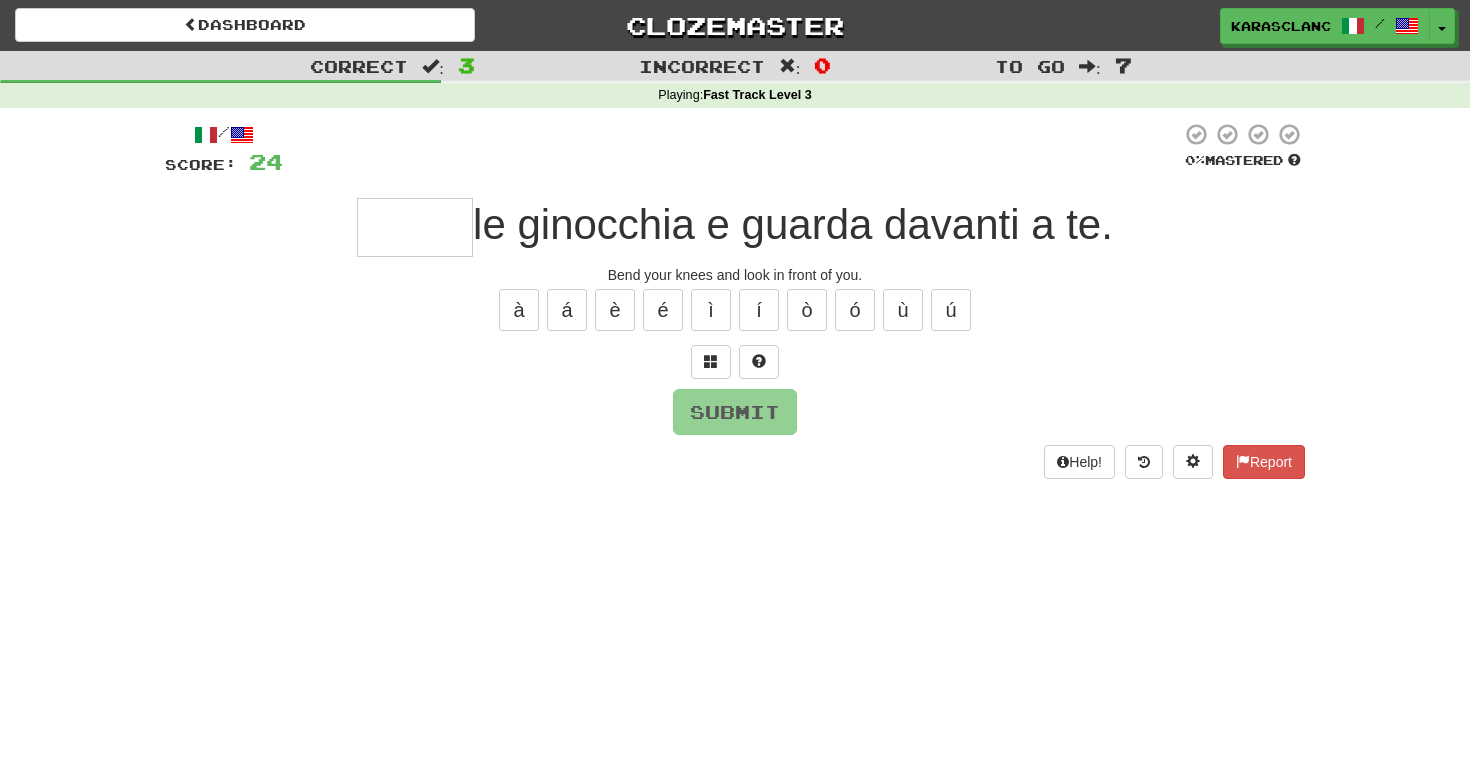 type on "*****" 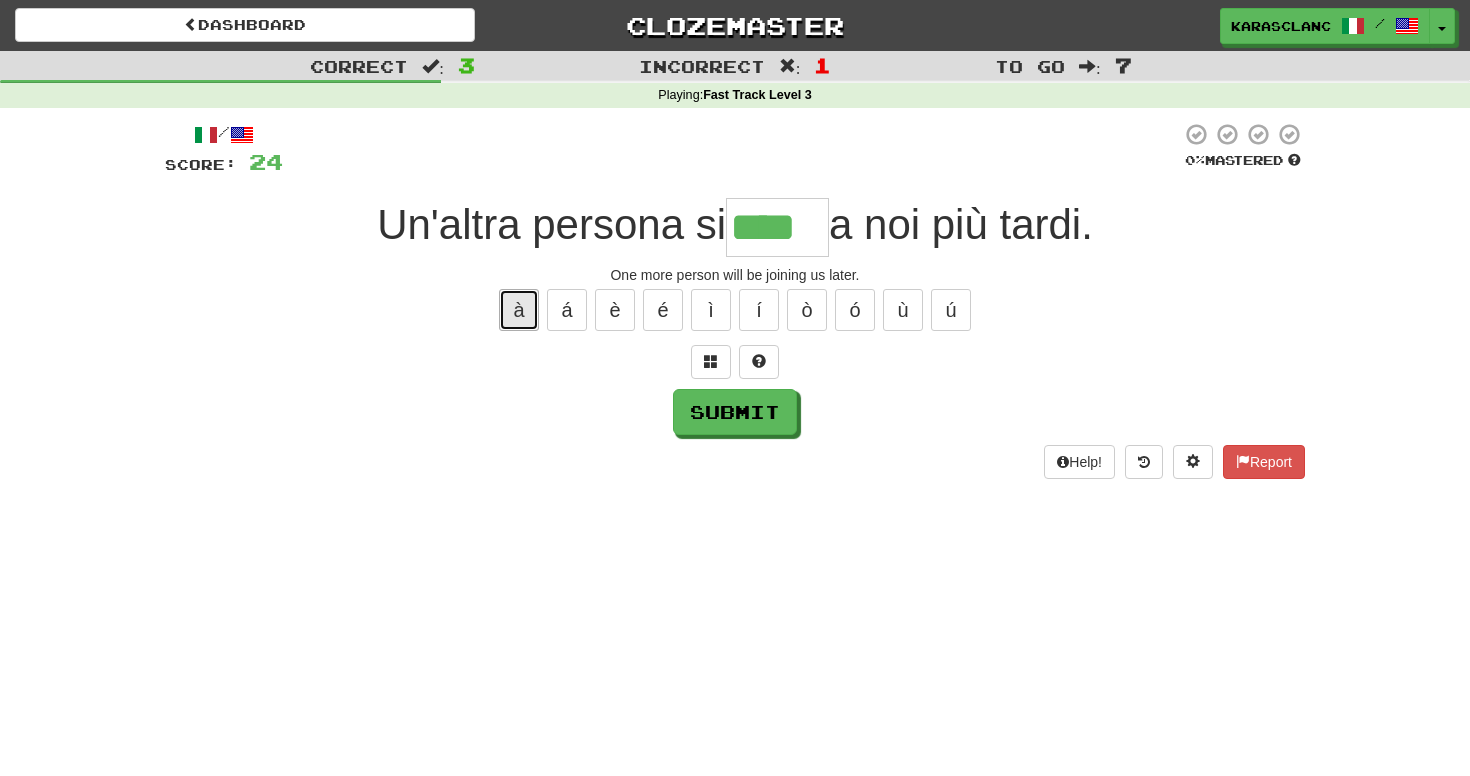 click on "à" at bounding box center [519, 310] 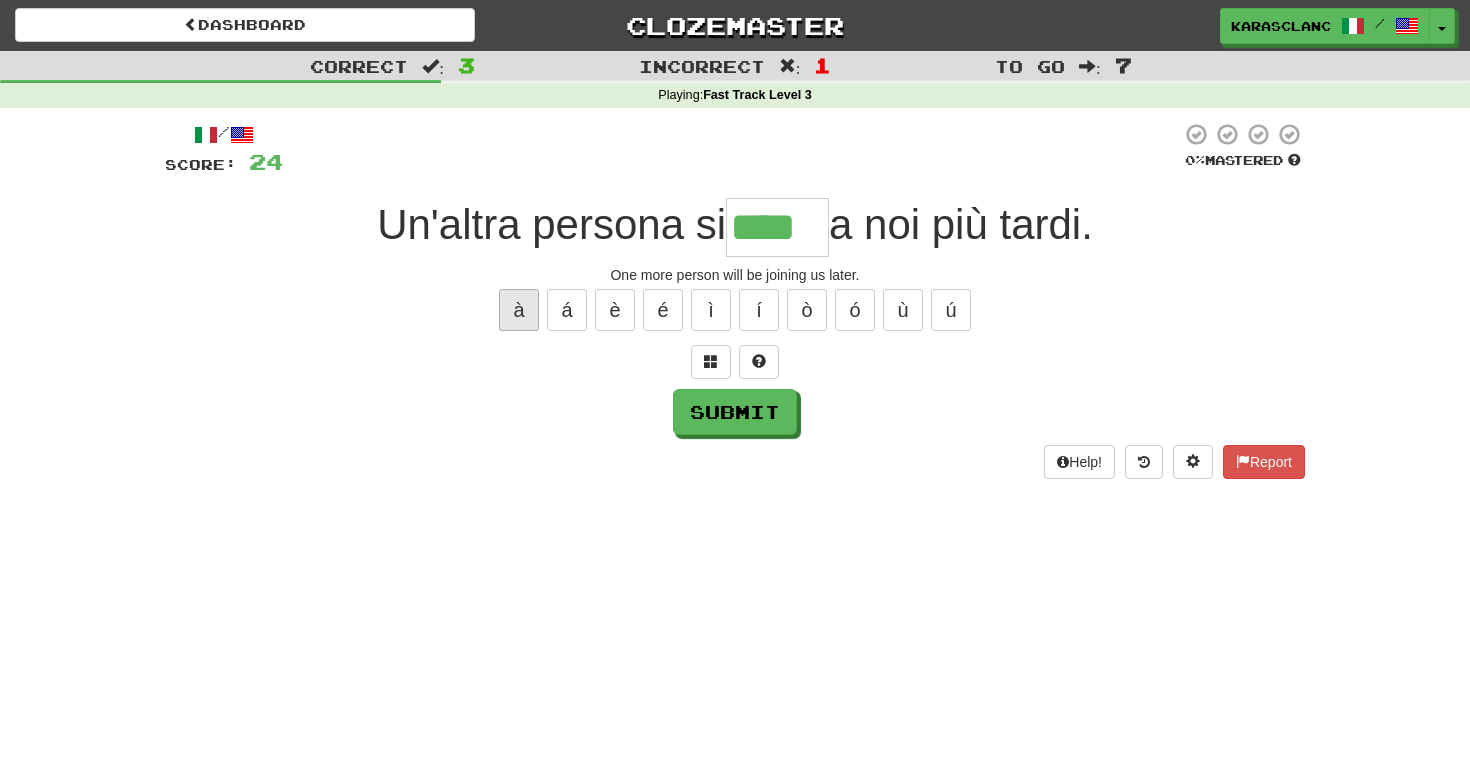 type on "*****" 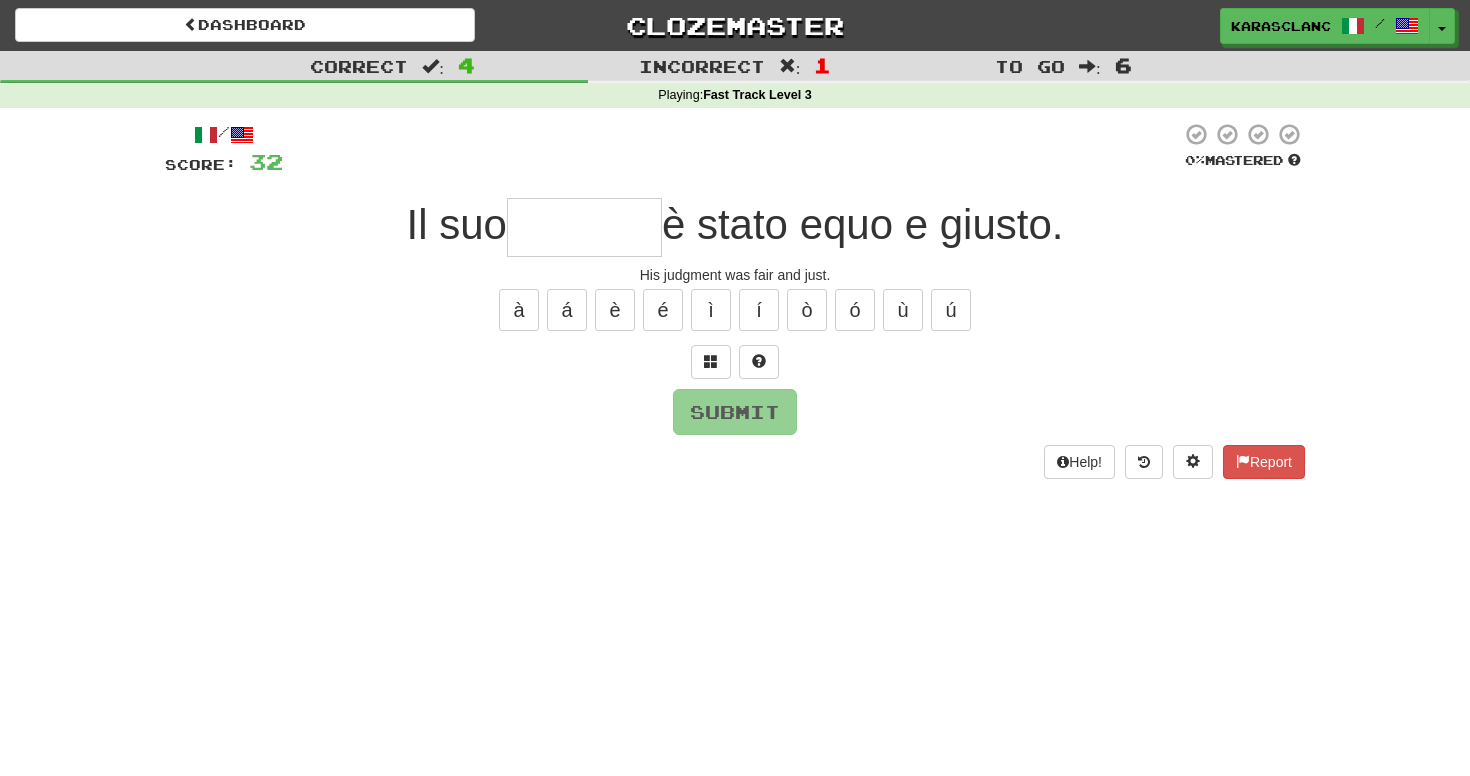 type on "********" 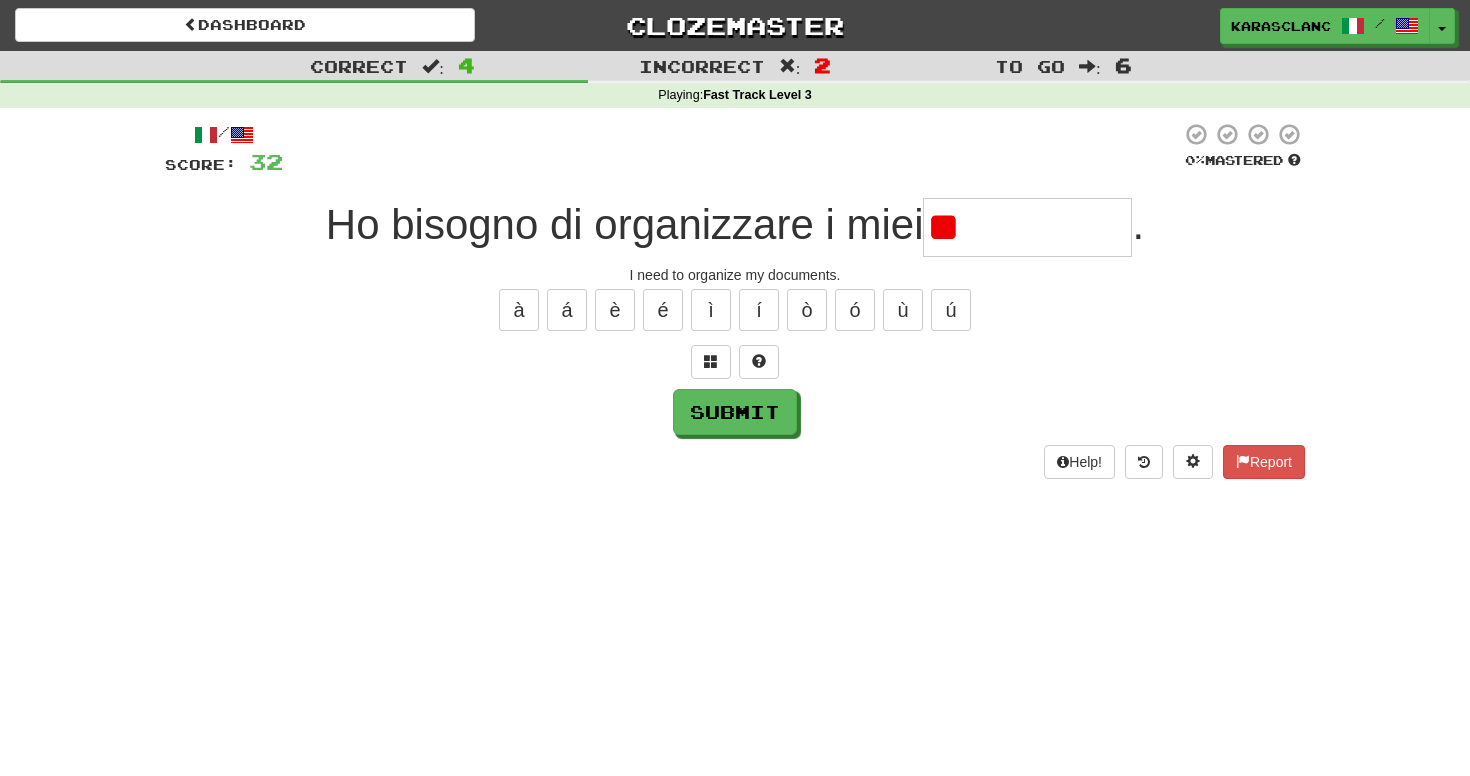 type on "*" 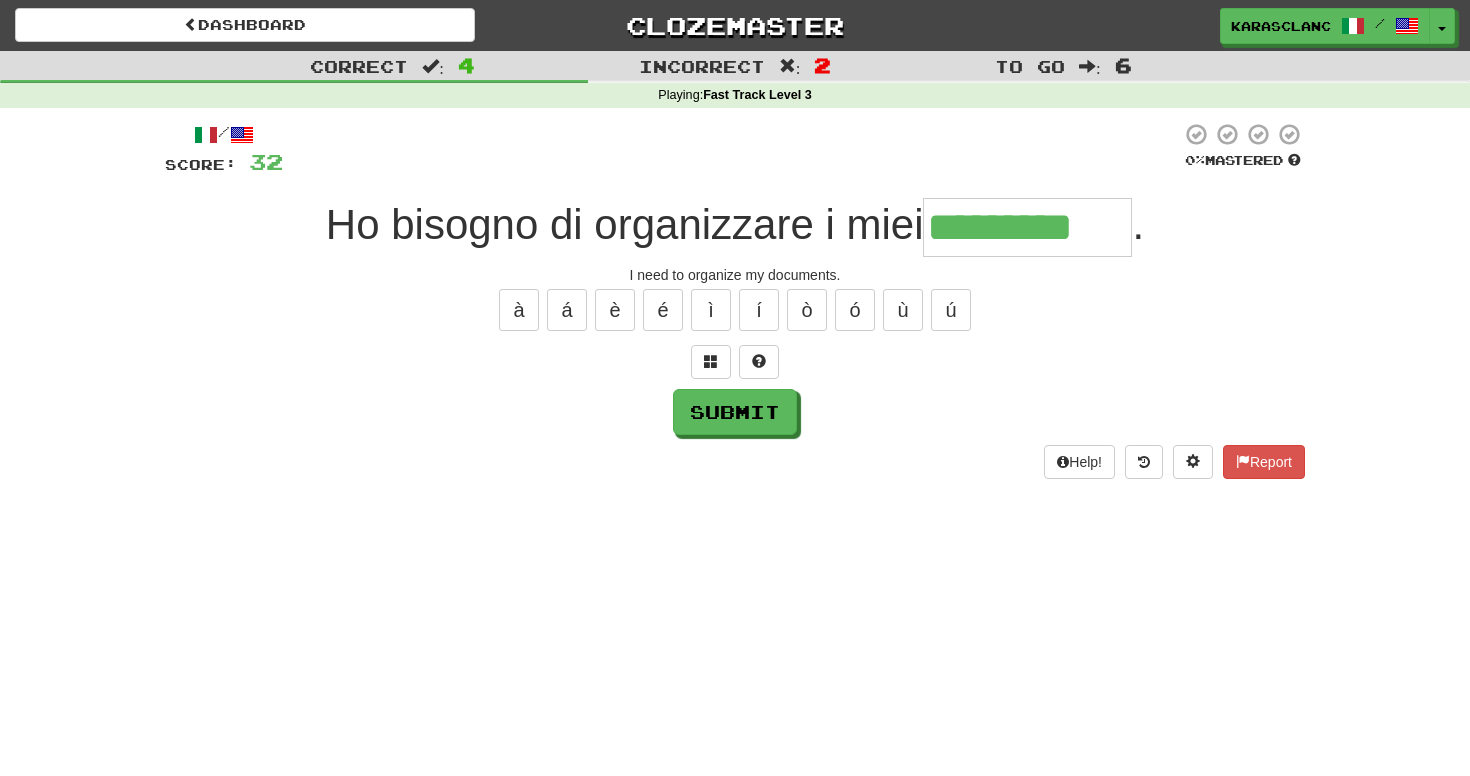 type on "*********" 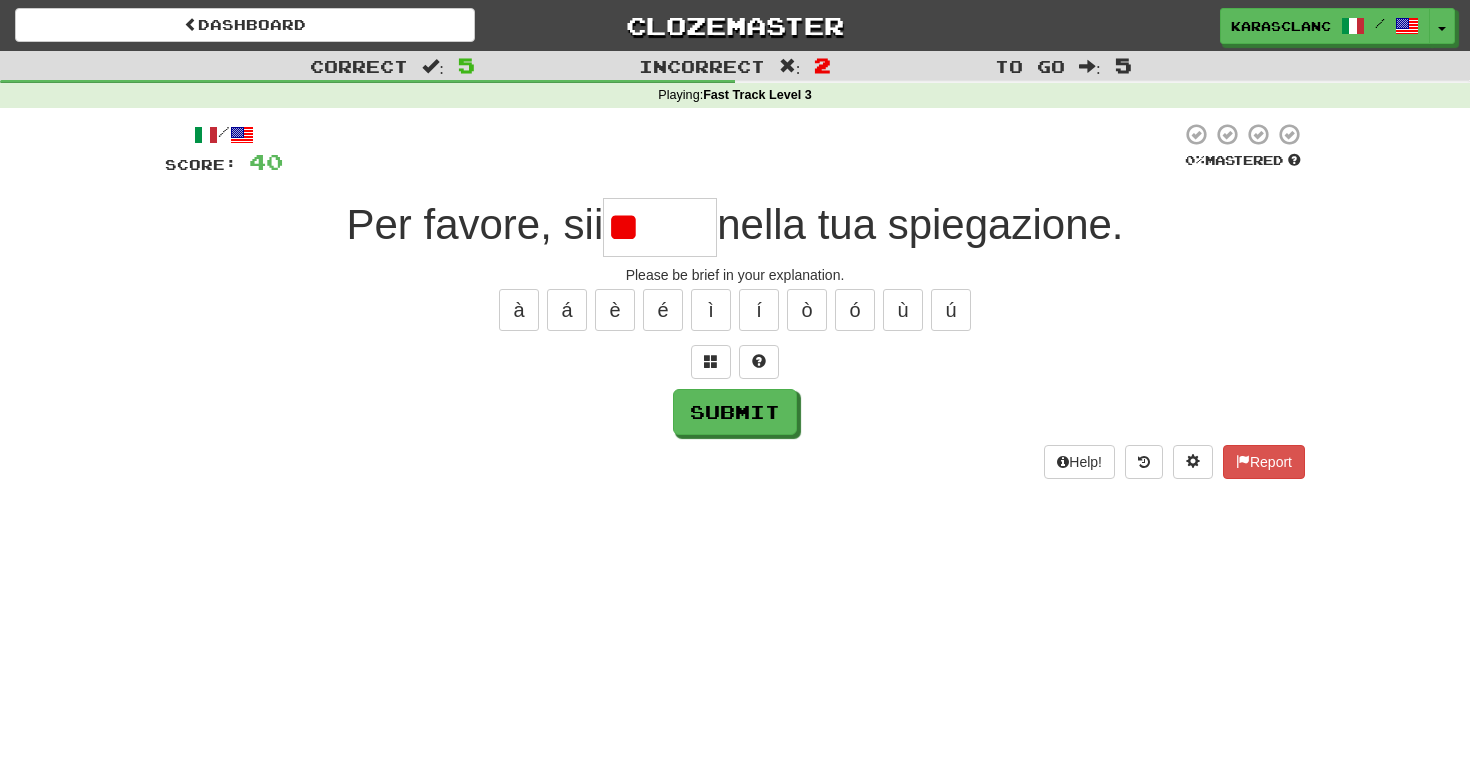 type on "*****" 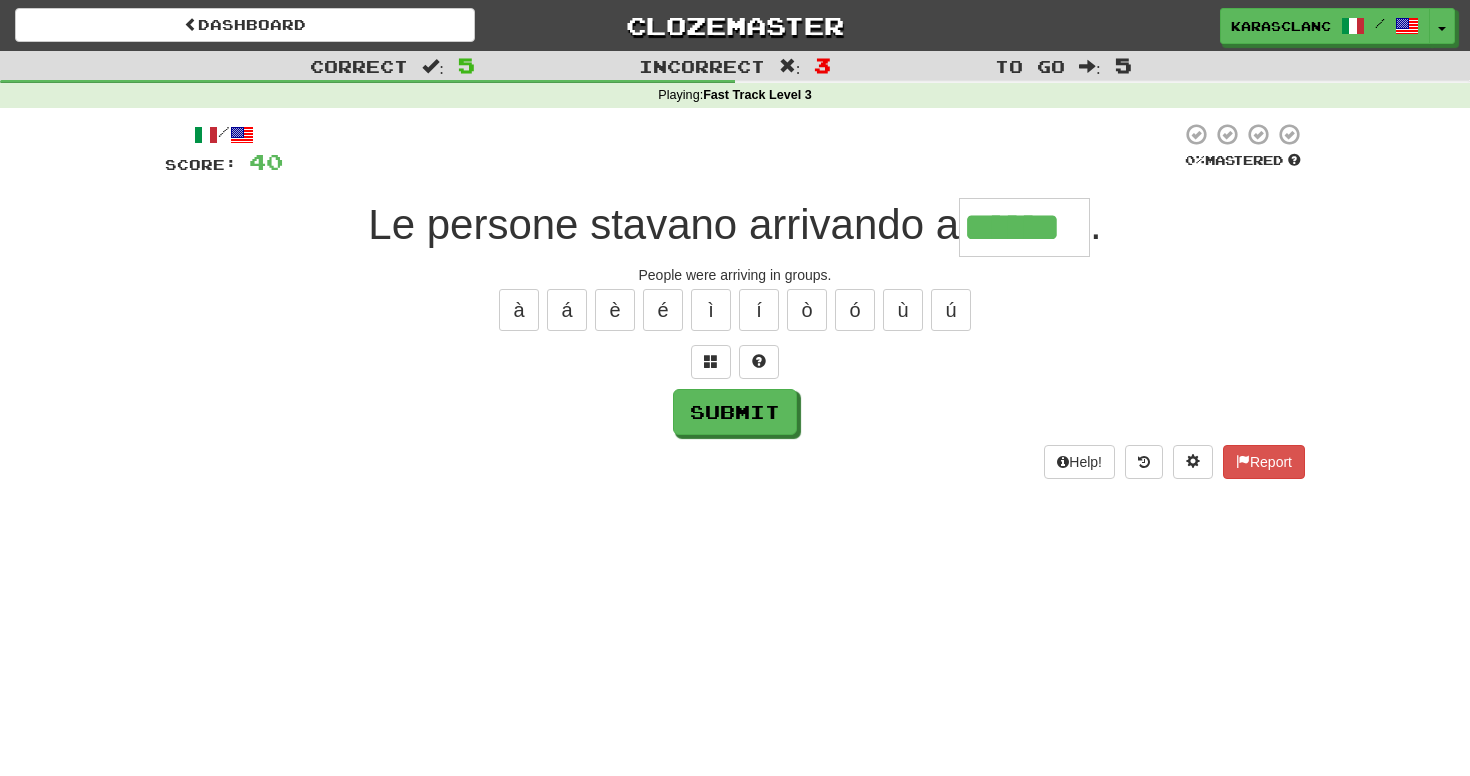 type on "******" 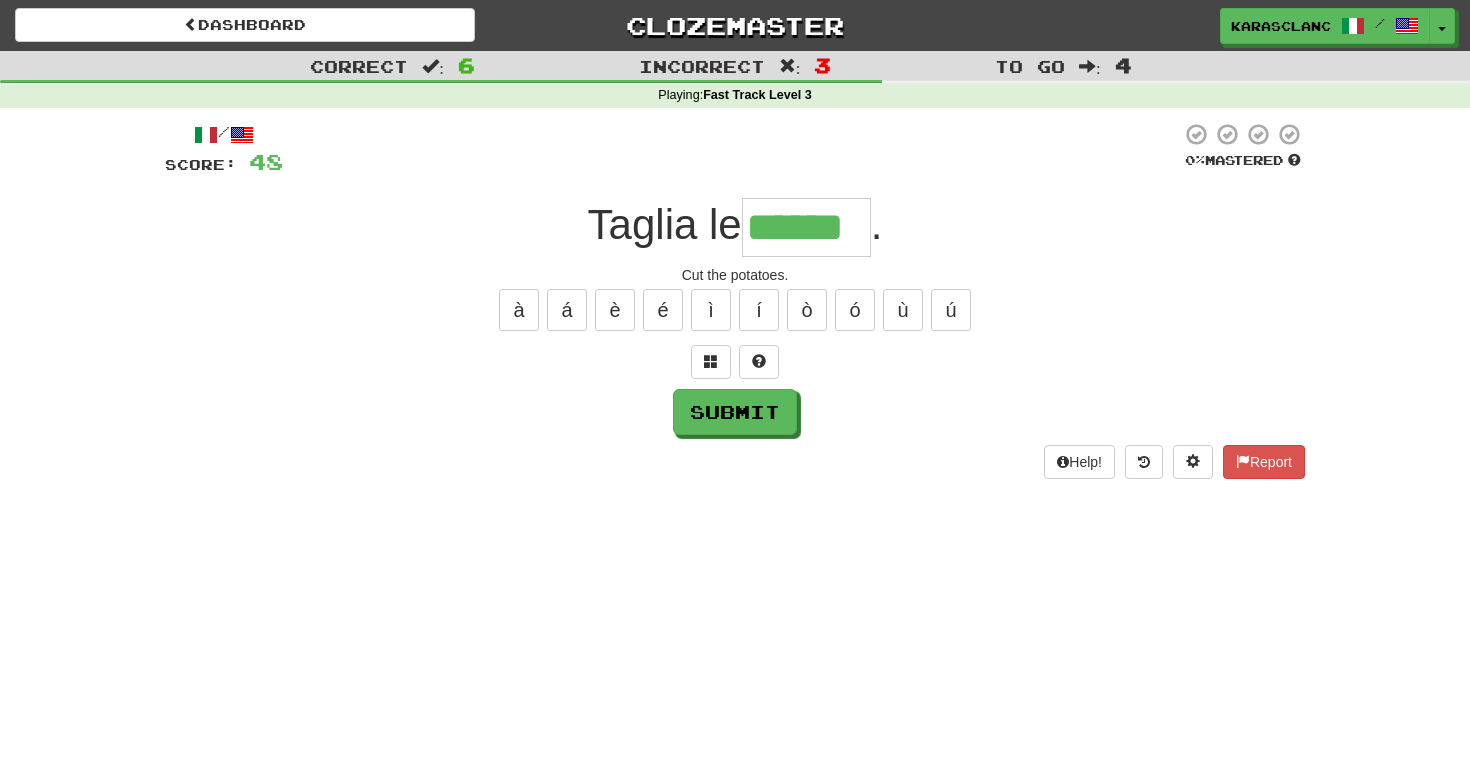 type on "******" 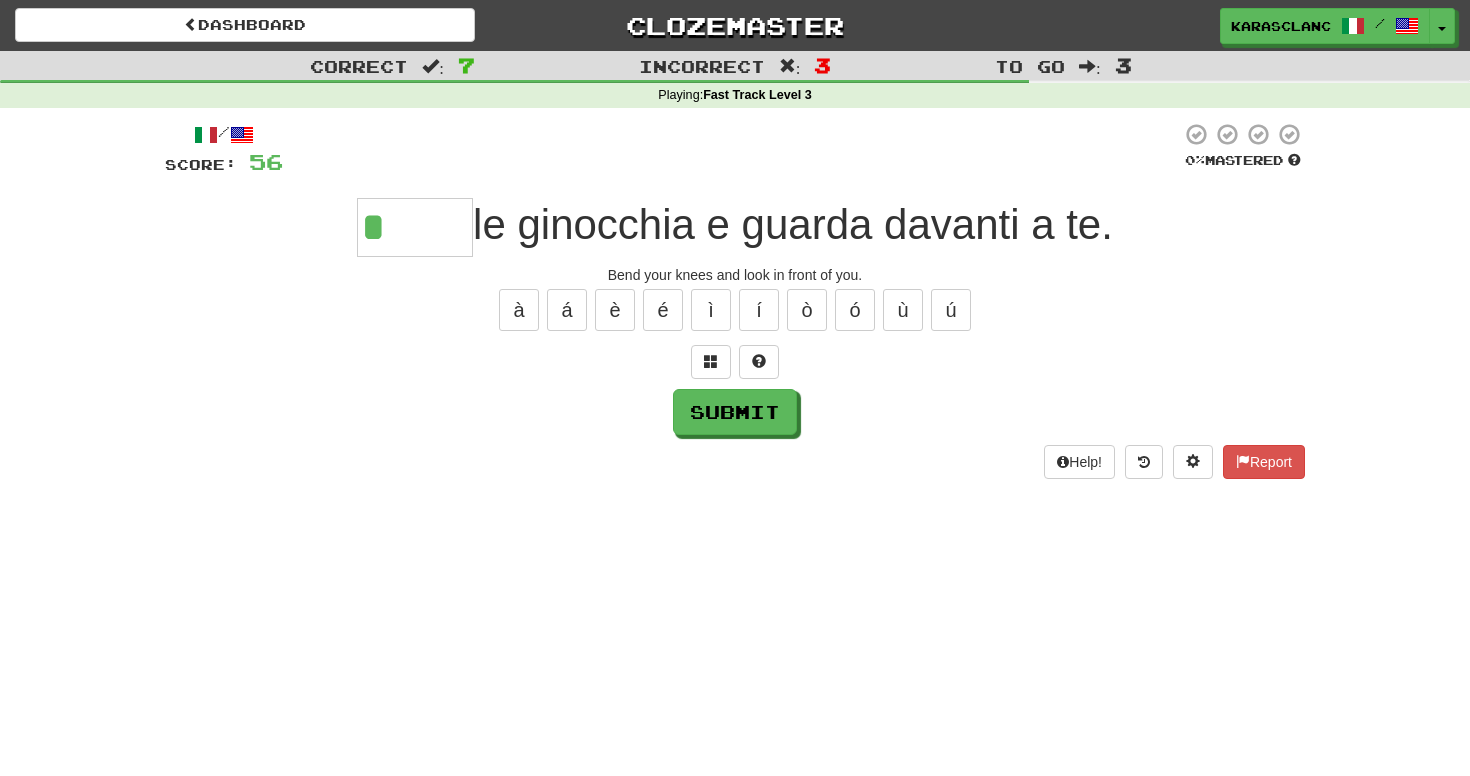 type on "*****" 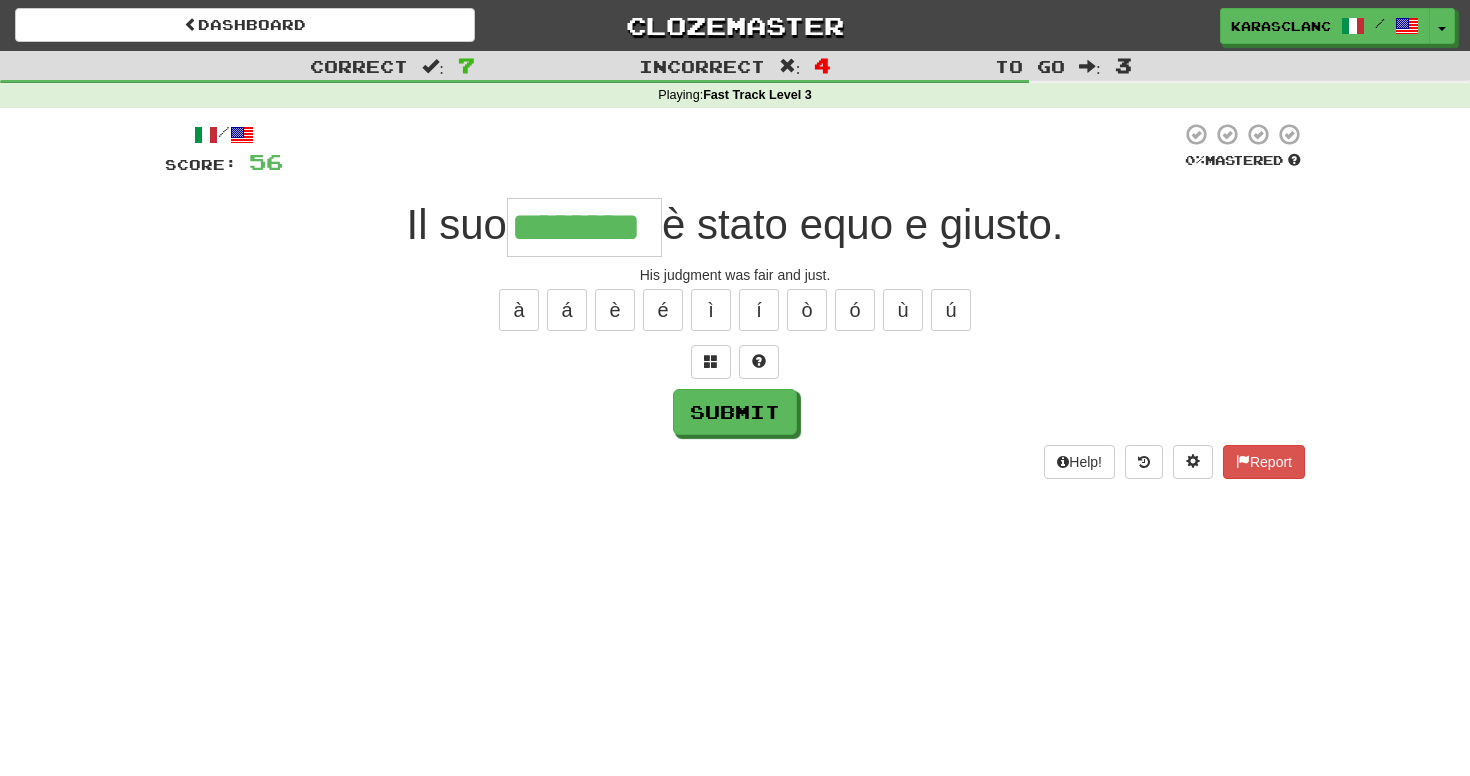 type on "********" 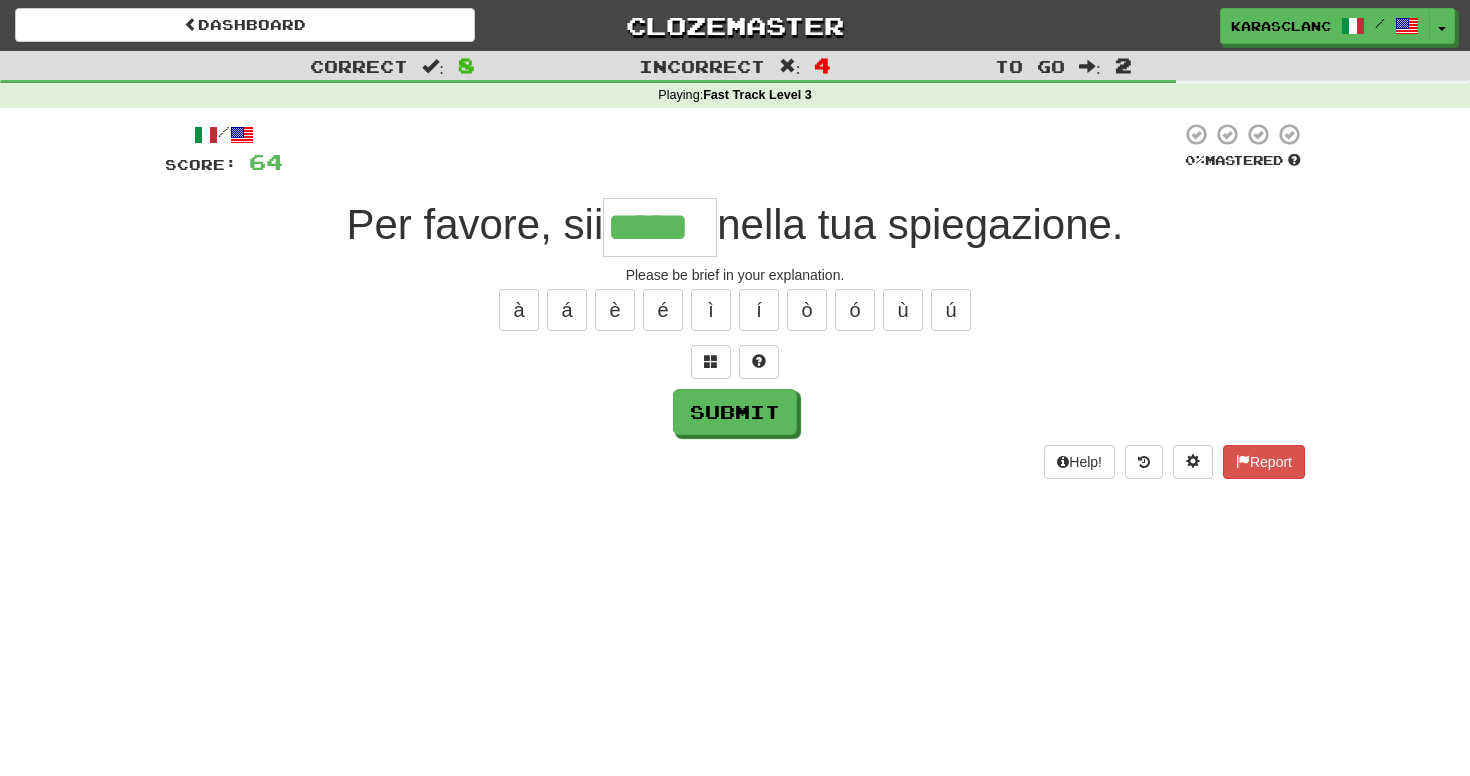 type on "*****" 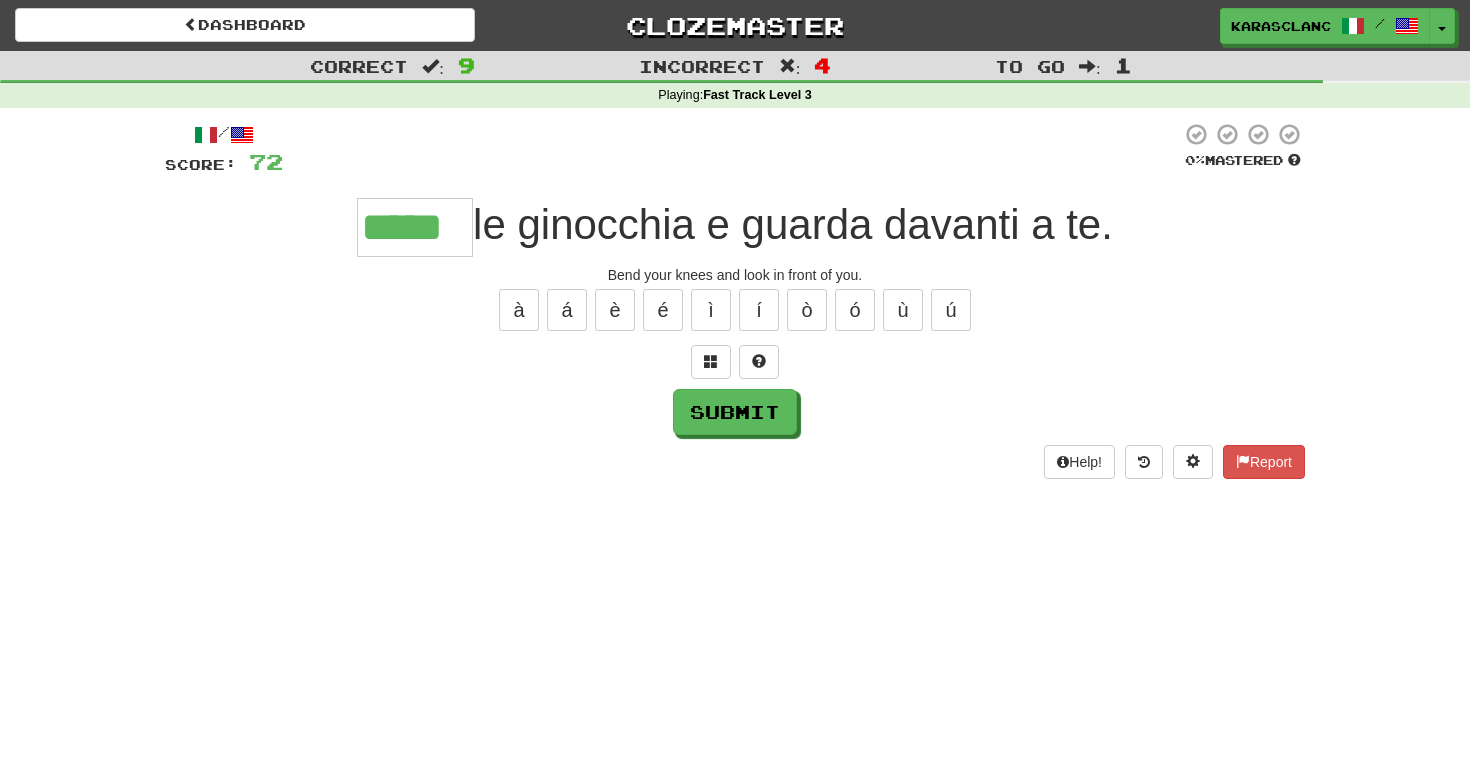 type on "*****" 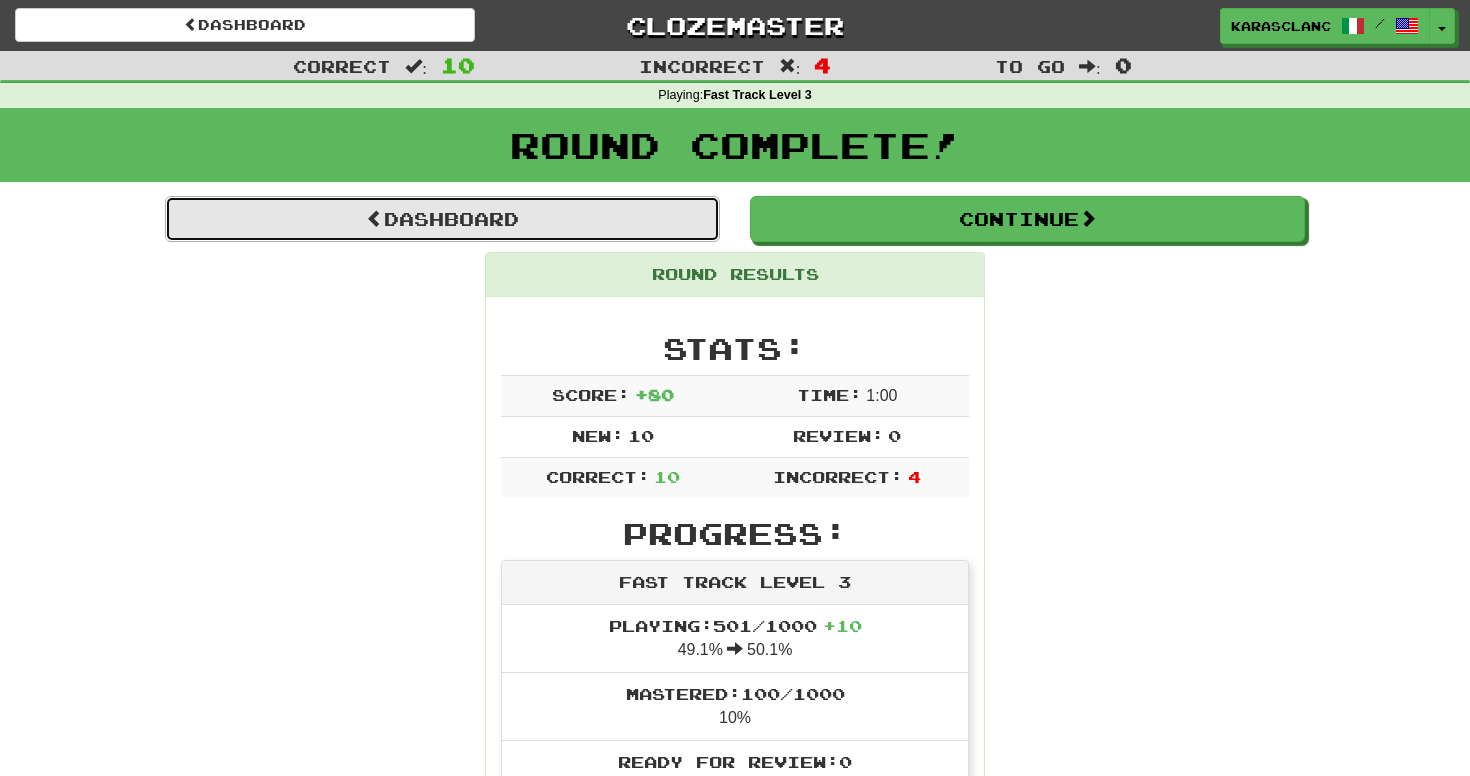 click on "Dashboard" at bounding box center (442, 219) 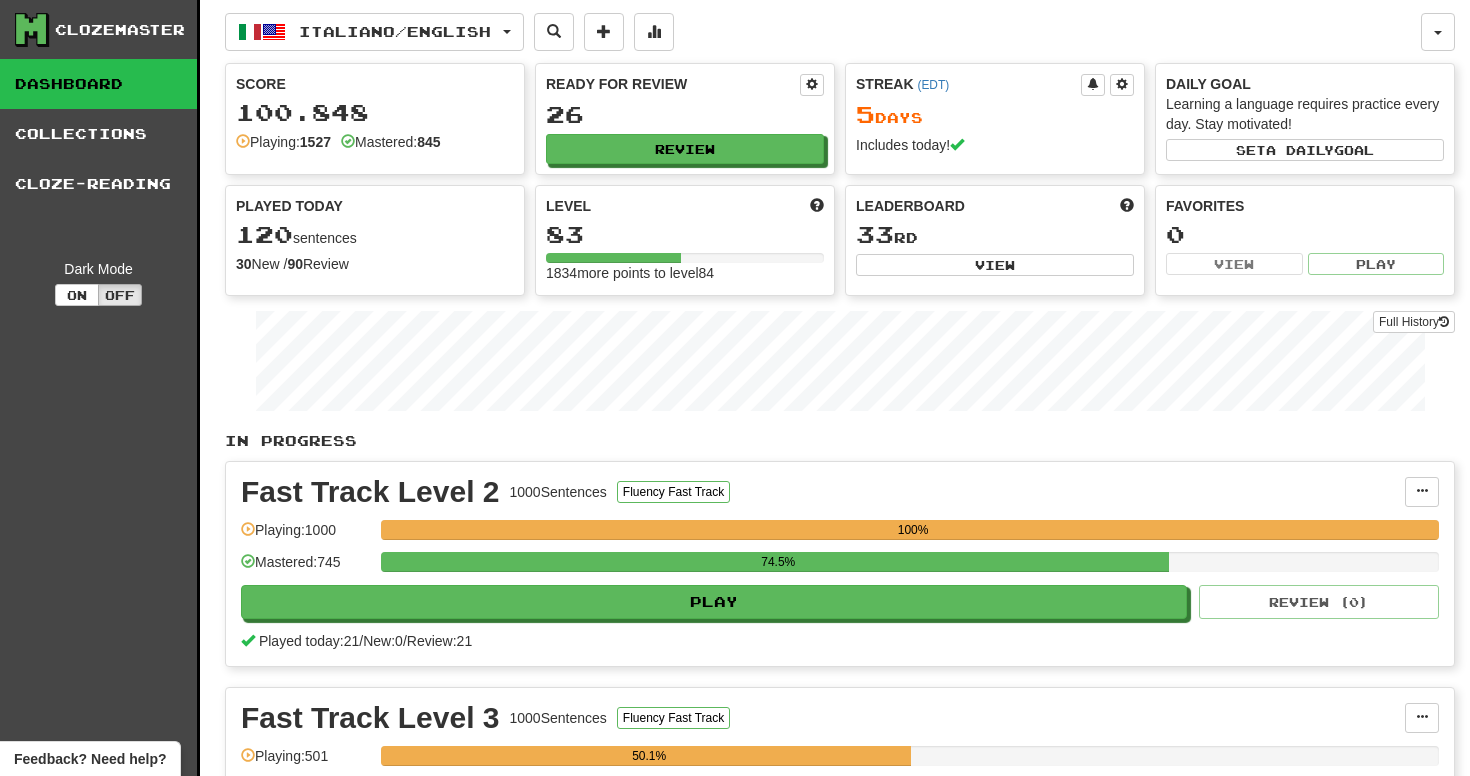 scroll, scrollTop: 0, scrollLeft: 0, axis: both 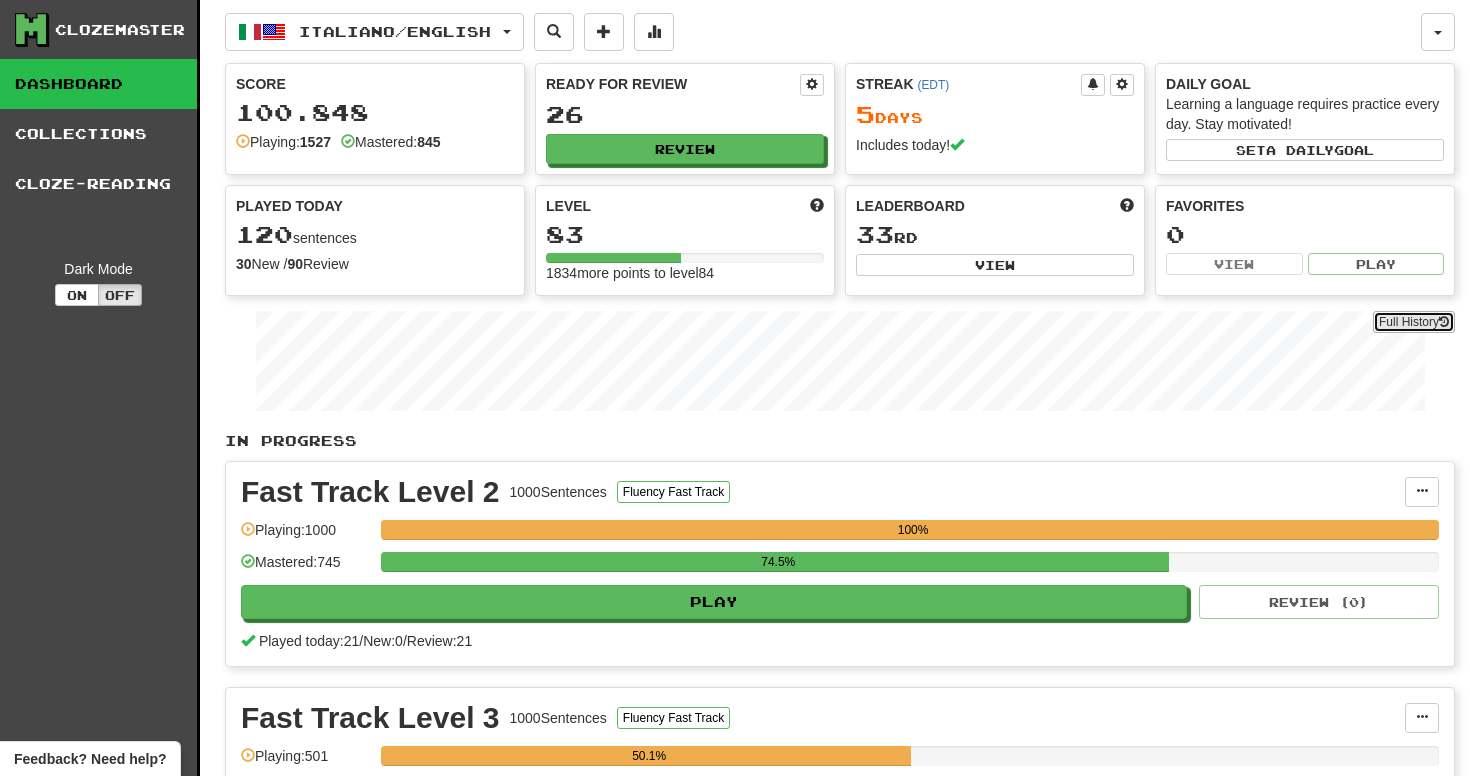 click on "Full History" at bounding box center (1414, 322) 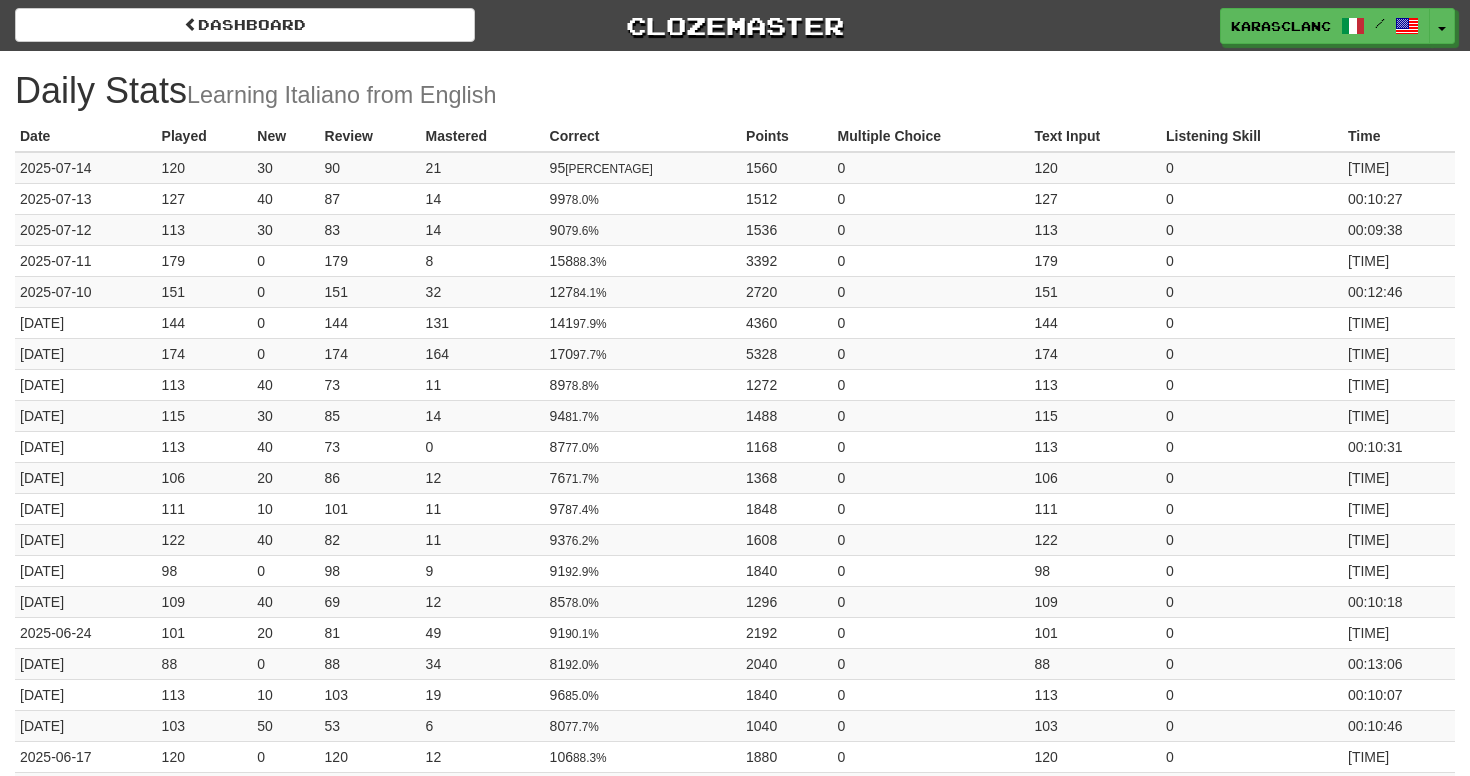 scroll, scrollTop: 0, scrollLeft: 0, axis: both 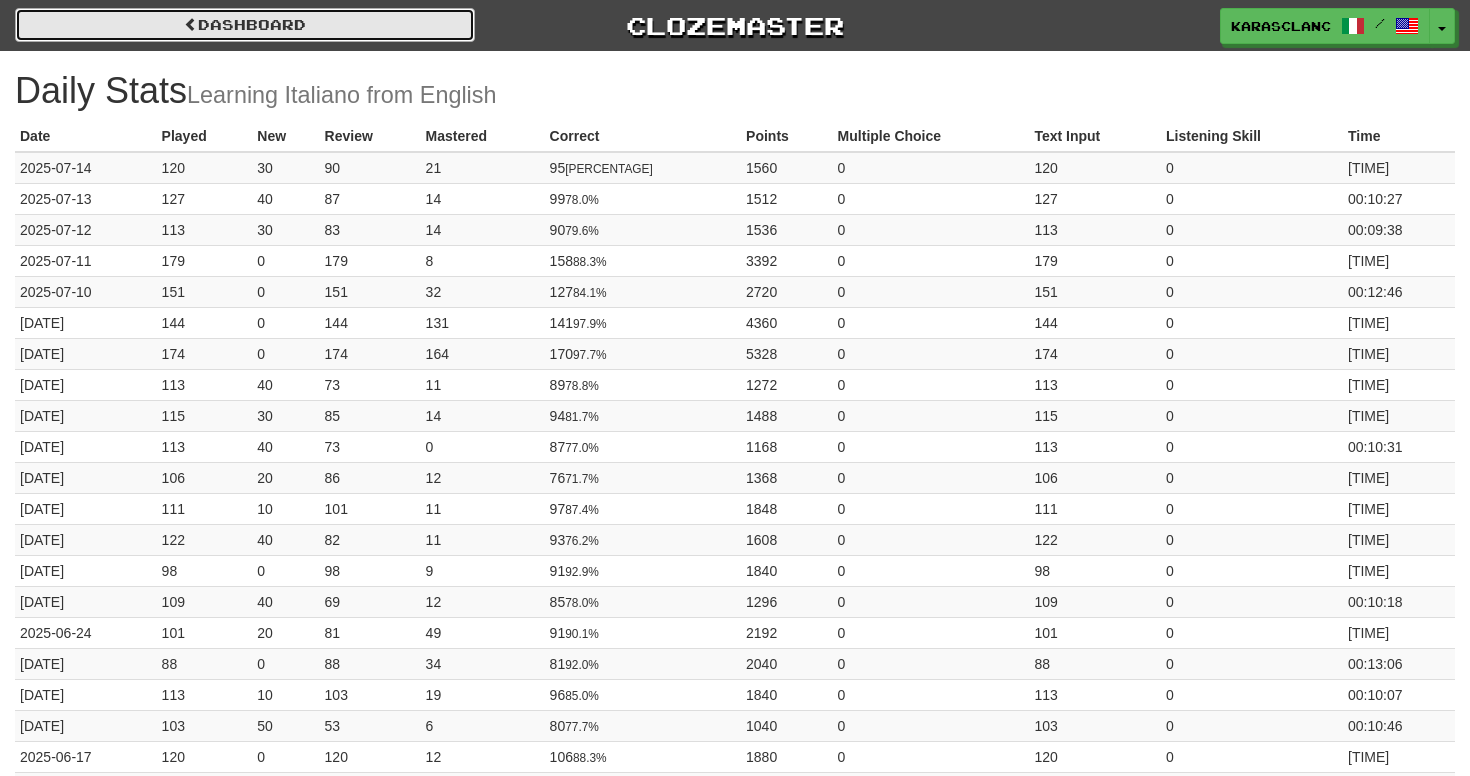 click on "Dashboard" at bounding box center [245, 25] 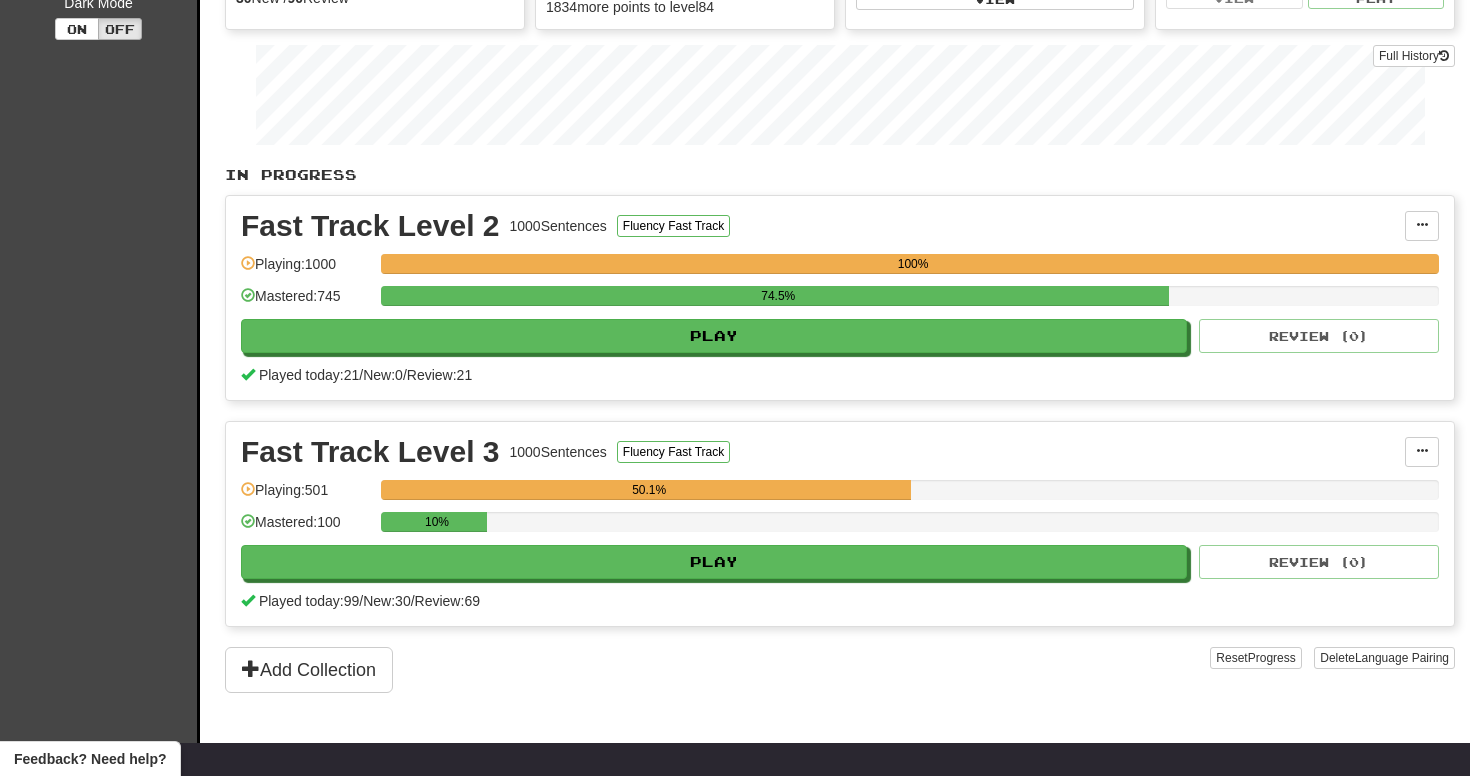 scroll, scrollTop: 343, scrollLeft: 0, axis: vertical 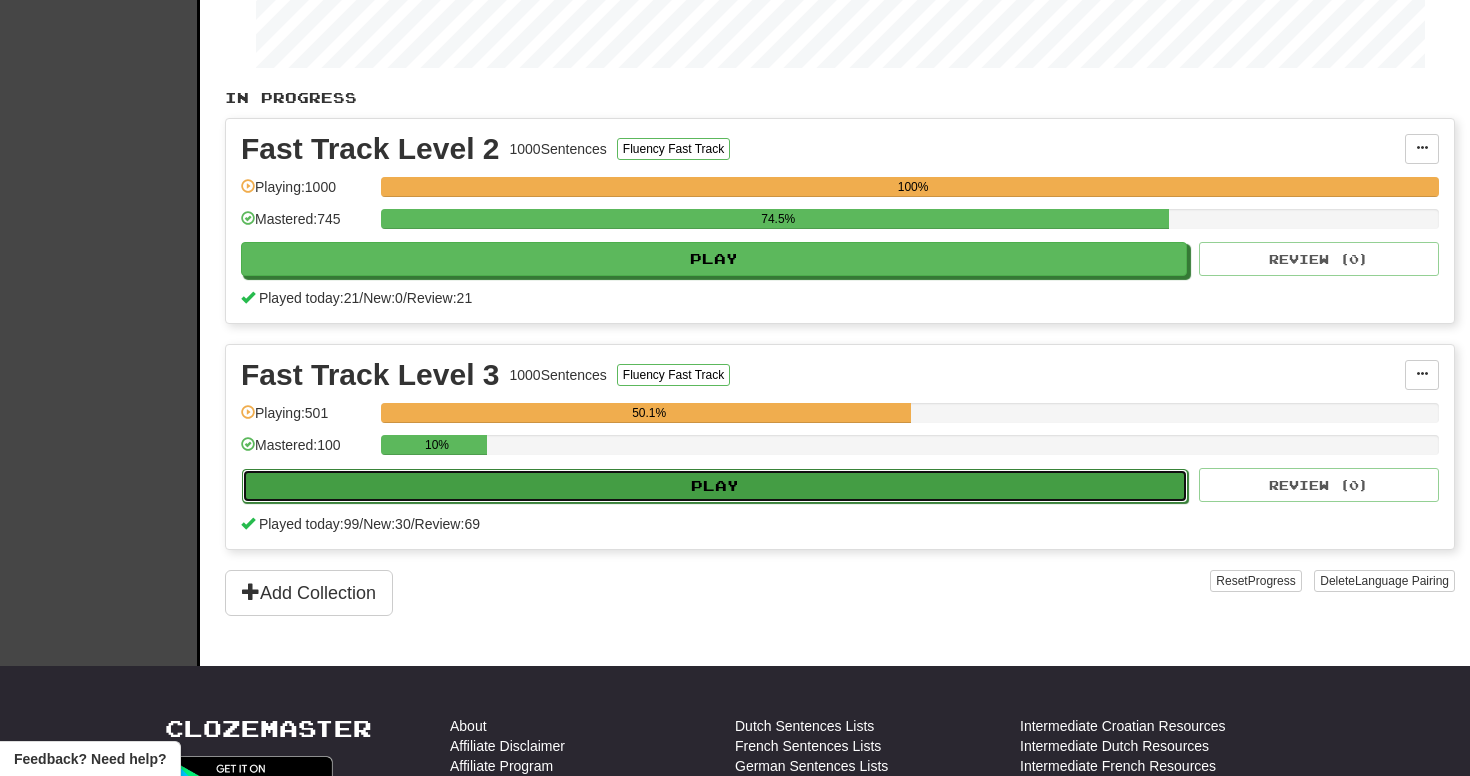 click on "Play" at bounding box center [715, 486] 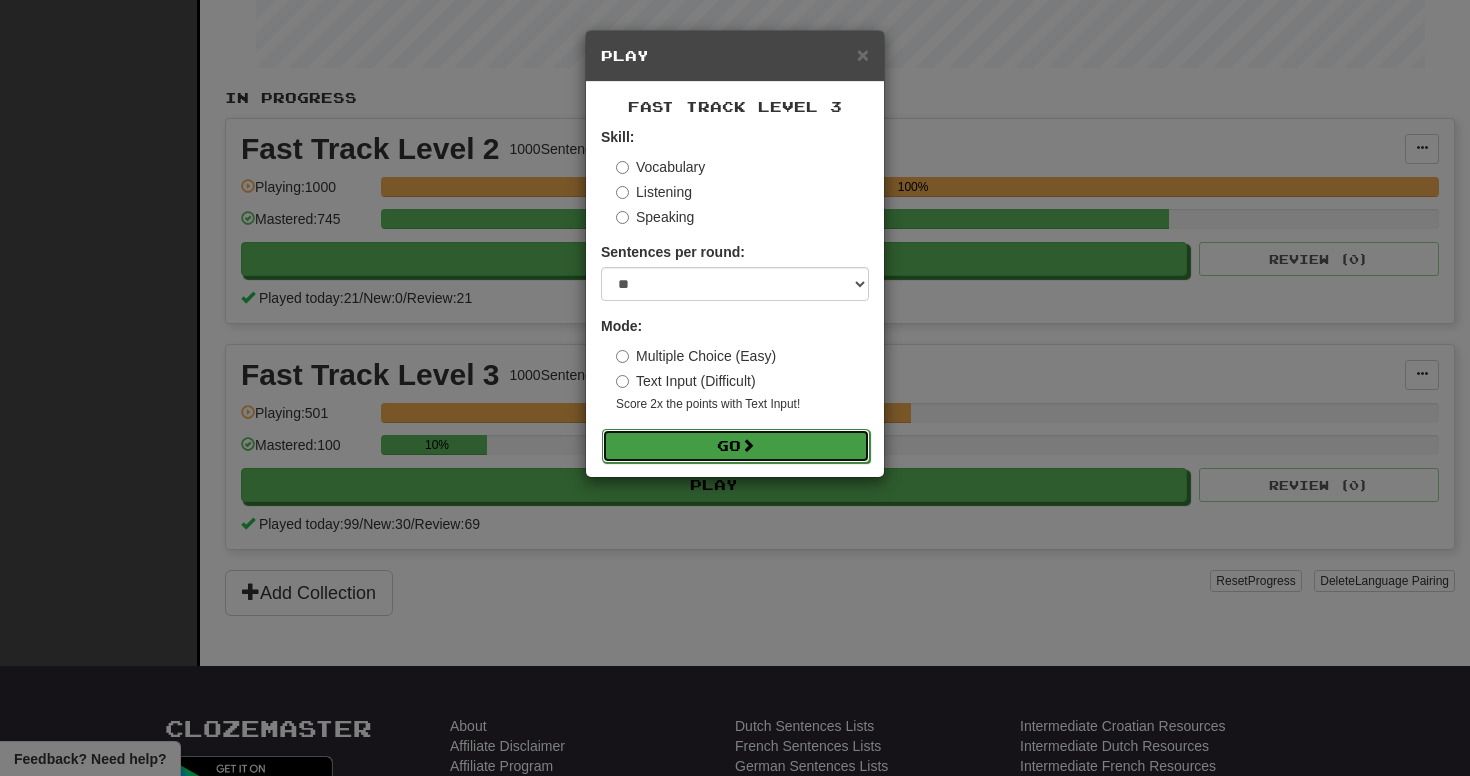 click on "Go" at bounding box center [736, 446] 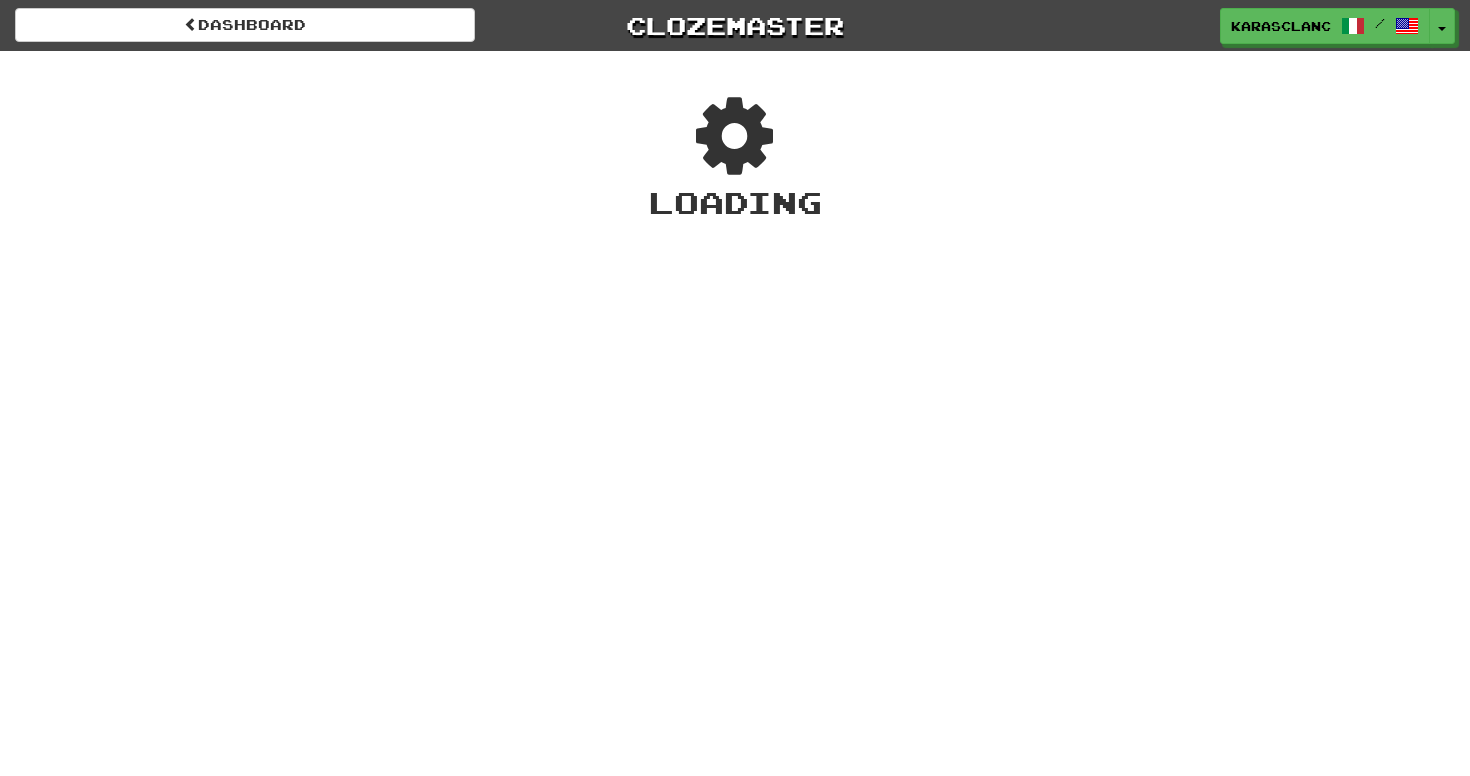 scroll, scrollTop: 0, scrollLeft: 0, axis: both 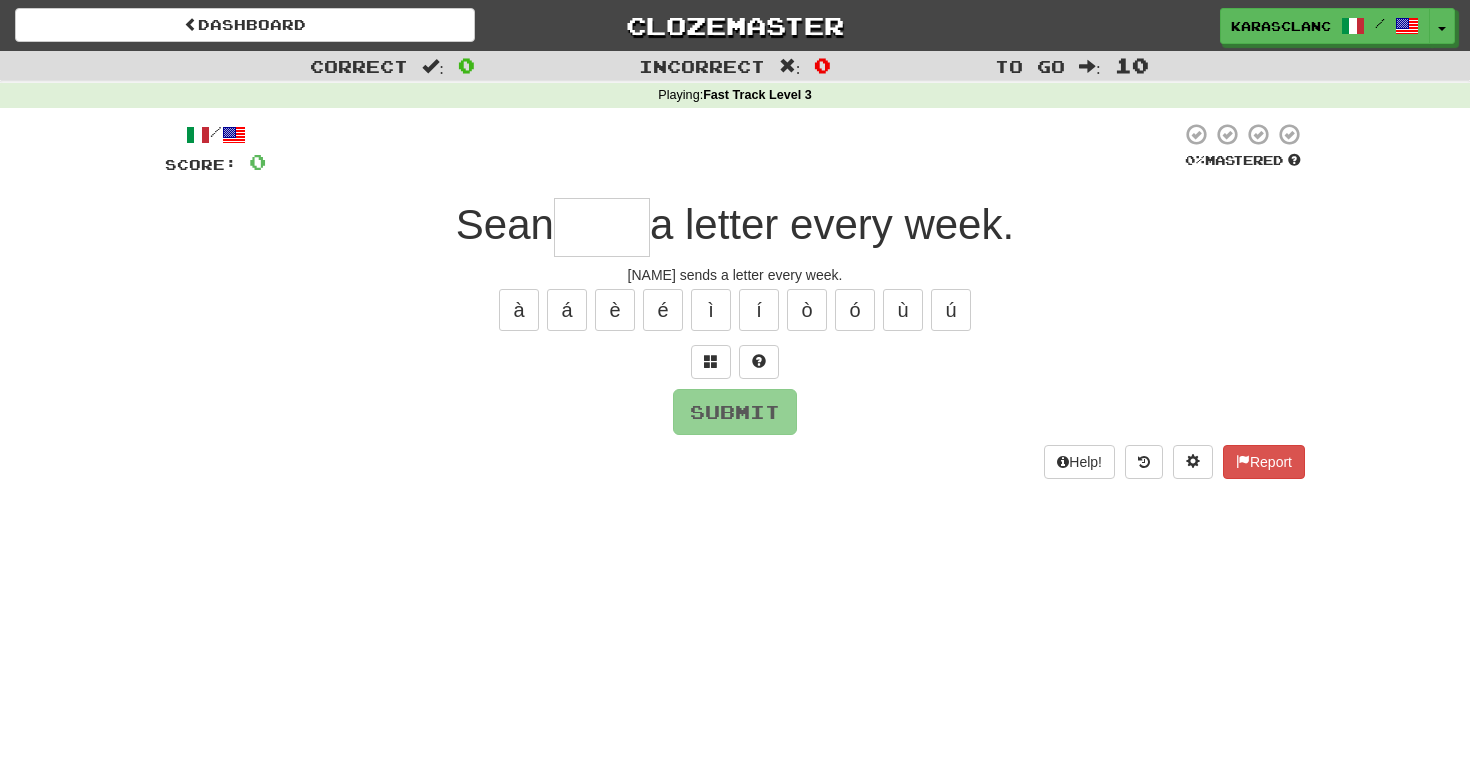type on "*" 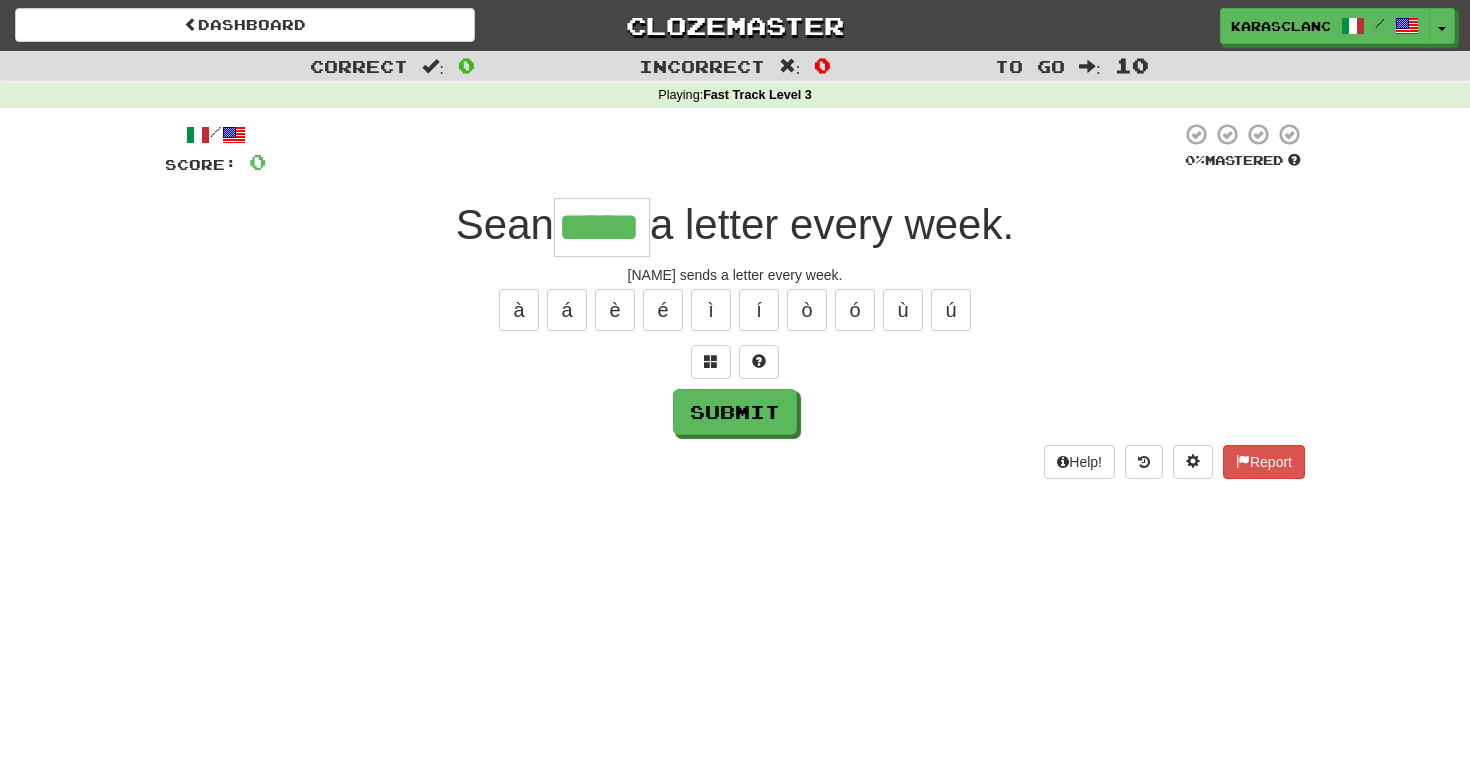type on "*****" 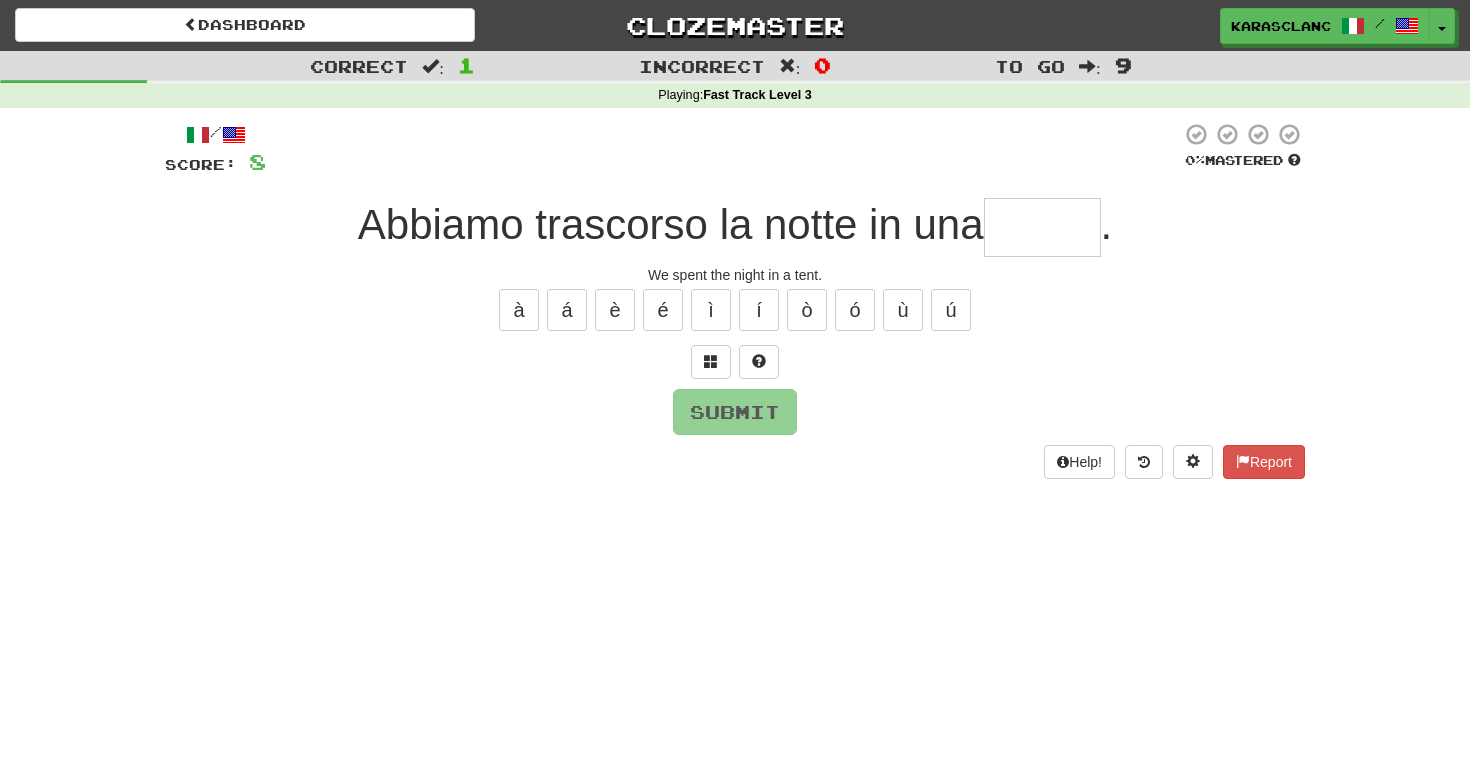 type on "*****" 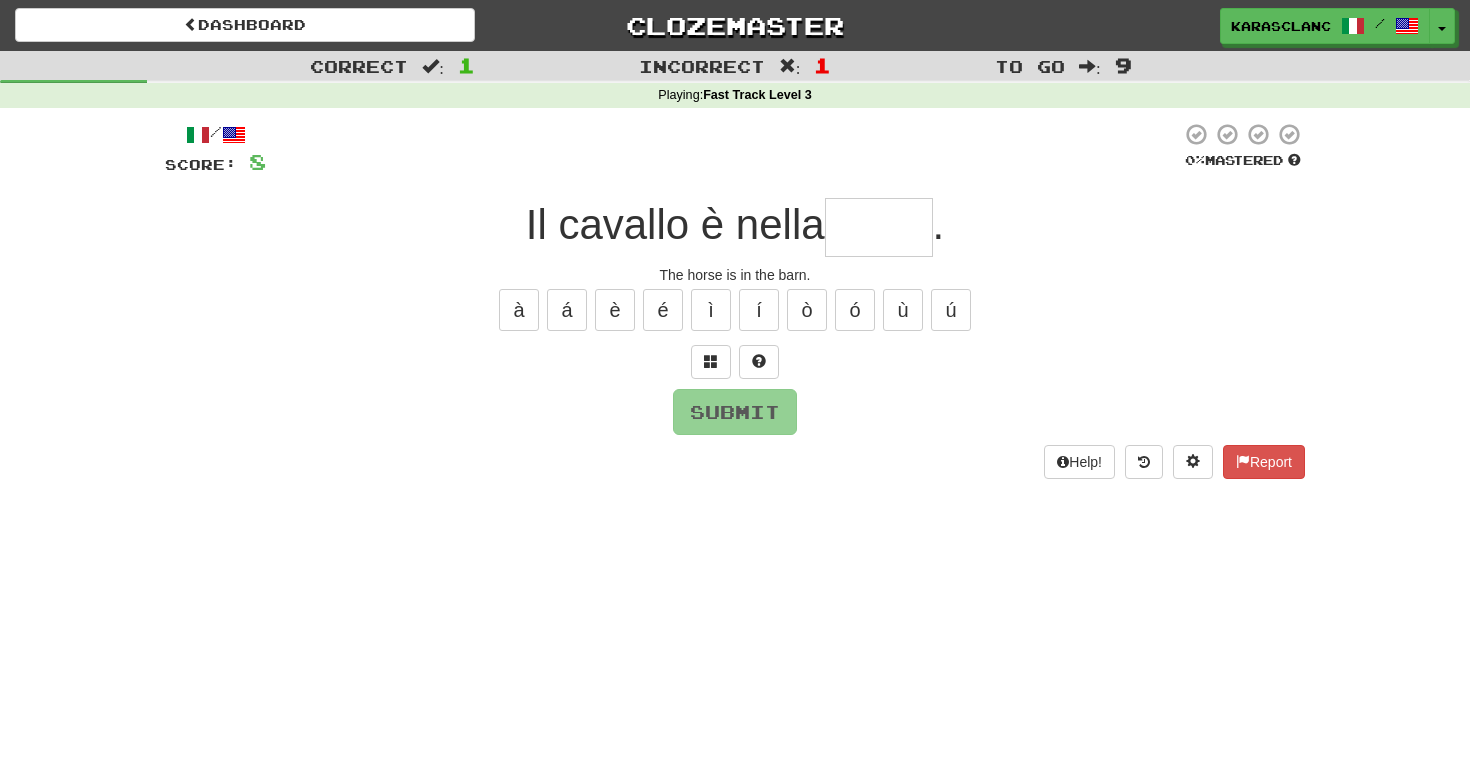 type on "******" 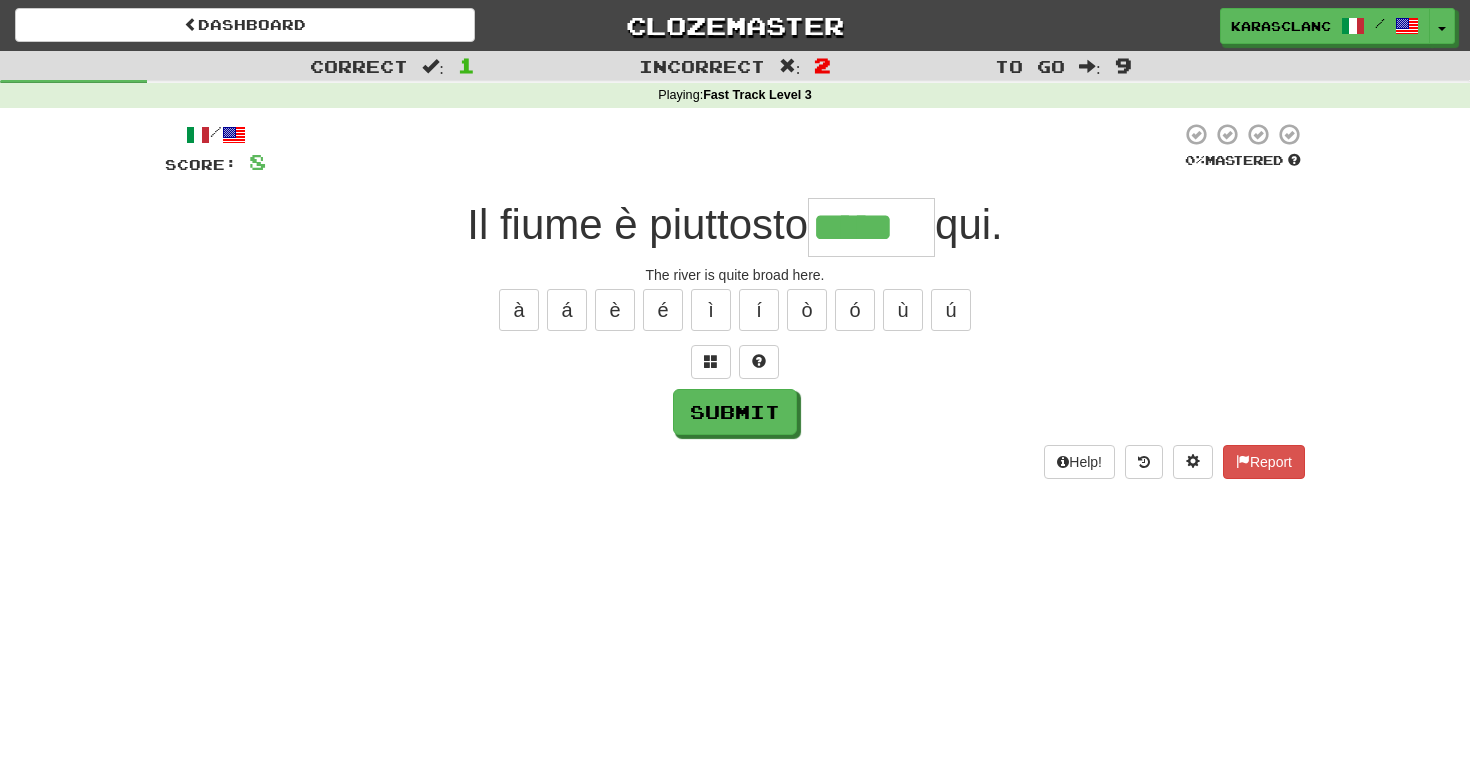 type on "*****" 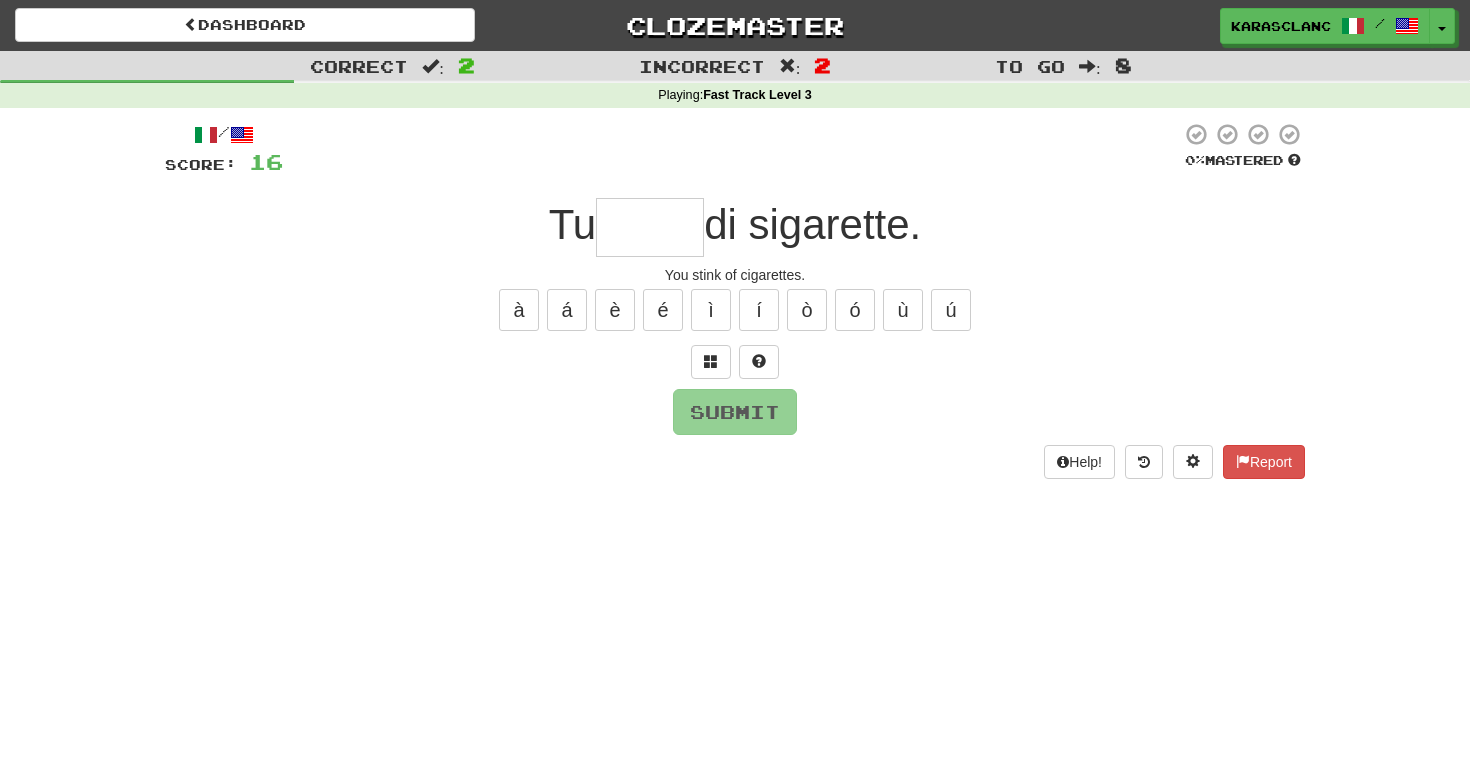 type on "*****" 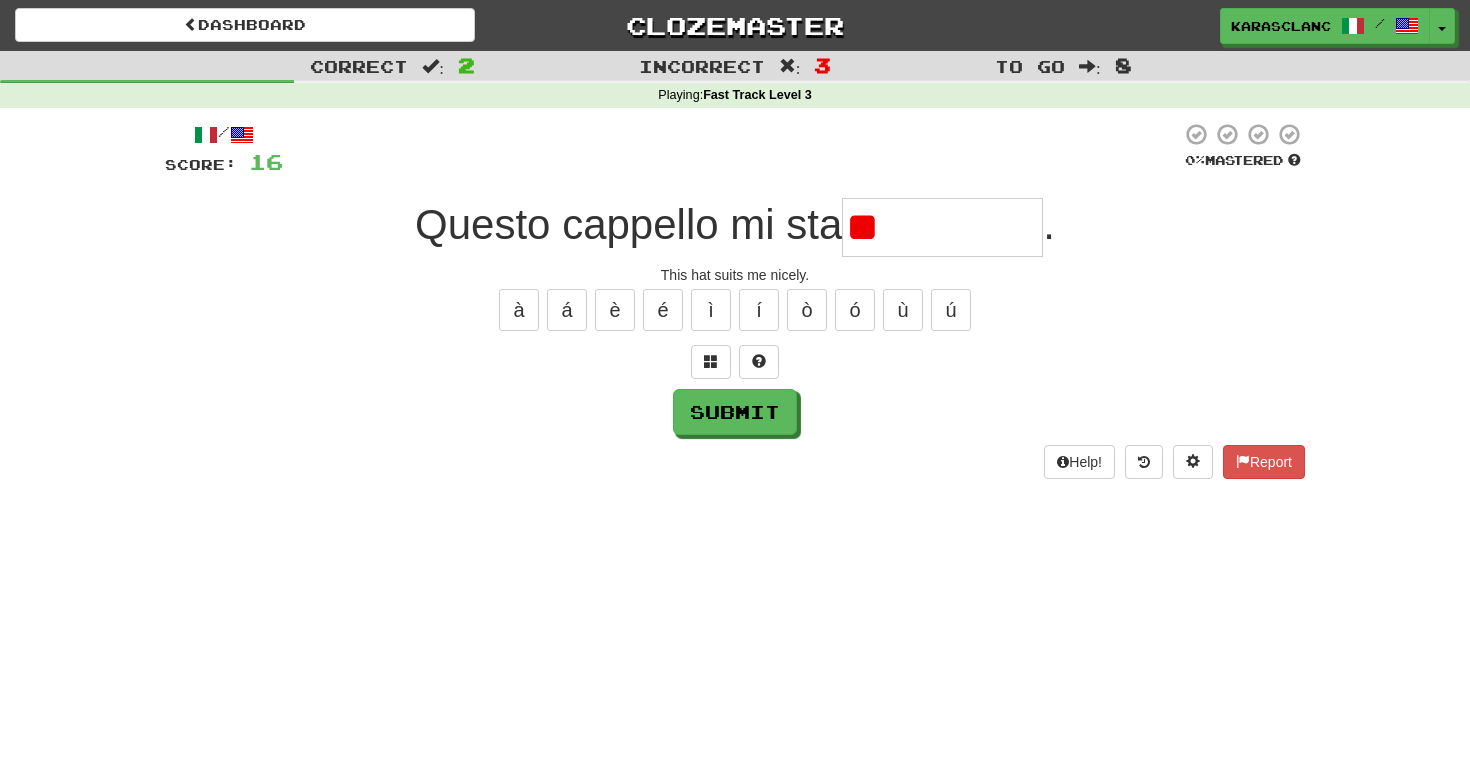 type on "*" 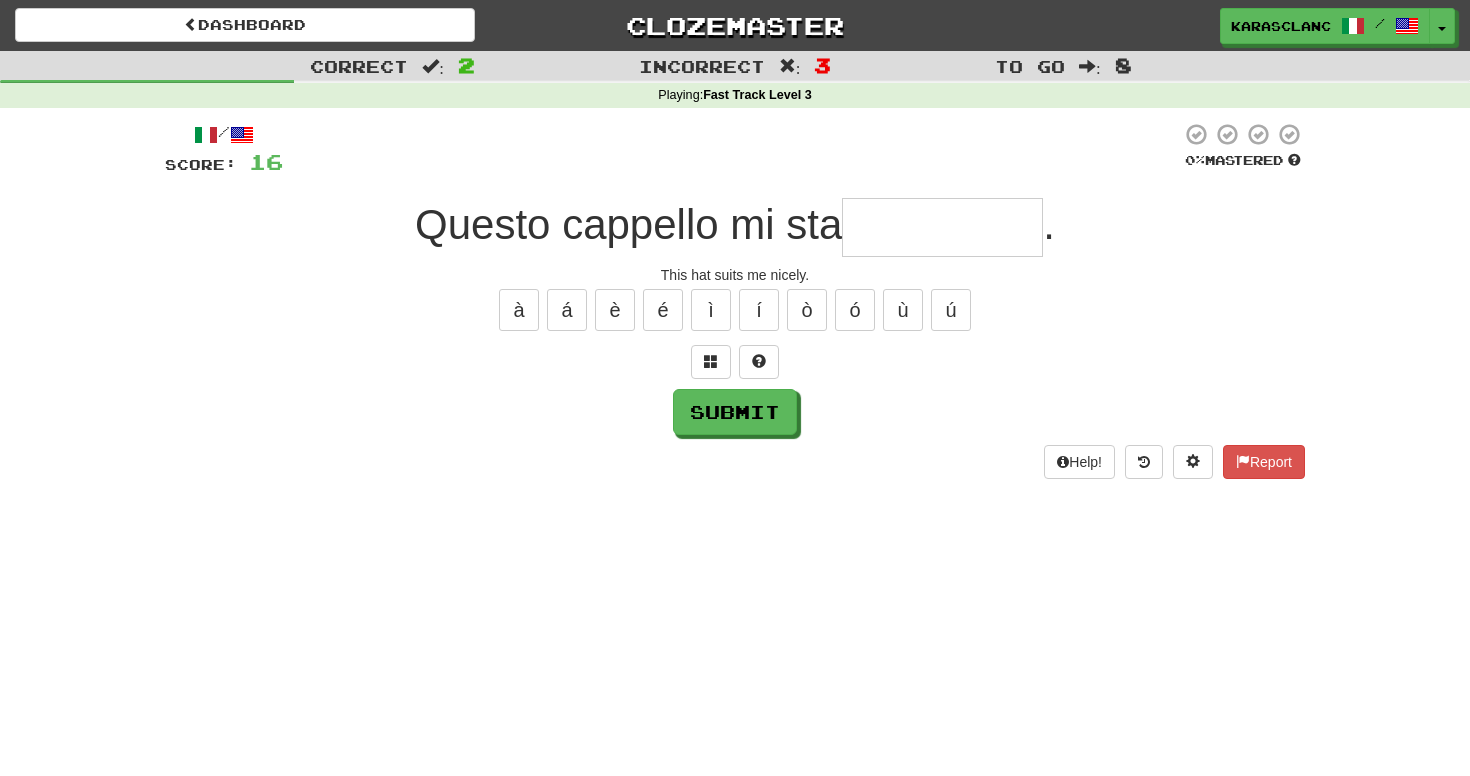 type on "*" 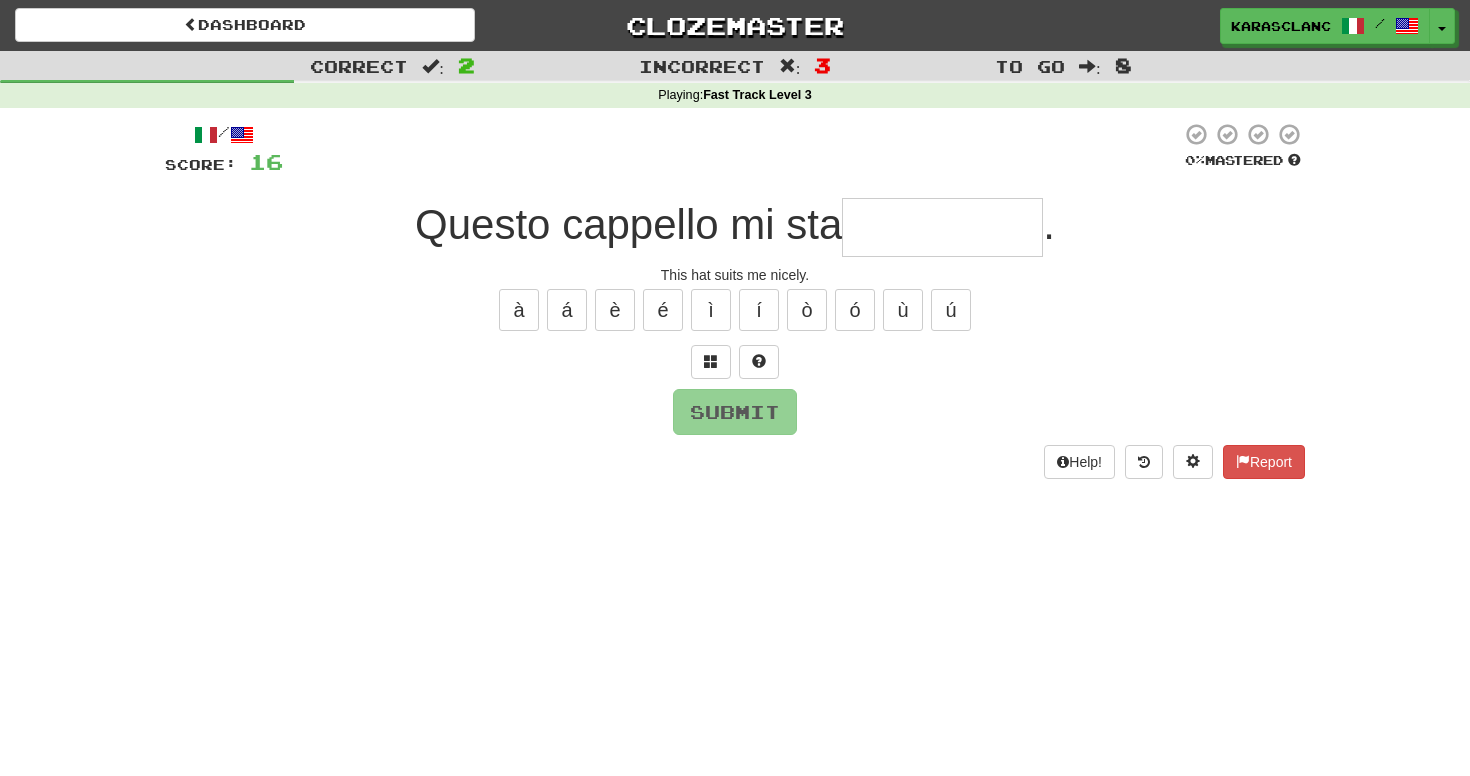 type on "*********" 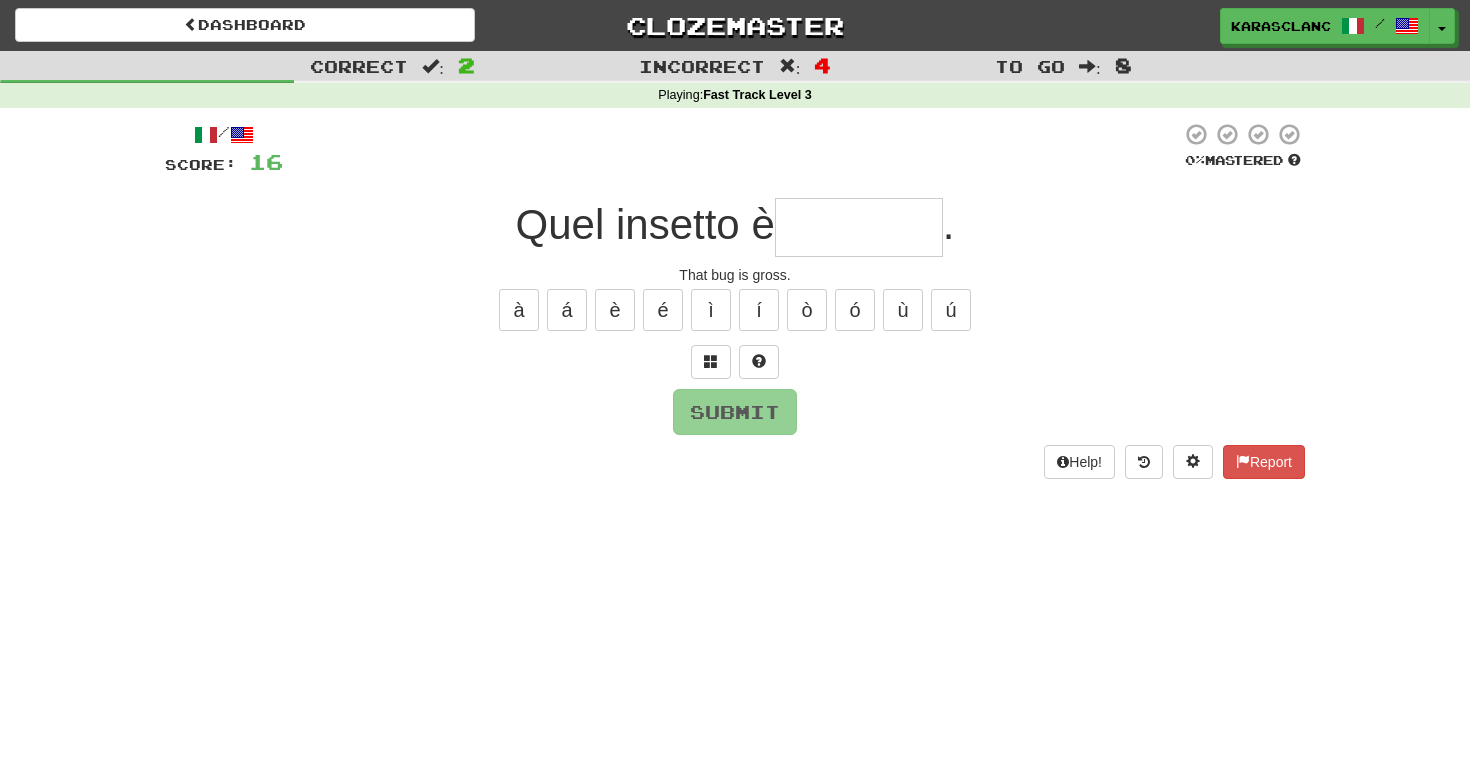 type on "********" 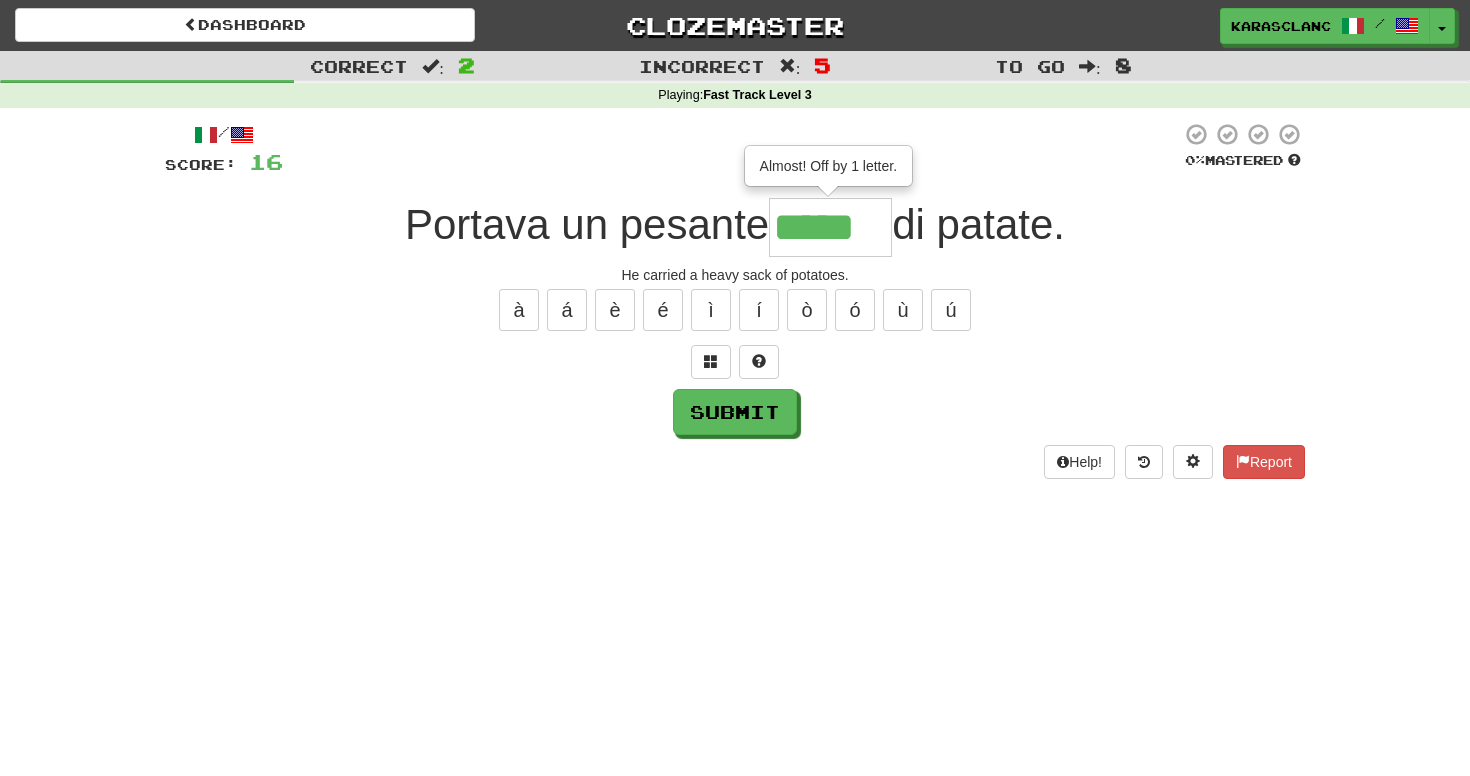 type on "*****" 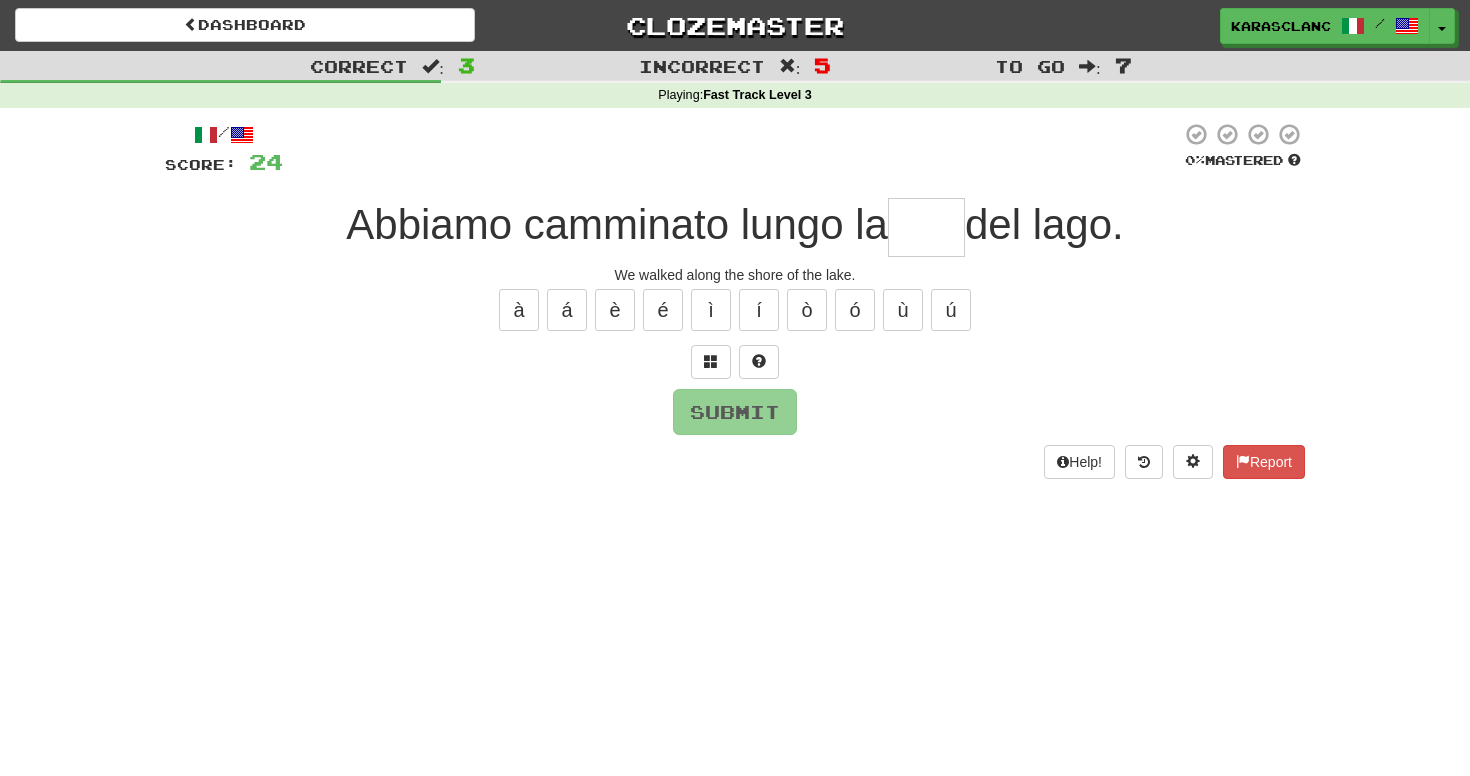 type on "****" 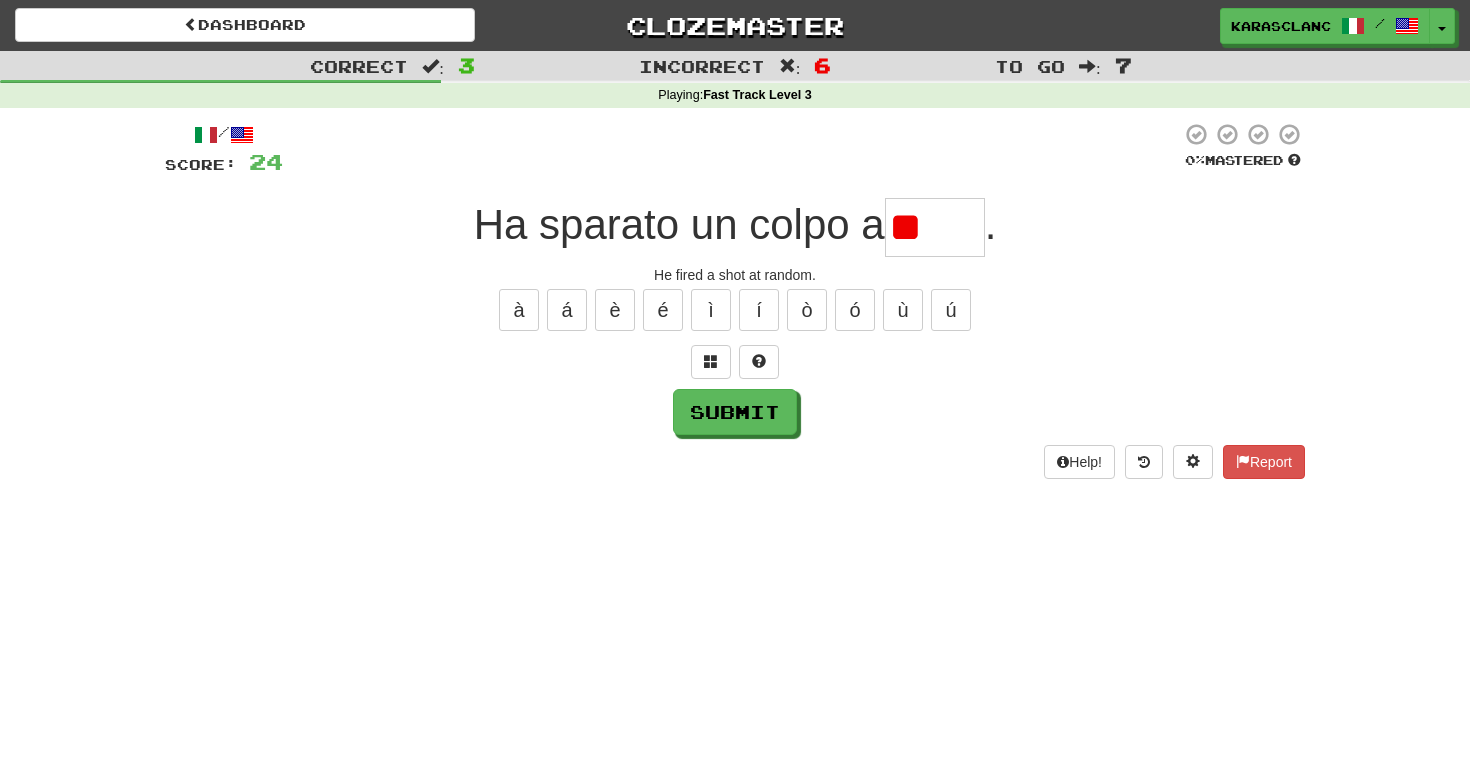 type on "****" 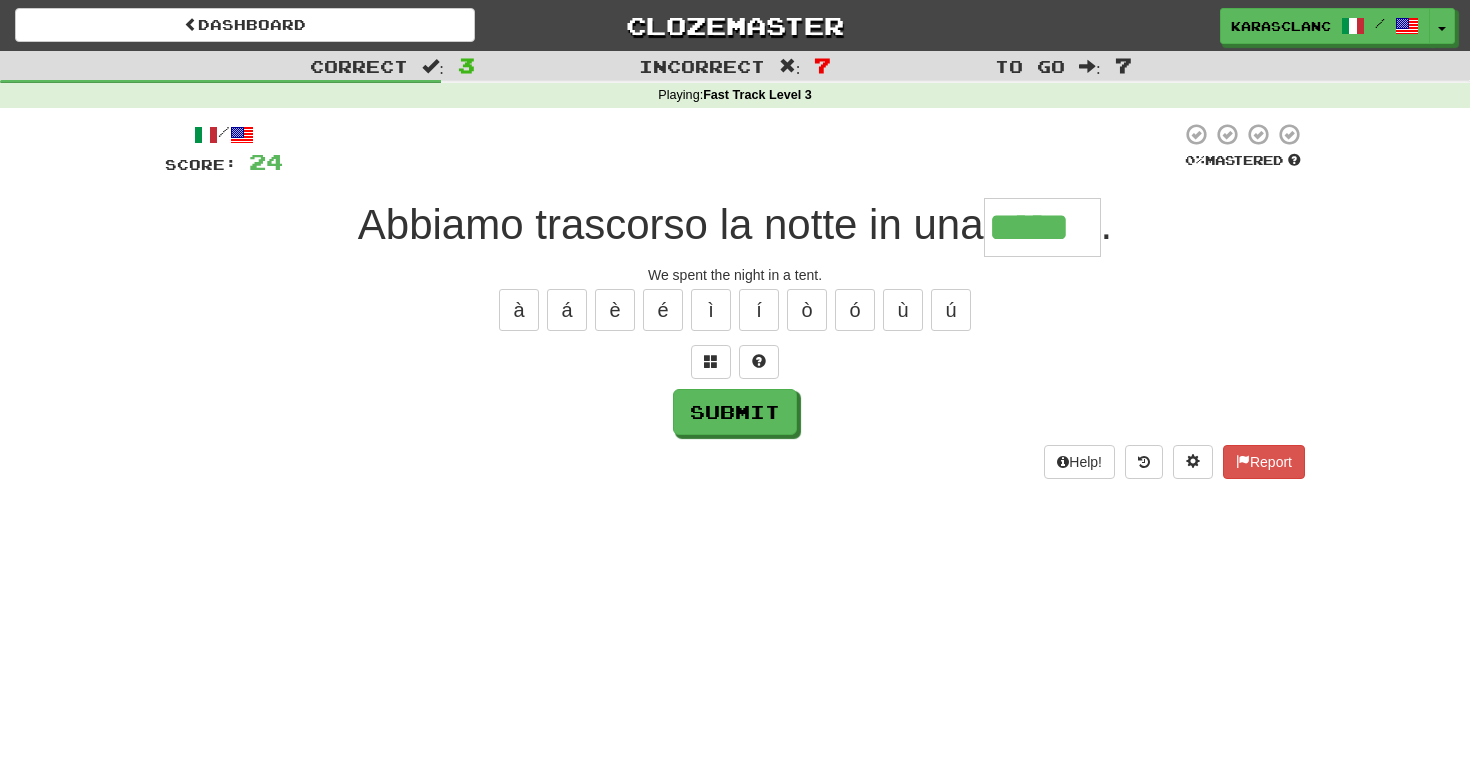 type on "*****" 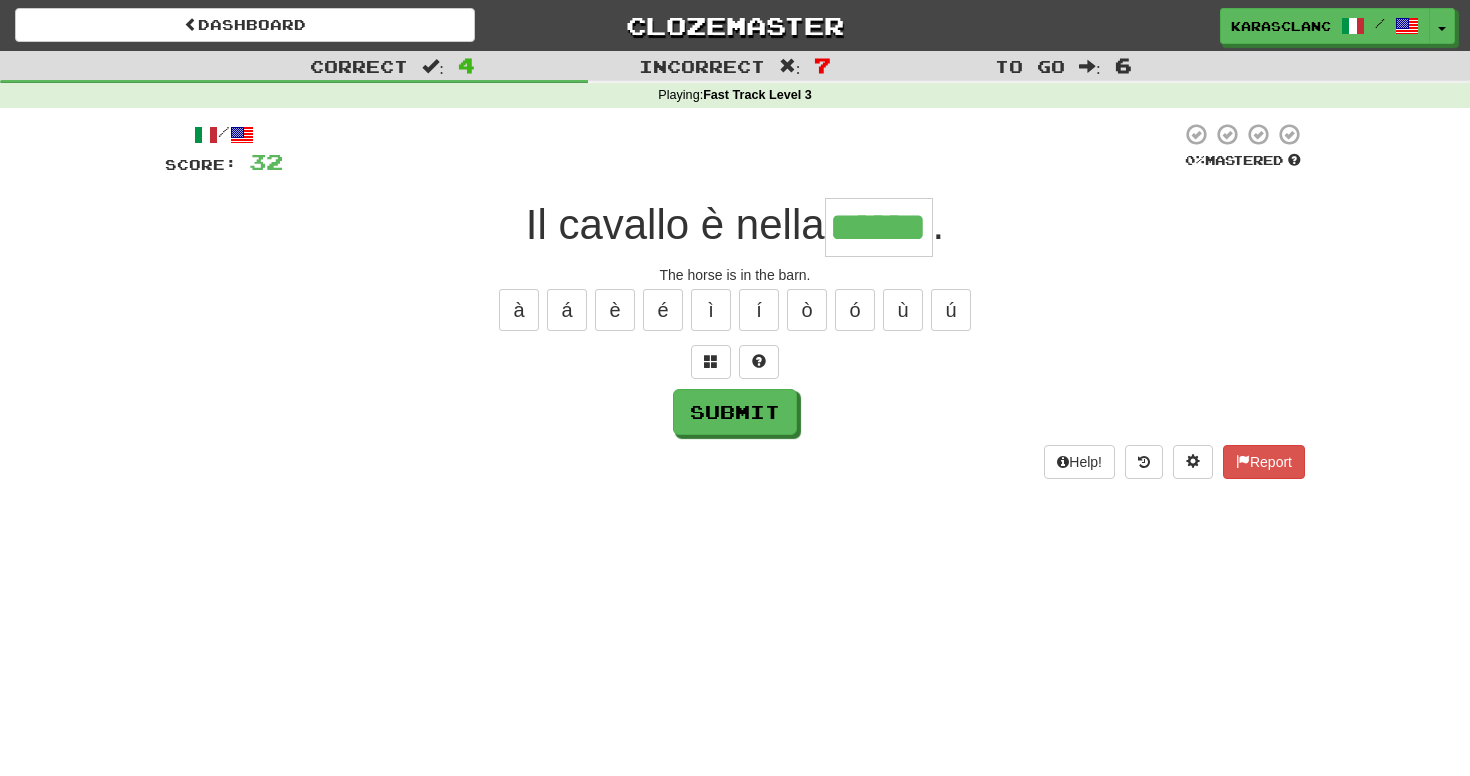 type on "******" 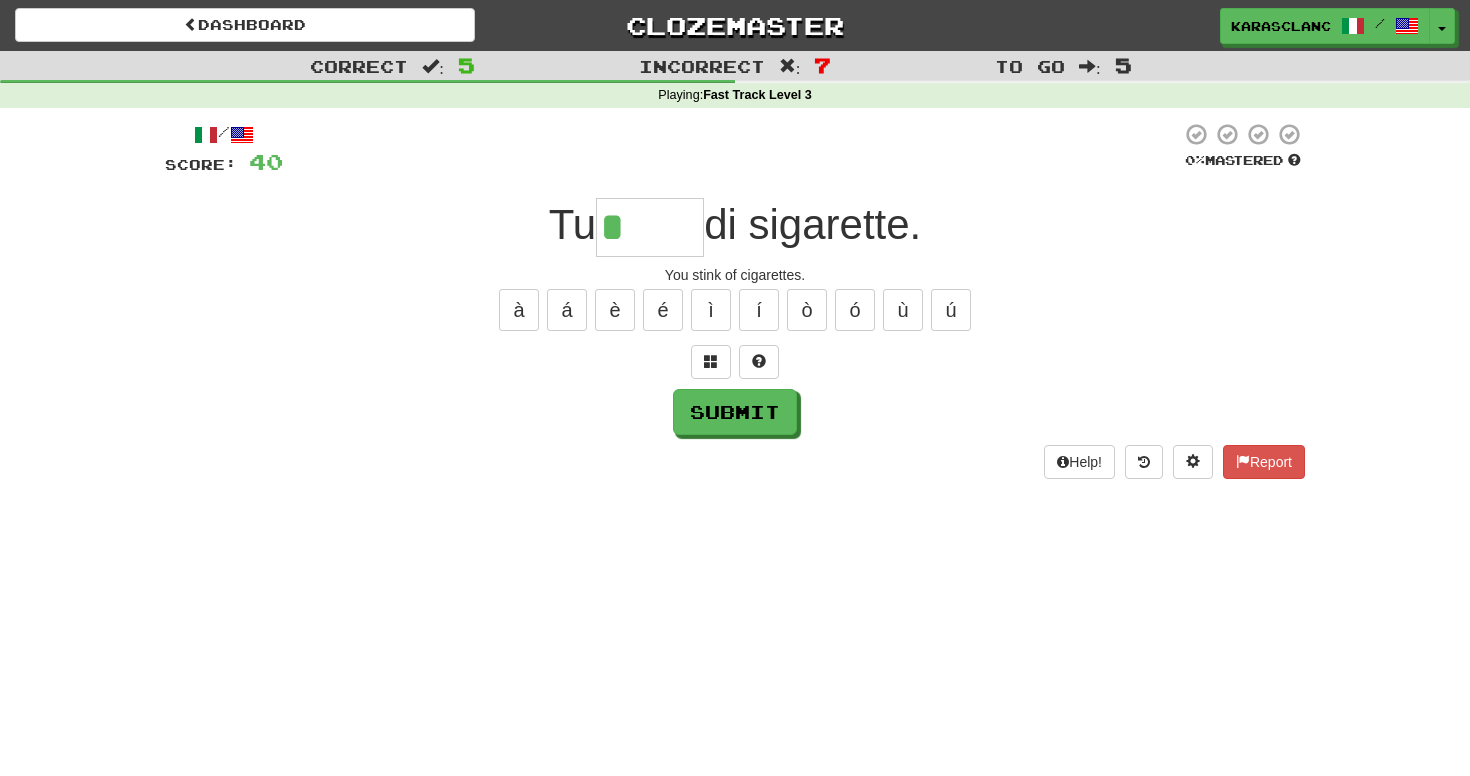 type on "*****" 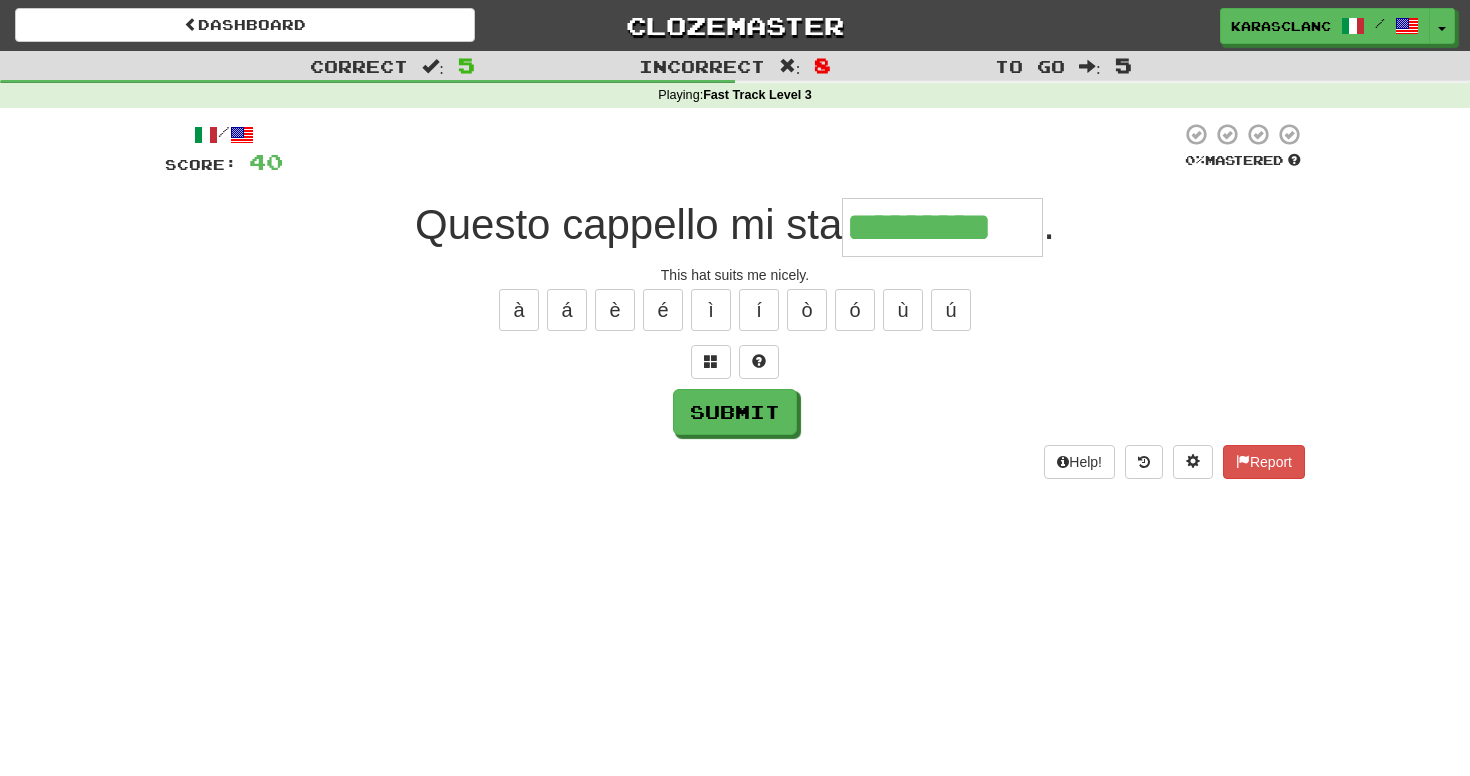 type on "*********" 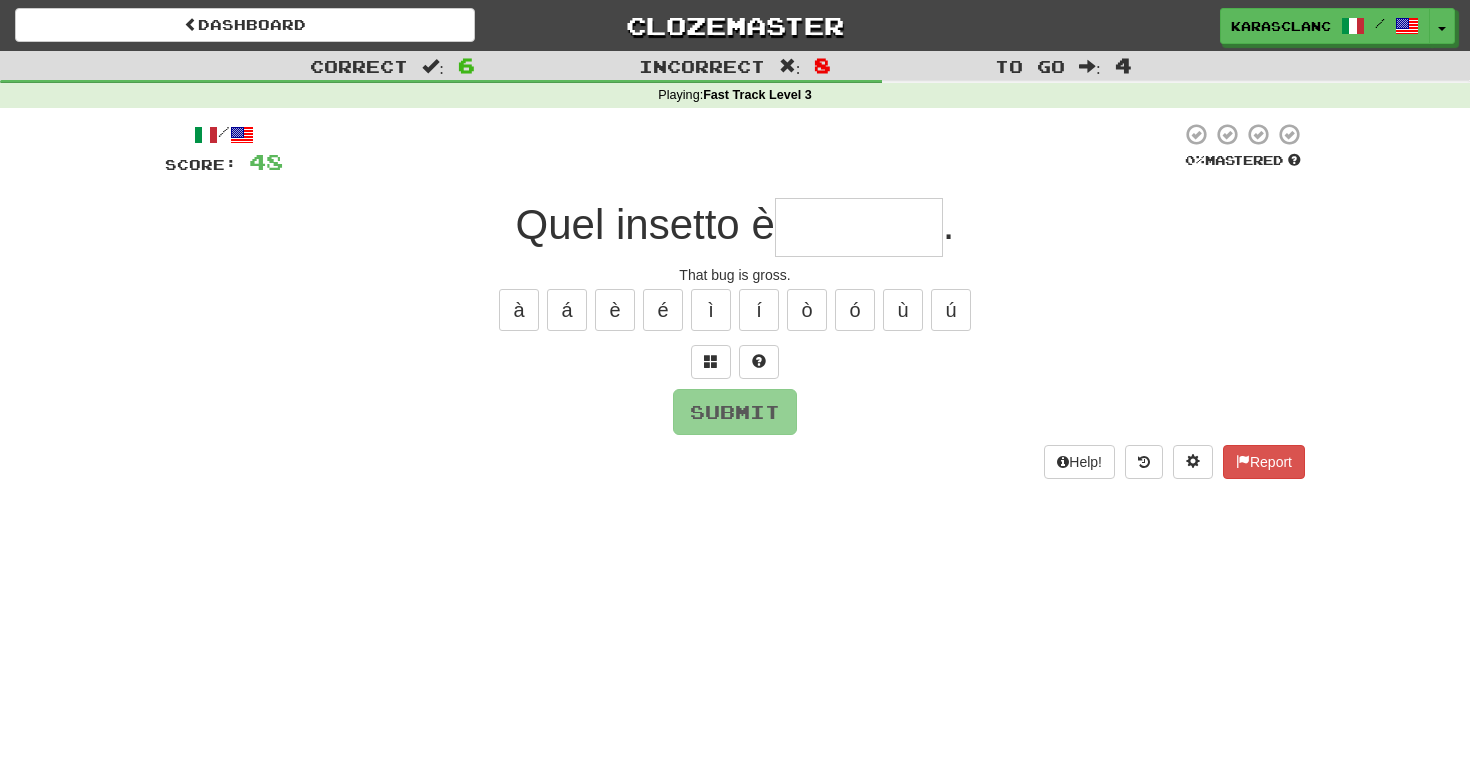 type on "********" 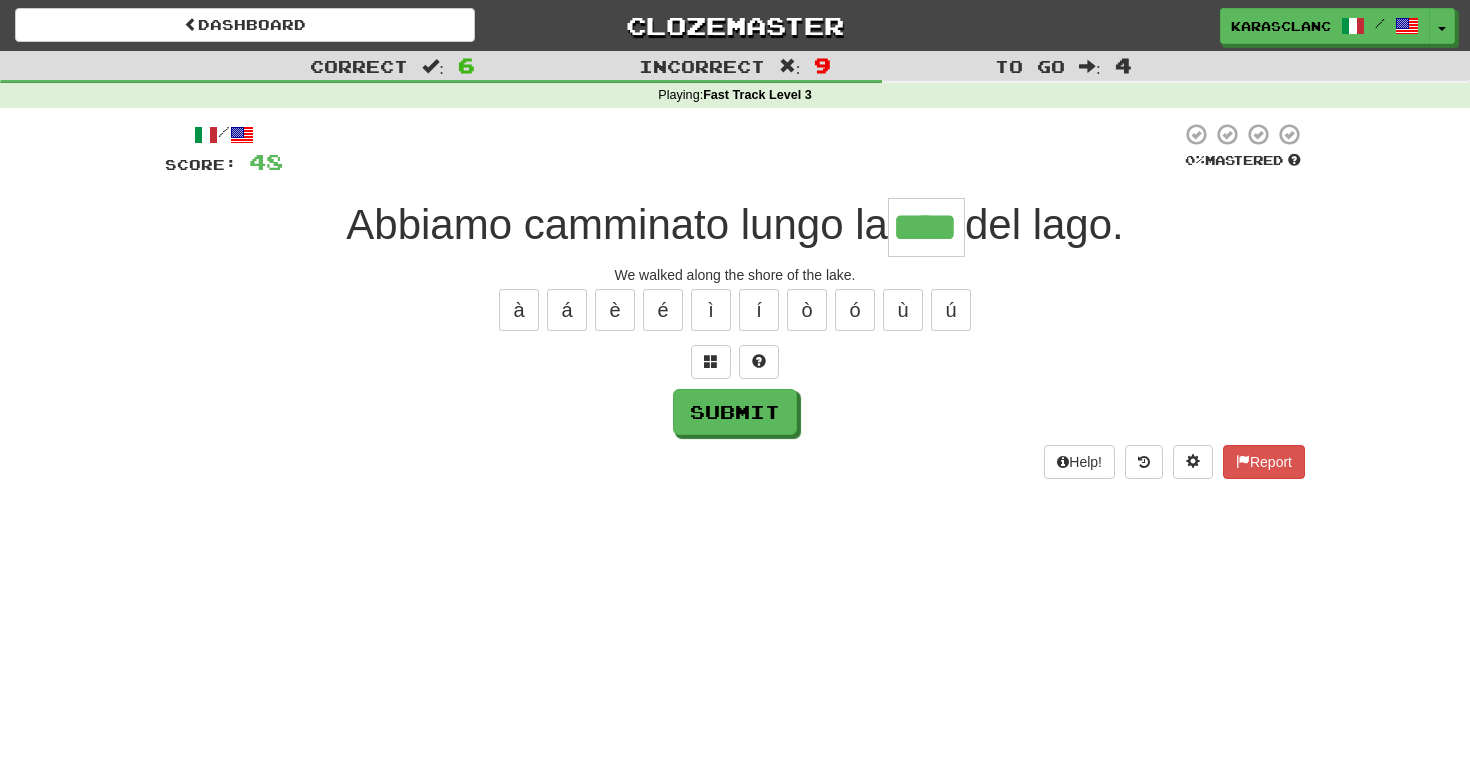 type on "****" 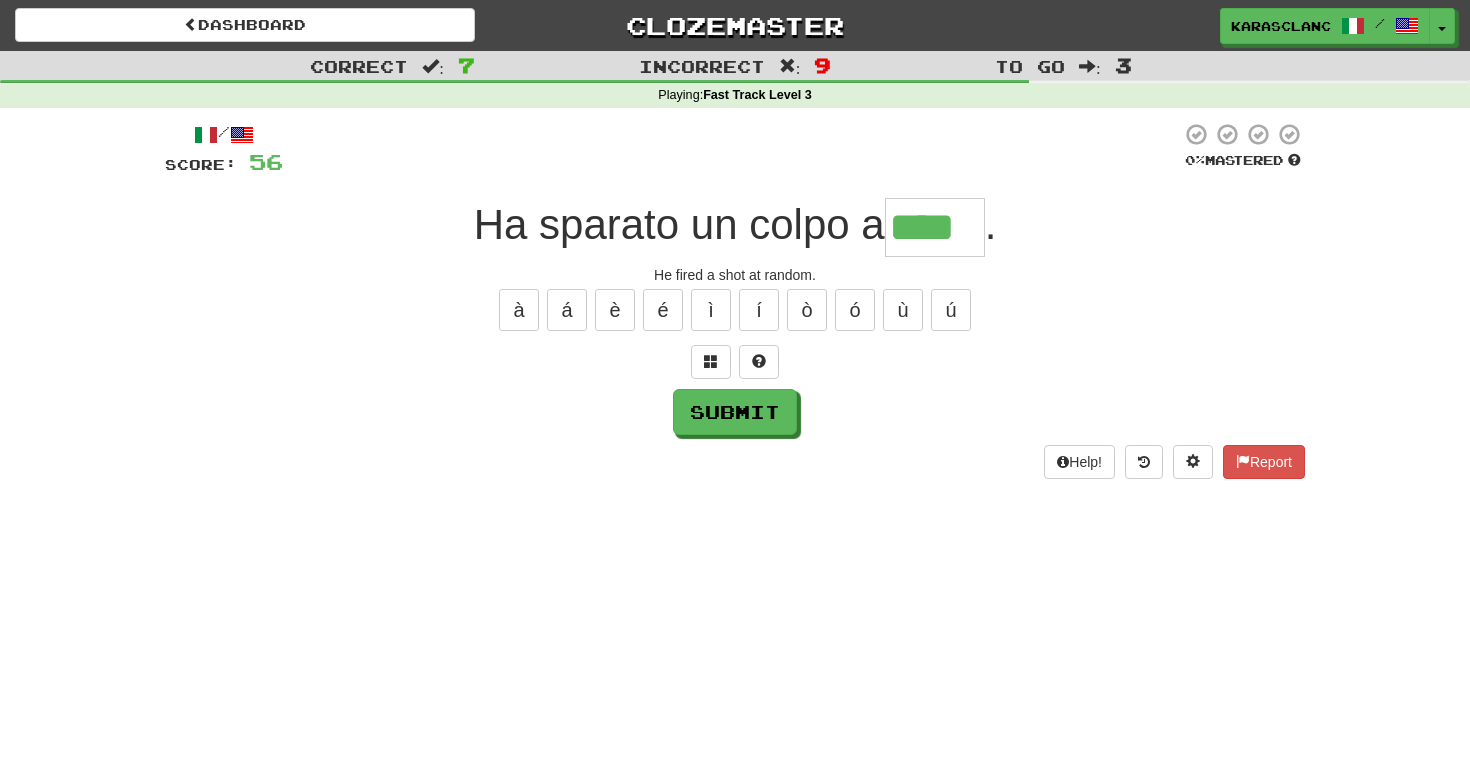 type on "****" 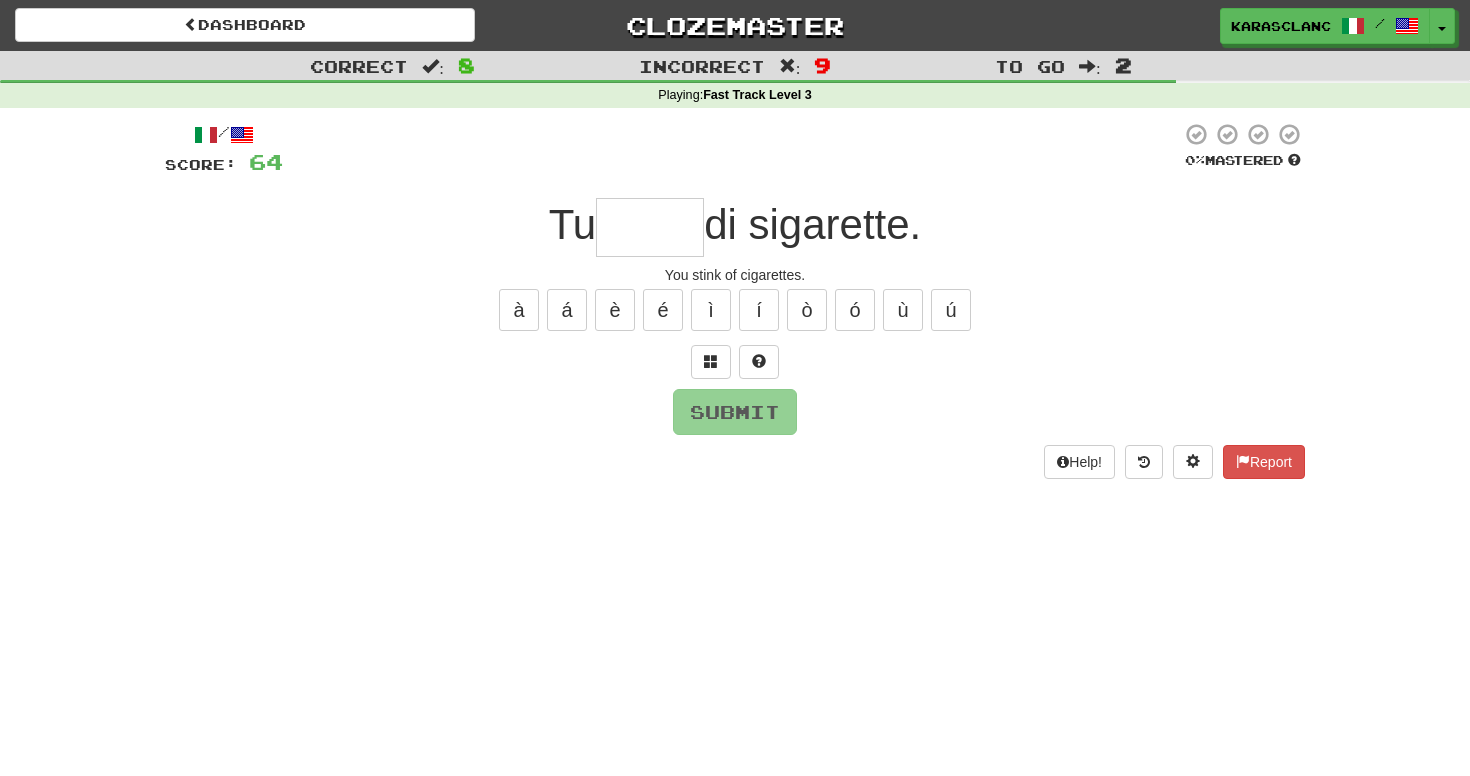 type on "*" 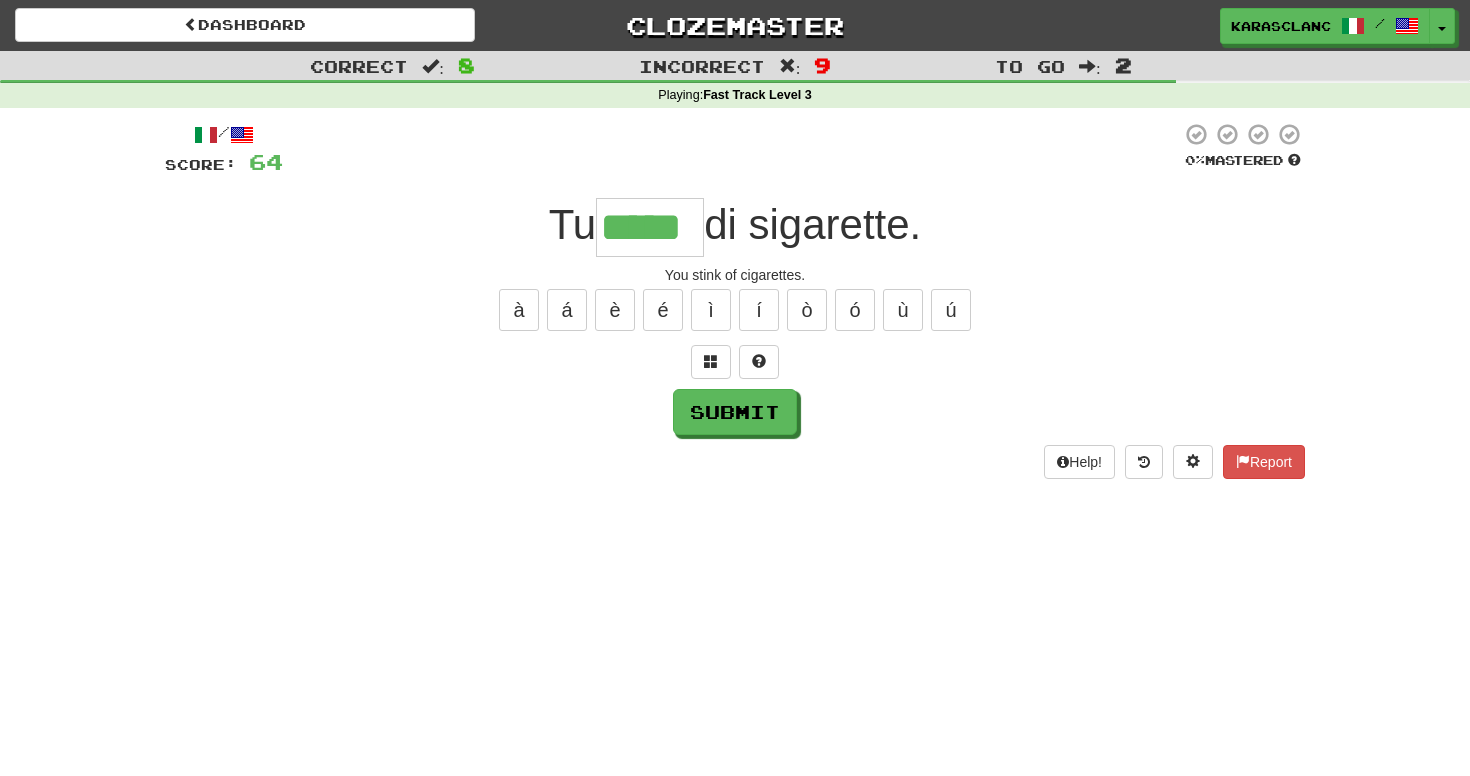 type on "*****" 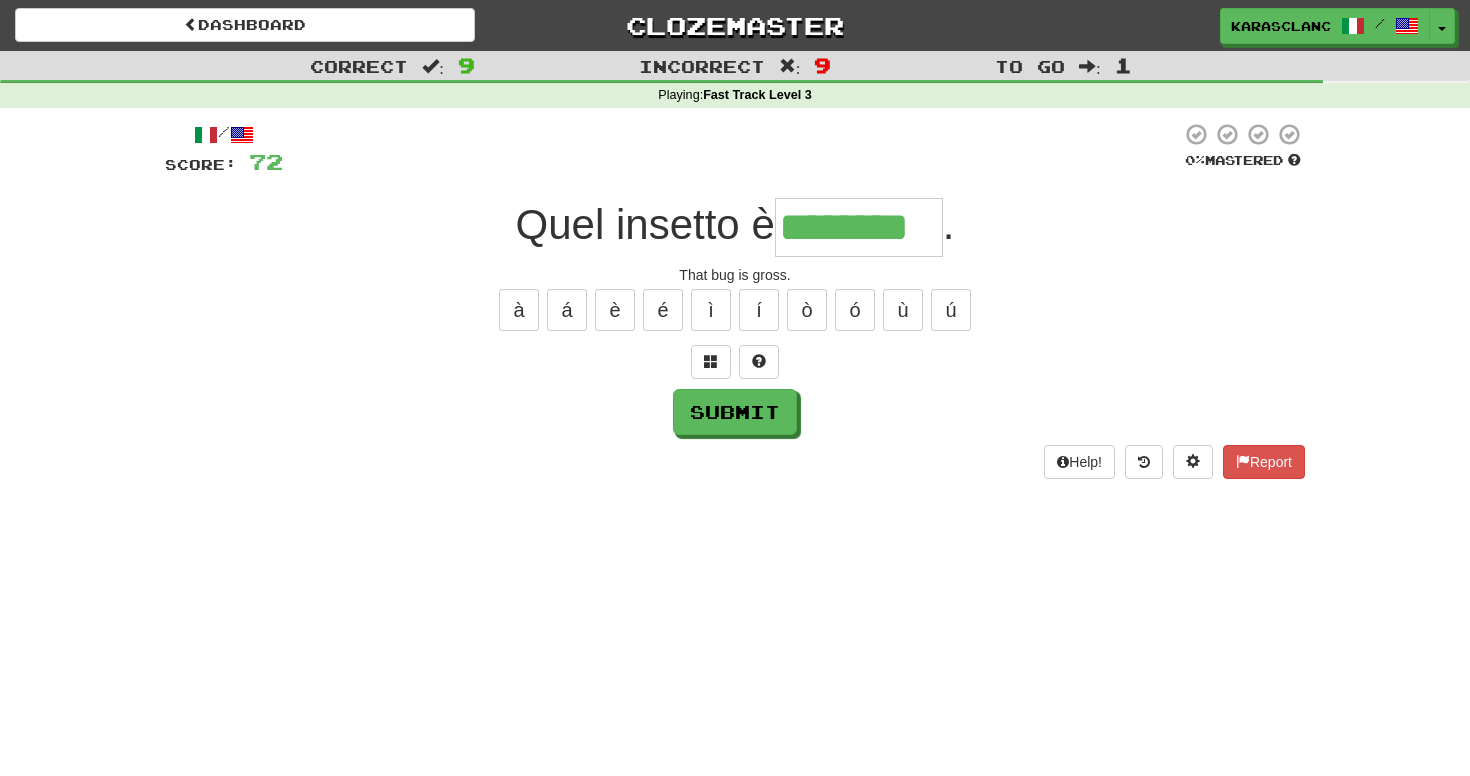 type on "********" 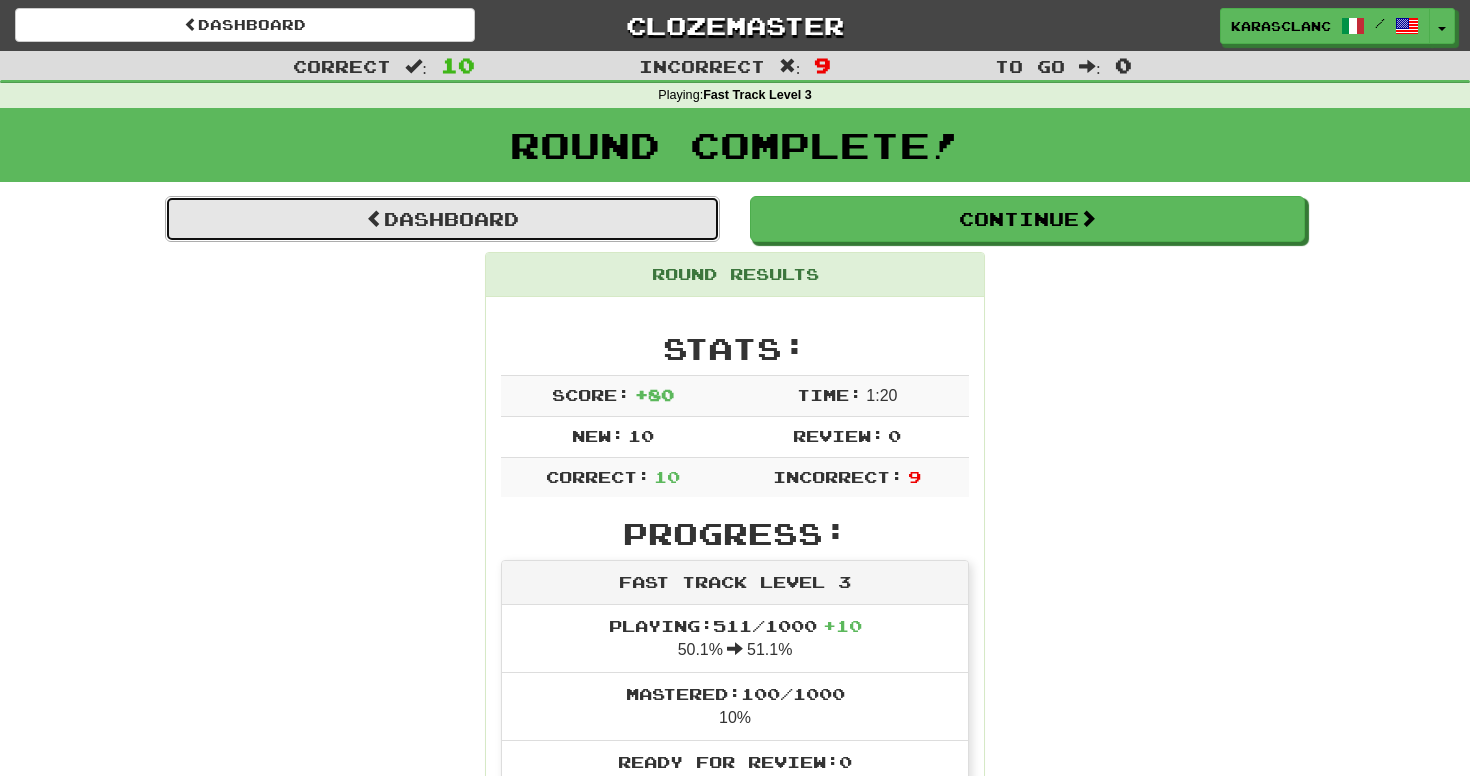 click on "Dashboard" at bounding box center (442, 219) 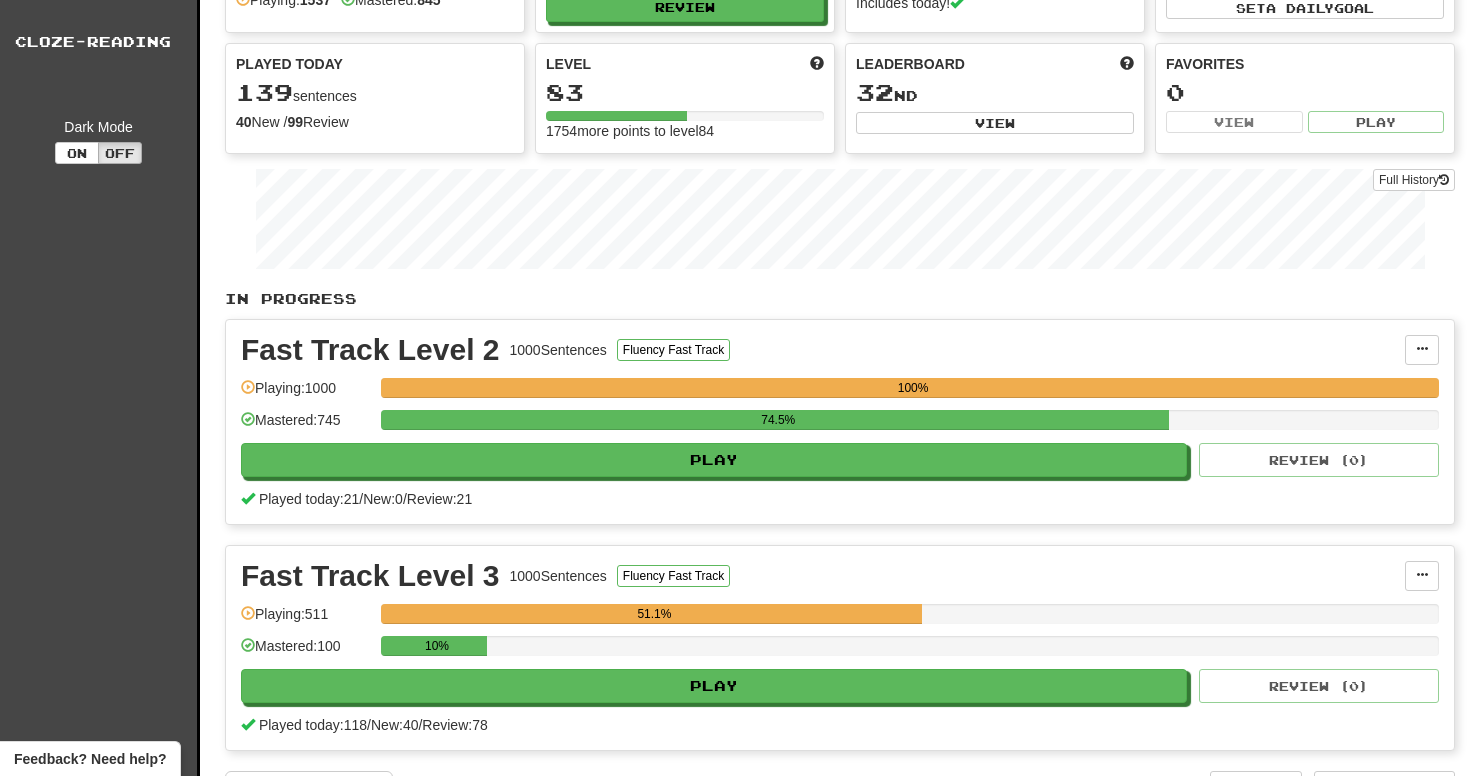 scroll, scrollTop: 109, scrollLeft: 0, axis: vertical 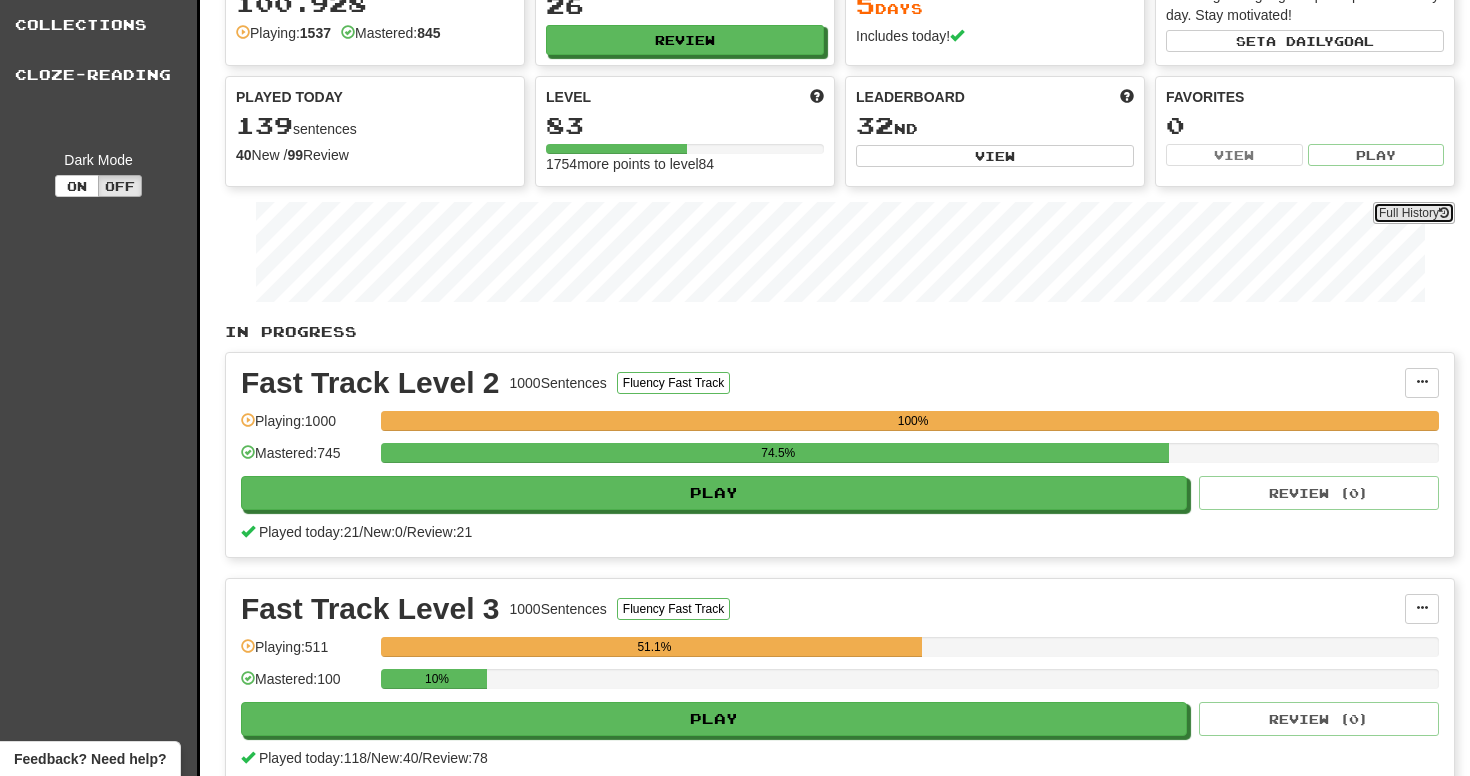 click on "Full History" at bounding box center [1414, 213] 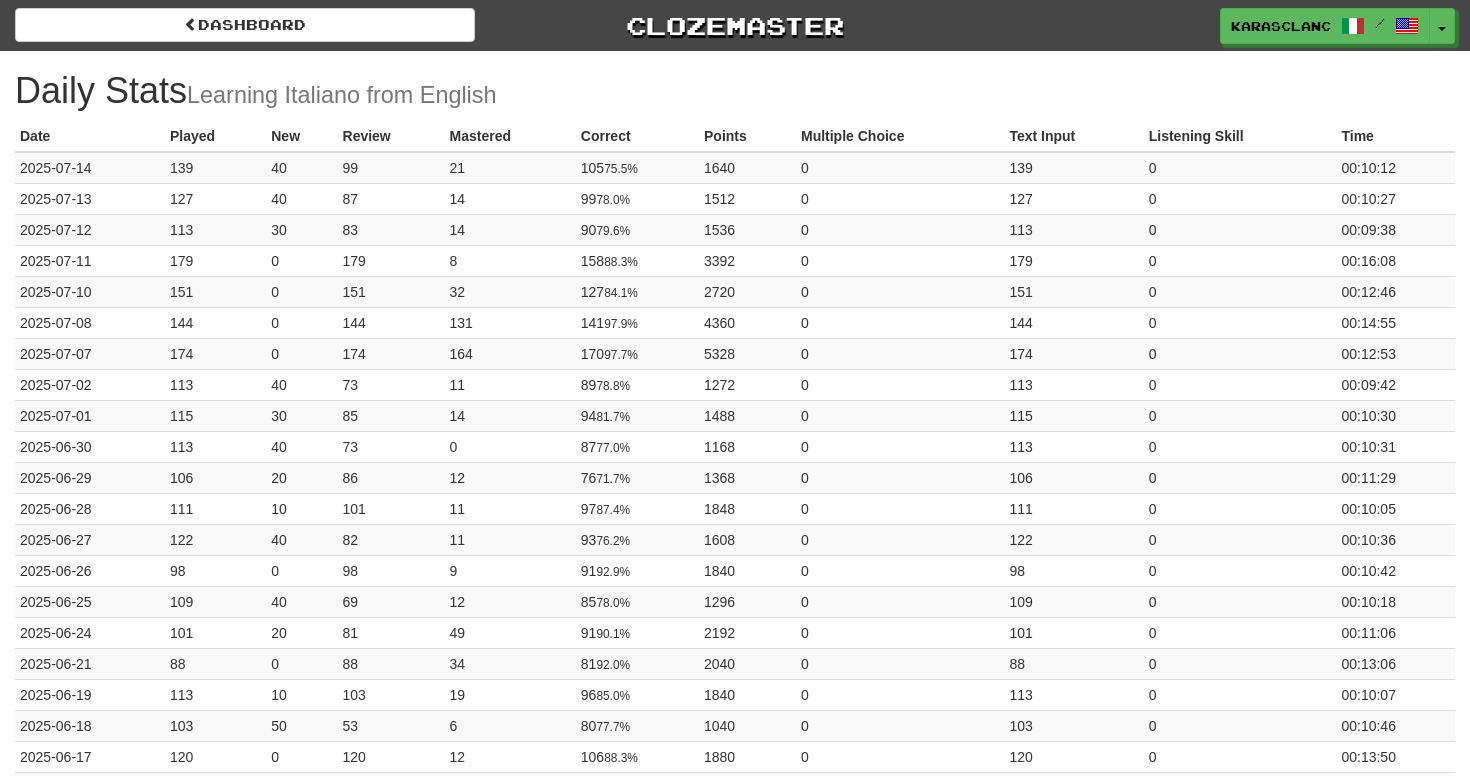 scroll, scrollTop: 0, scrollLeft: 0, axis: both 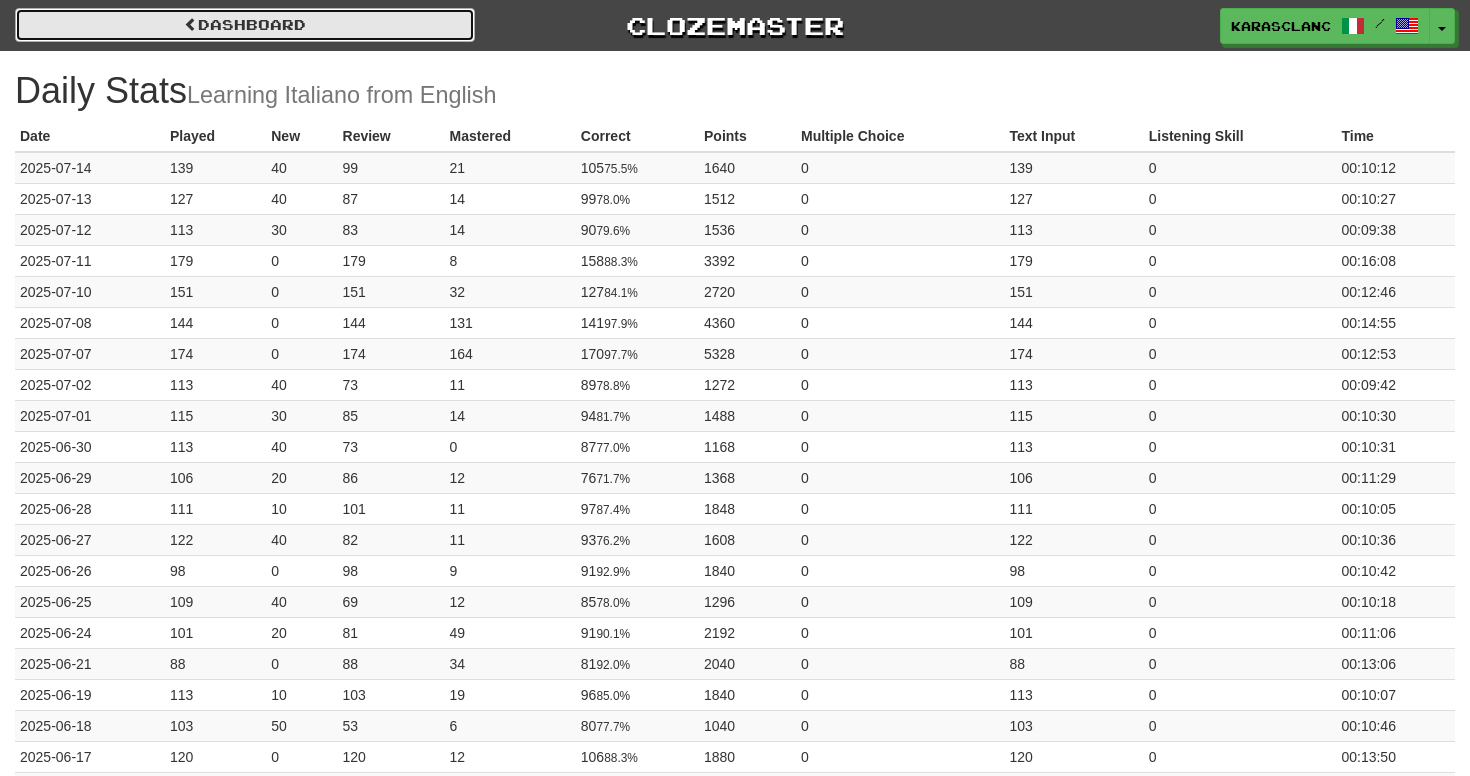 click on "Dashboard" at bounding box center [245, 25] 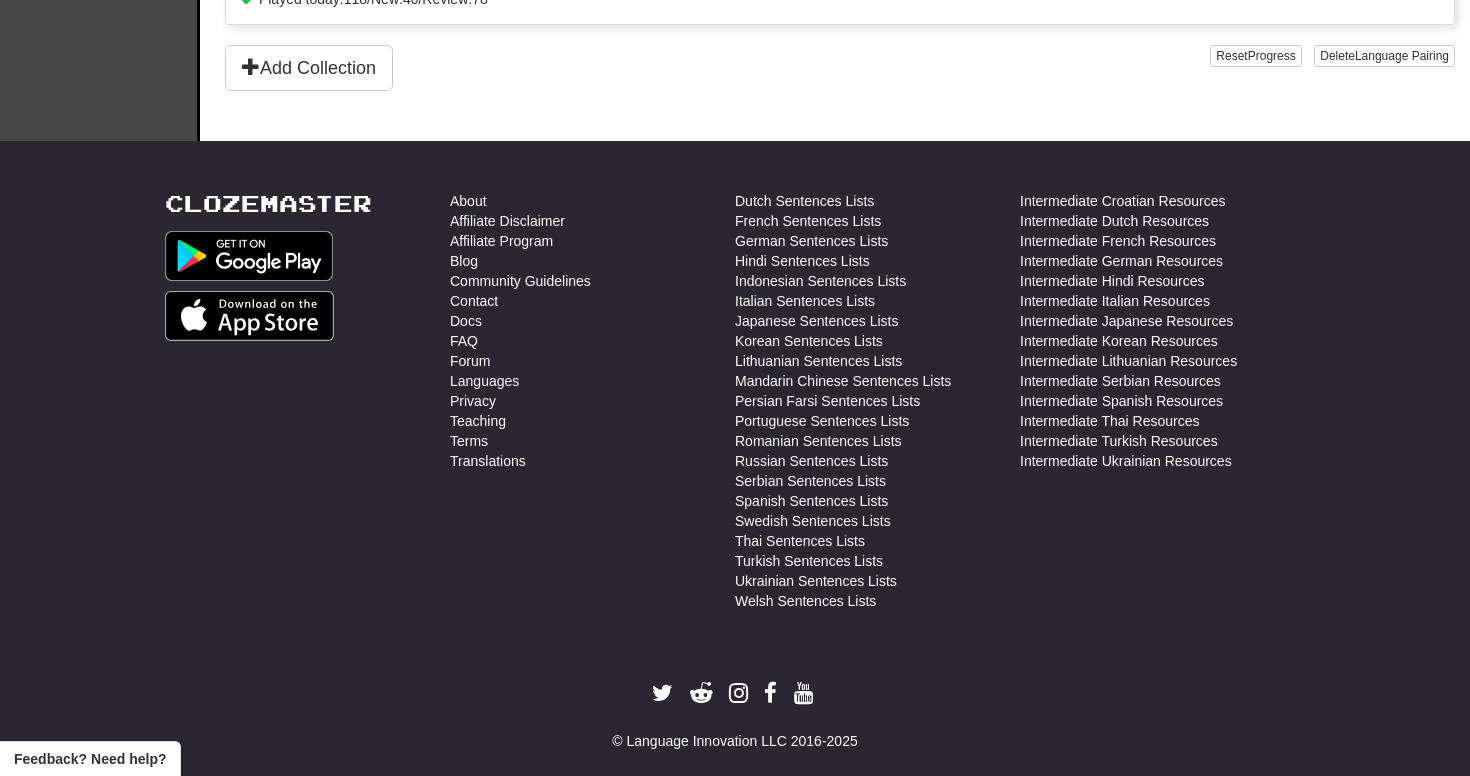 scroll, scrollTop: 893, scrollLeft: 0, axis: vertical 